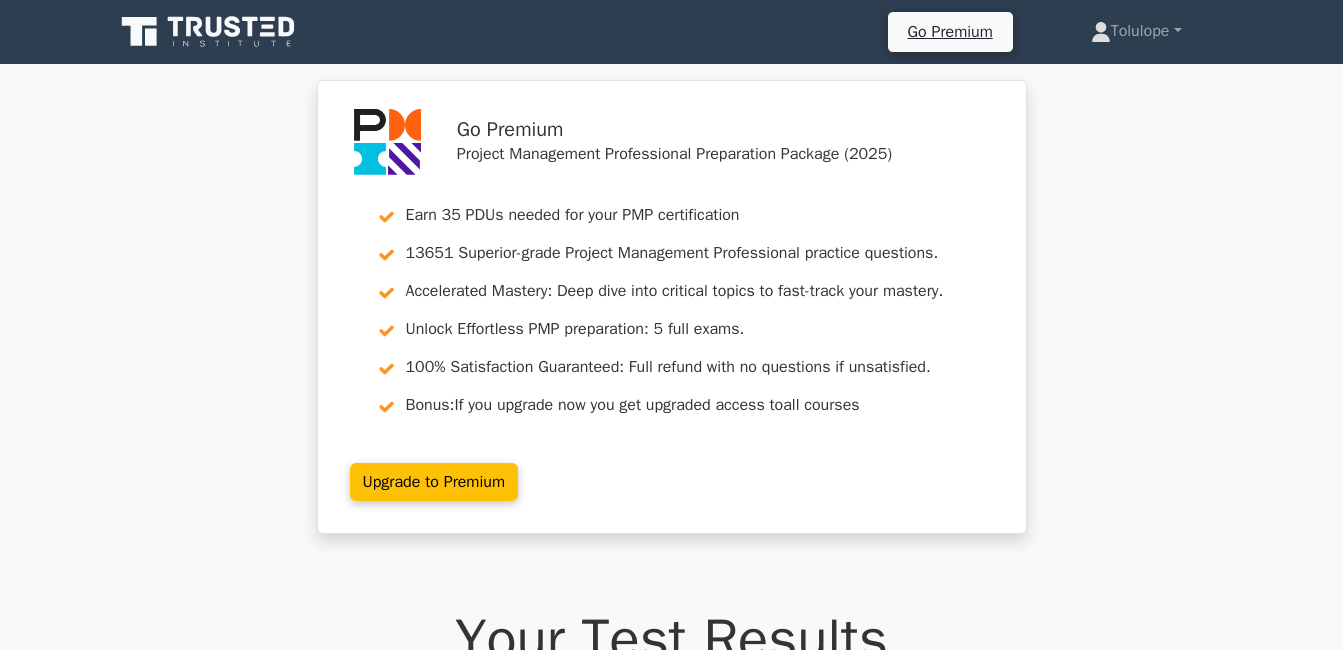 scroll, scrollTop: 10592, scrollLeft: 0, axis: vertical 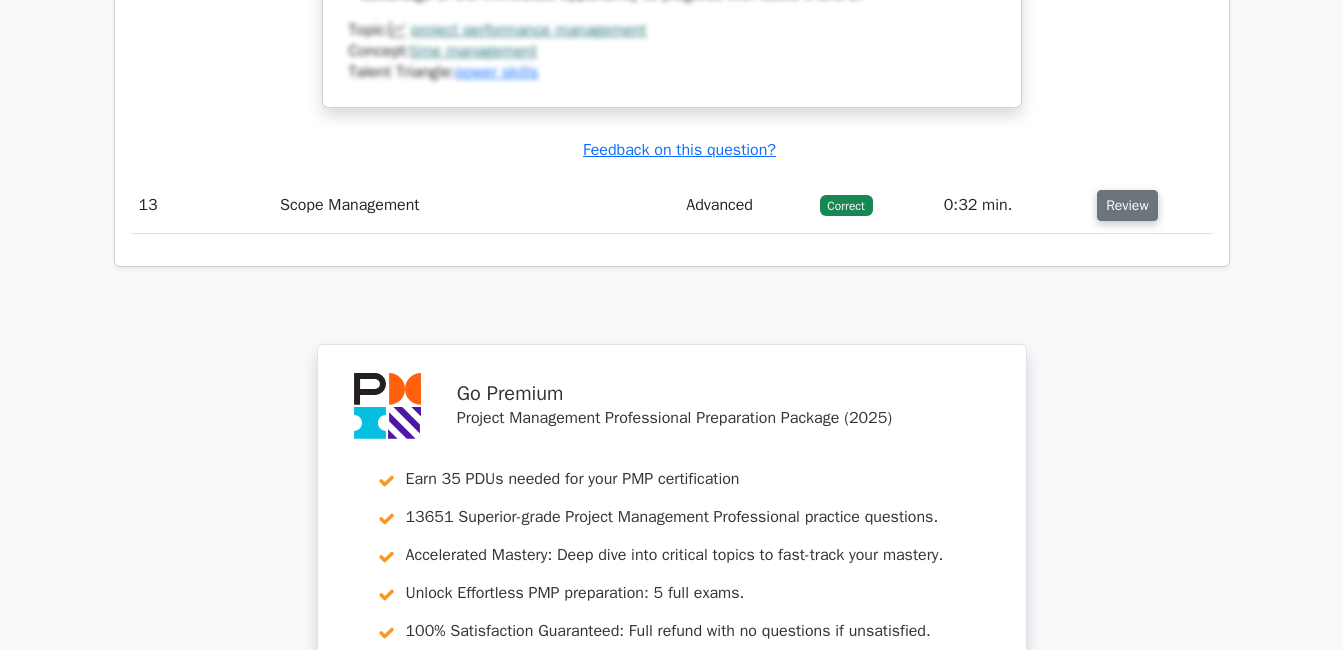 click on "Review" at bounding box center (1127, 205) 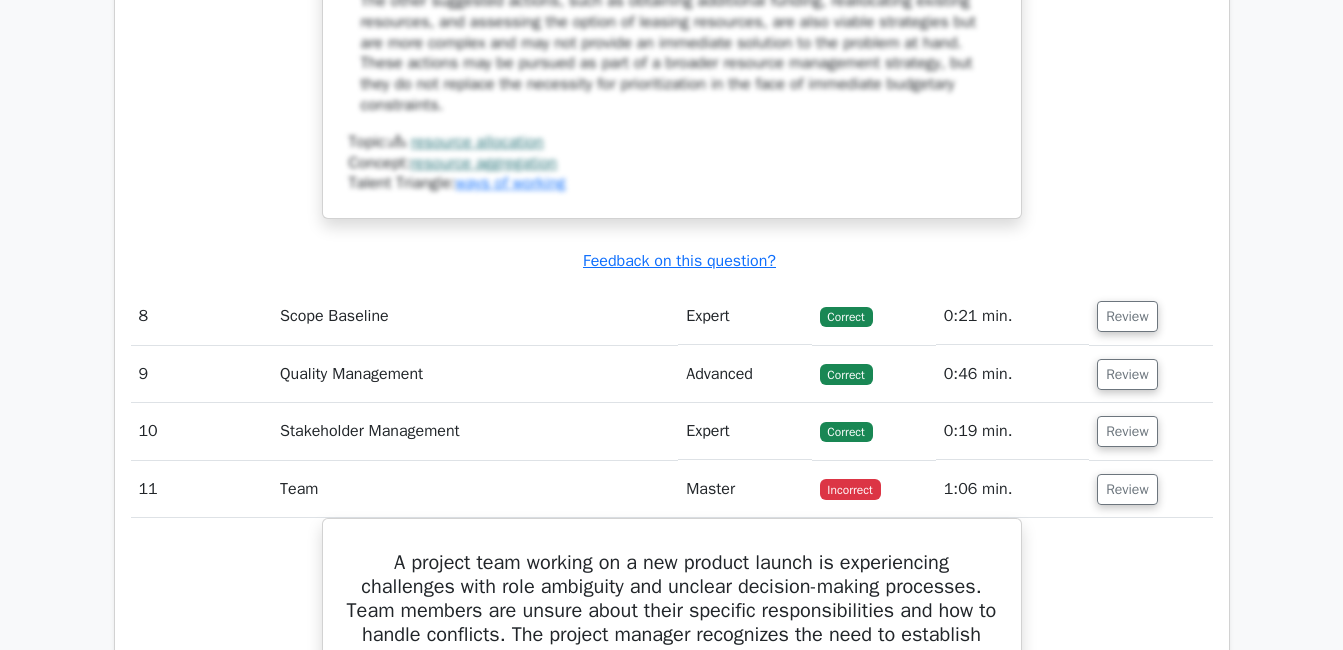 scroll, scrollTop: 8363, scrollLeft: 0, axis: vertical 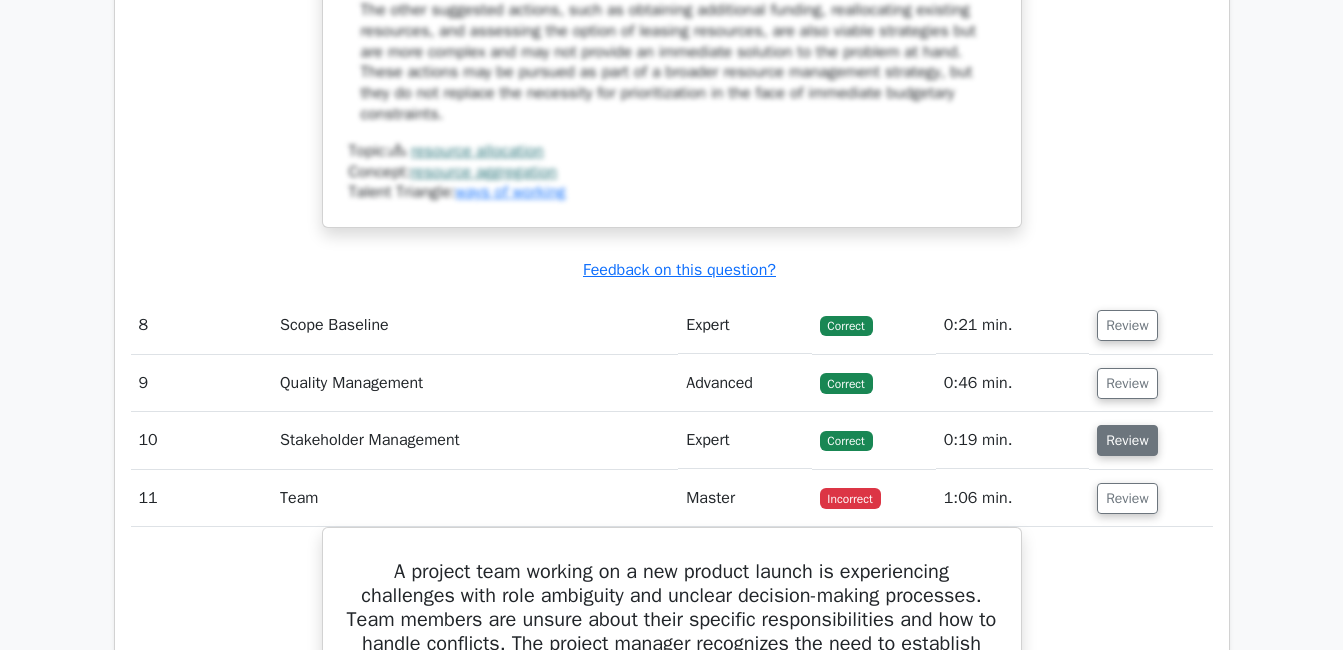 click on "Review" at bounding box center [1127, 440] 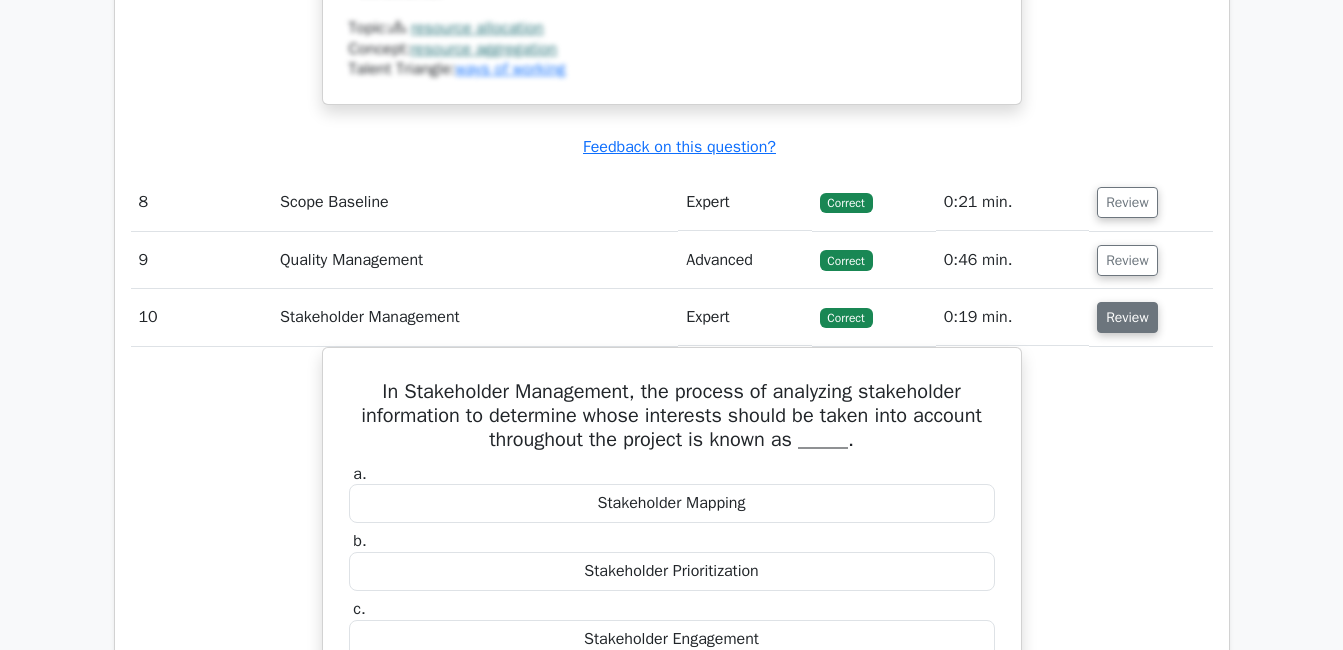 scroll, scrollTop: 8481, scrollLeft: 0, axis: vertical 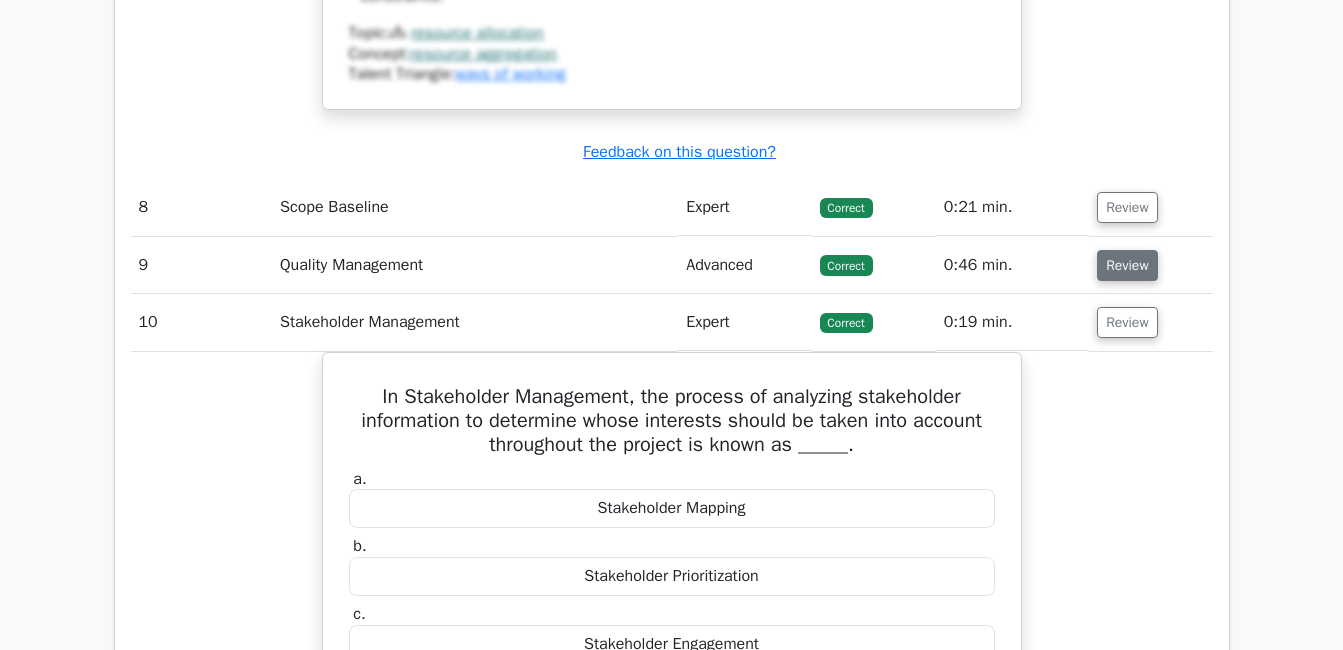 click on "Review" at bounding box center [1127, 265] 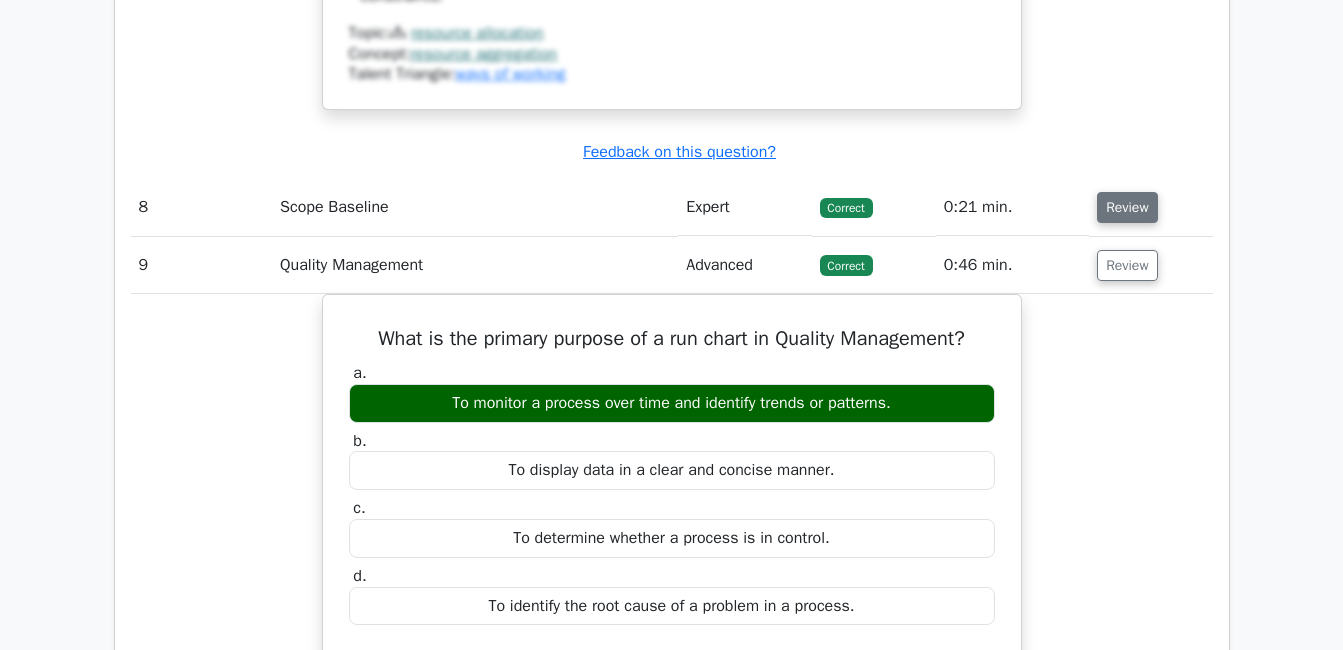 click on "Review" at bounding box center (1127, 207) 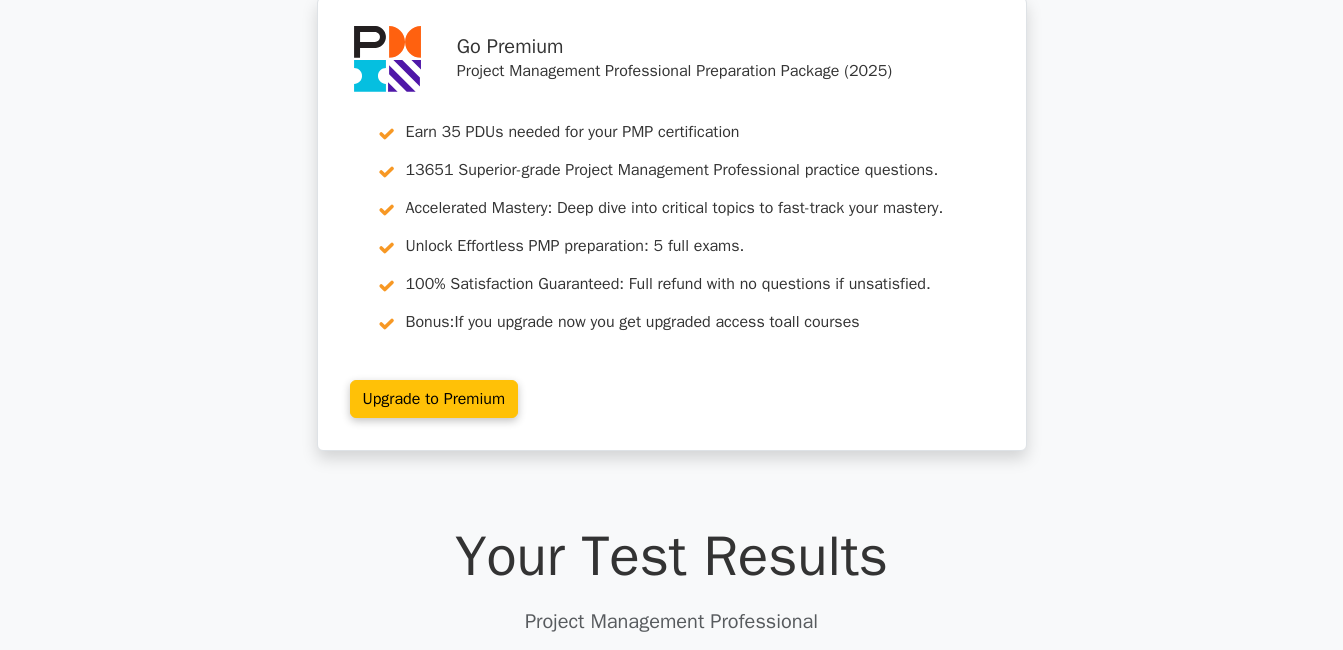 scroll, scrollTop: 0, scrollLeft: 0, axis: both 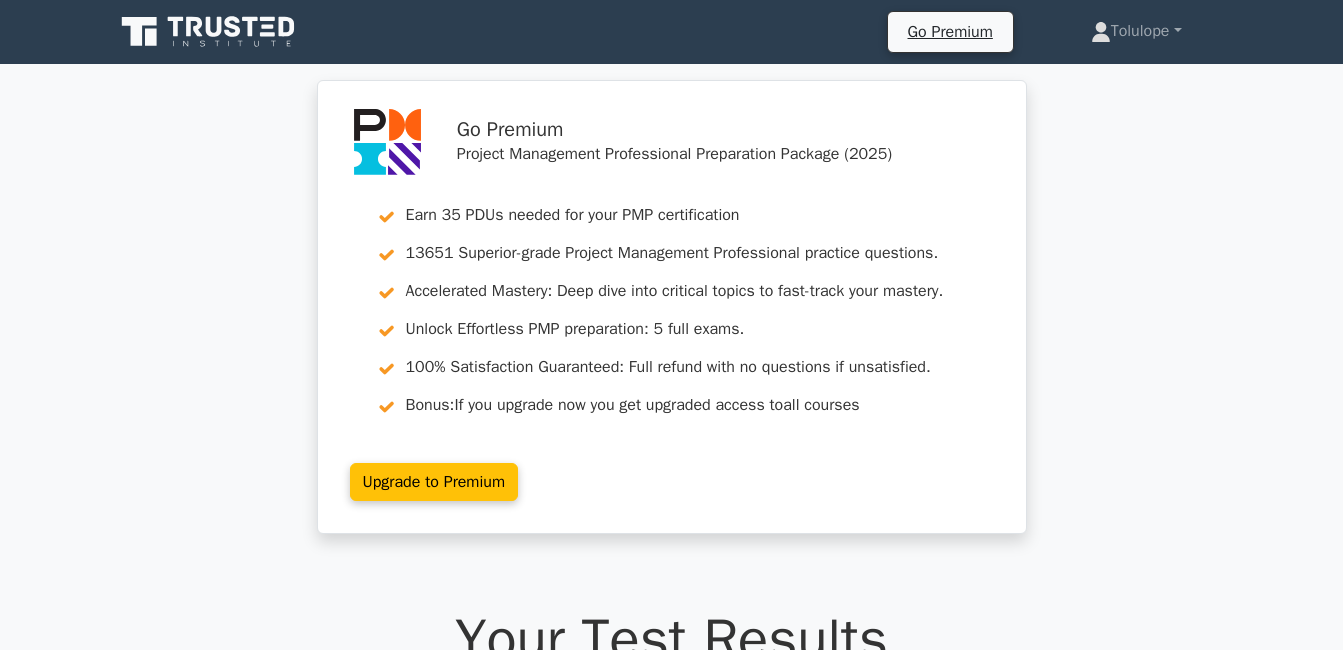 click on "Go Premium
Project Management Professional Preparation Package (2025)
Earn 35 PDUs needed for your PMP certification
13651 Superior-grade  Project Management Professional practice questions.
Accelerated Mastery: Deep dive into critical topics to fast-track your mastery.
Unlock Effortless PMP preparation: 5 full exams.
100% Satisfaction Guaranteed: Full refund with no questions if unsatisfied.
Bonus: all courses" at bounding box center [671, 319] 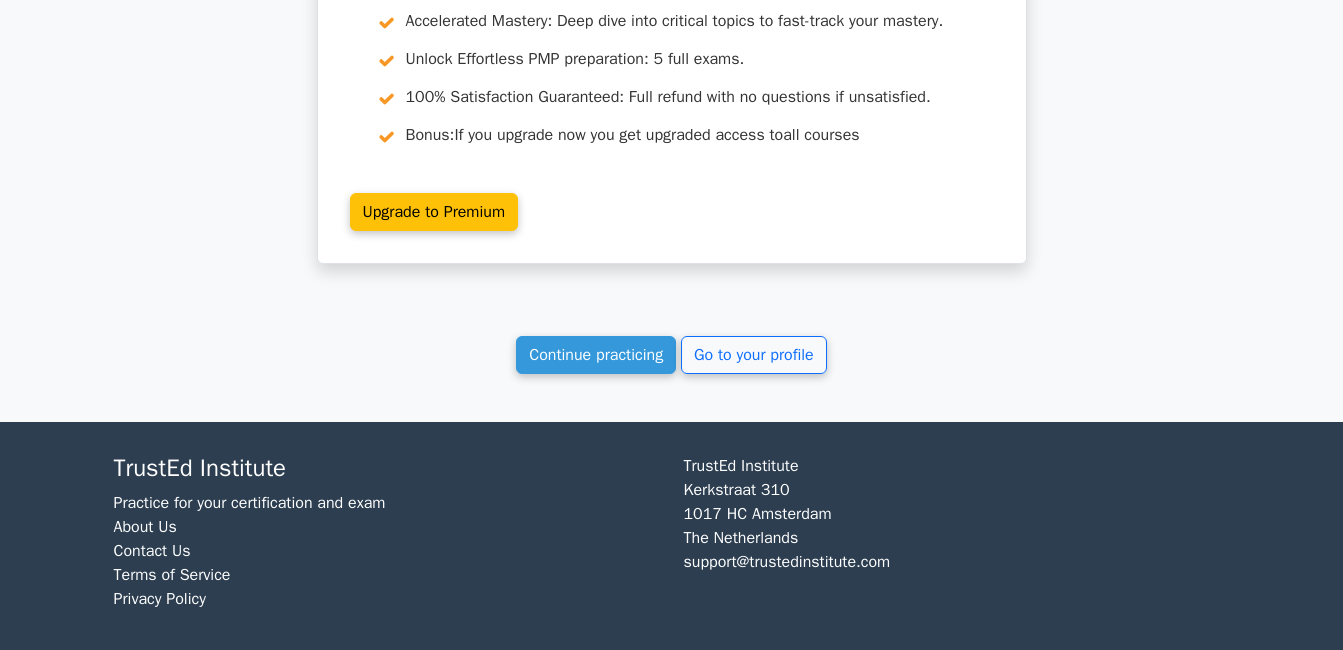 scroll, scrollTop: 15612, scrollLeft: 0, axis: vertical 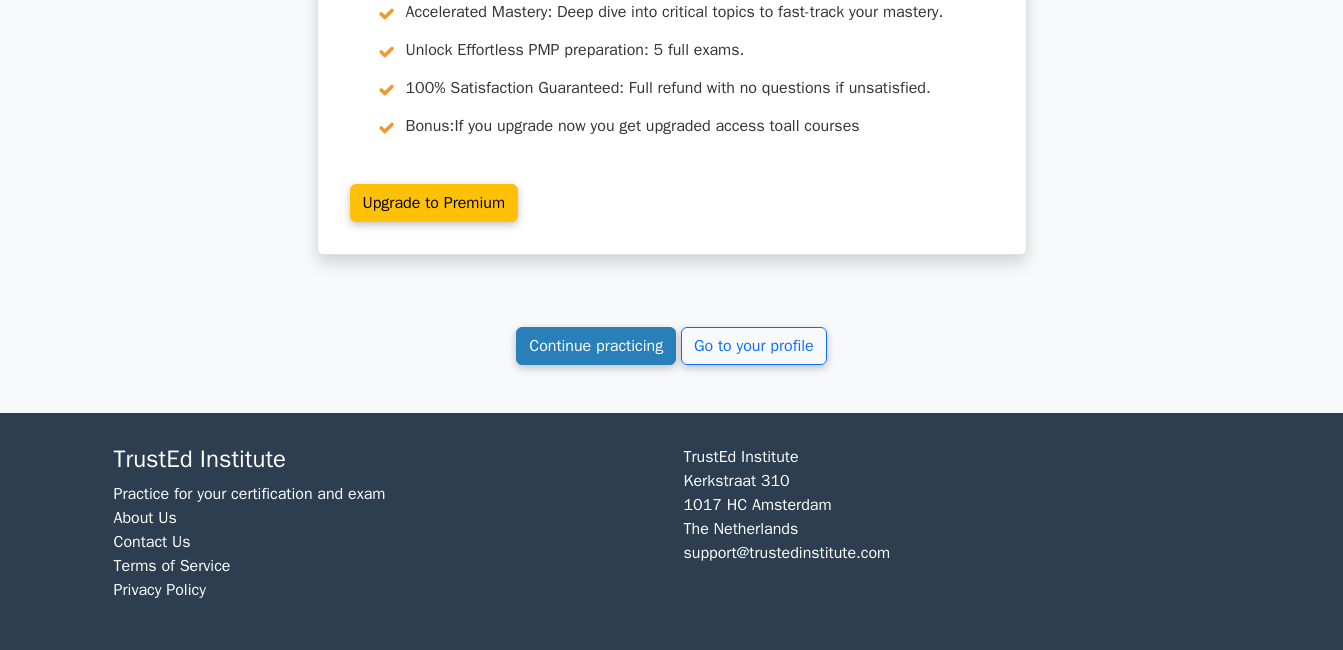 click on "Continue practicing" at bounding box center (596, 346) 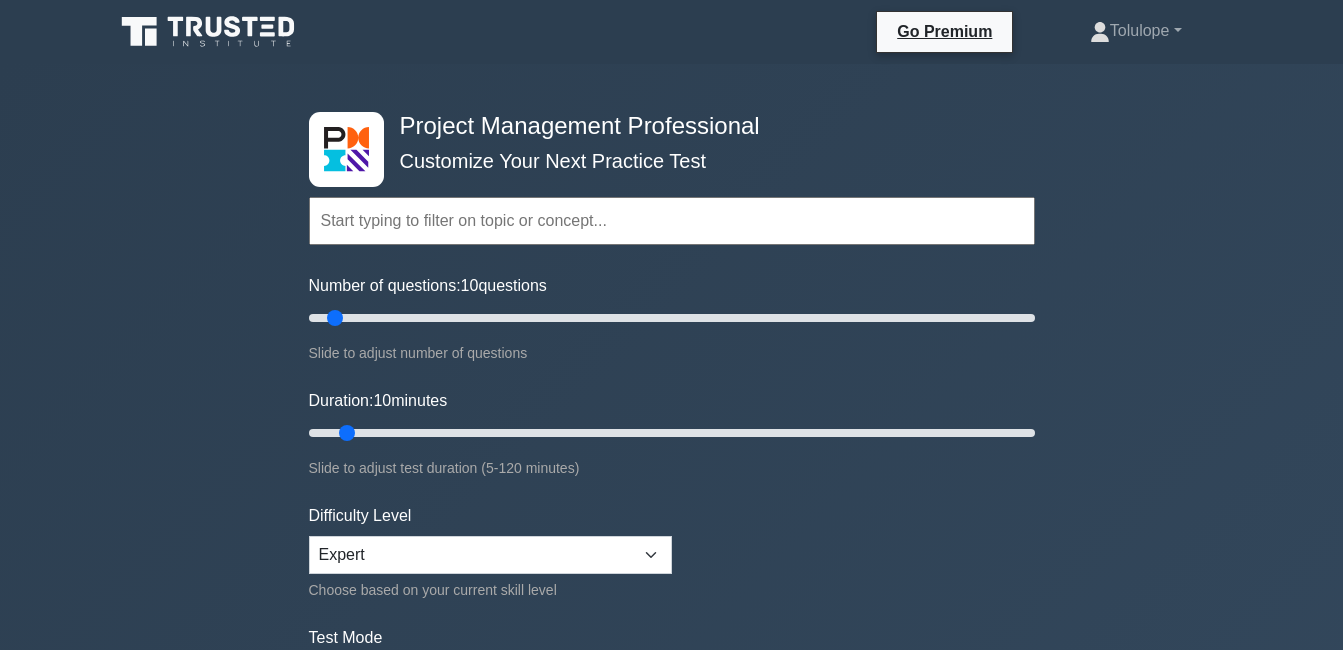 scroll, scrollTop: 0, scrollLeft: 0, axis: both 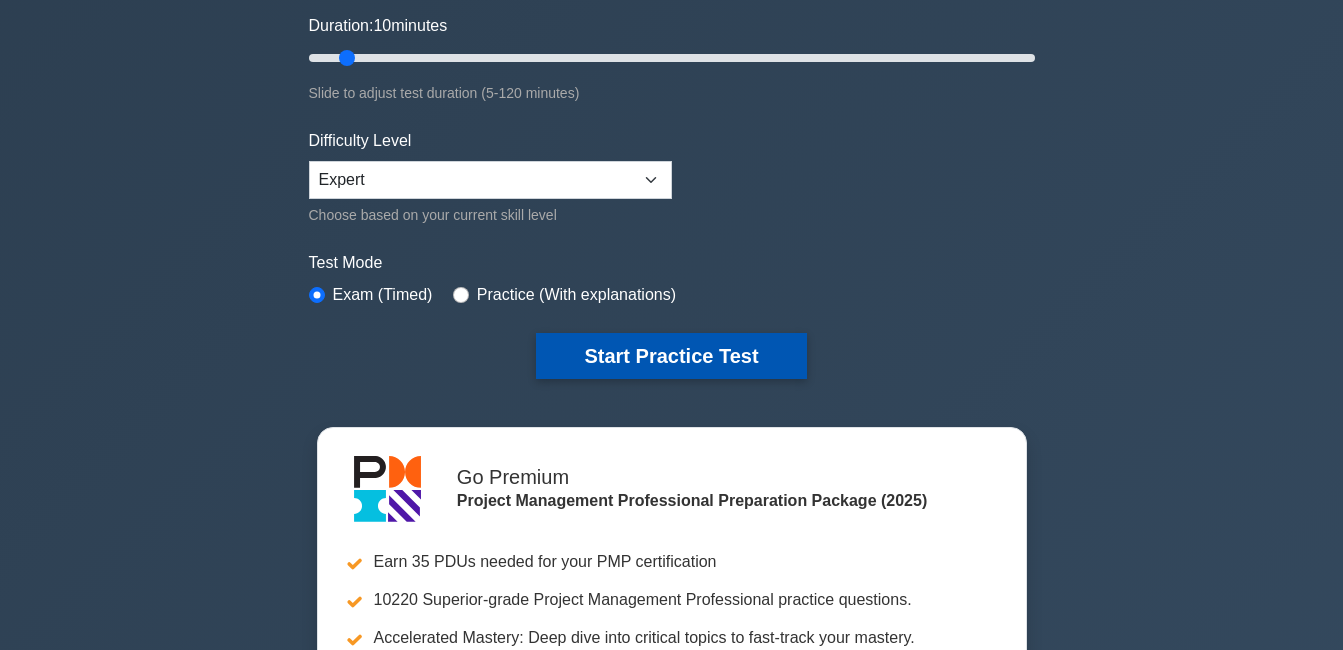 click on "Start Practice Test" at bounding box center (671, 356) 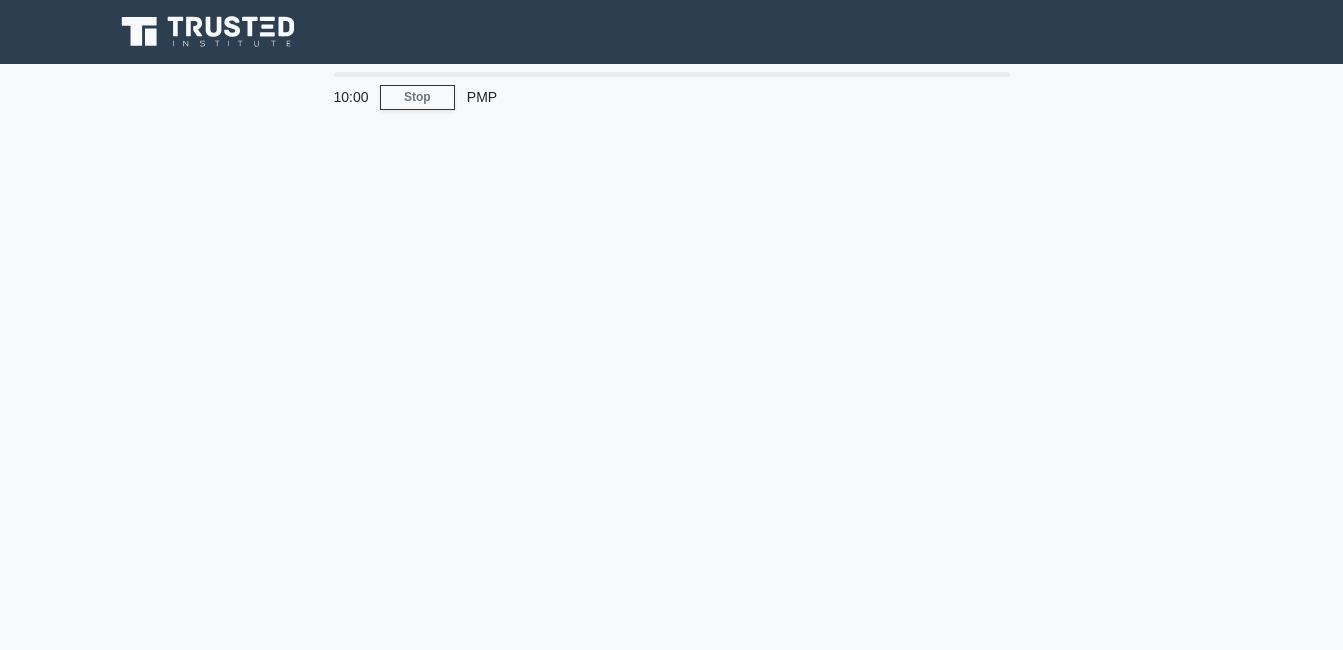 scroll, scrollTop: 0, scrollLeft: 0, axis: both 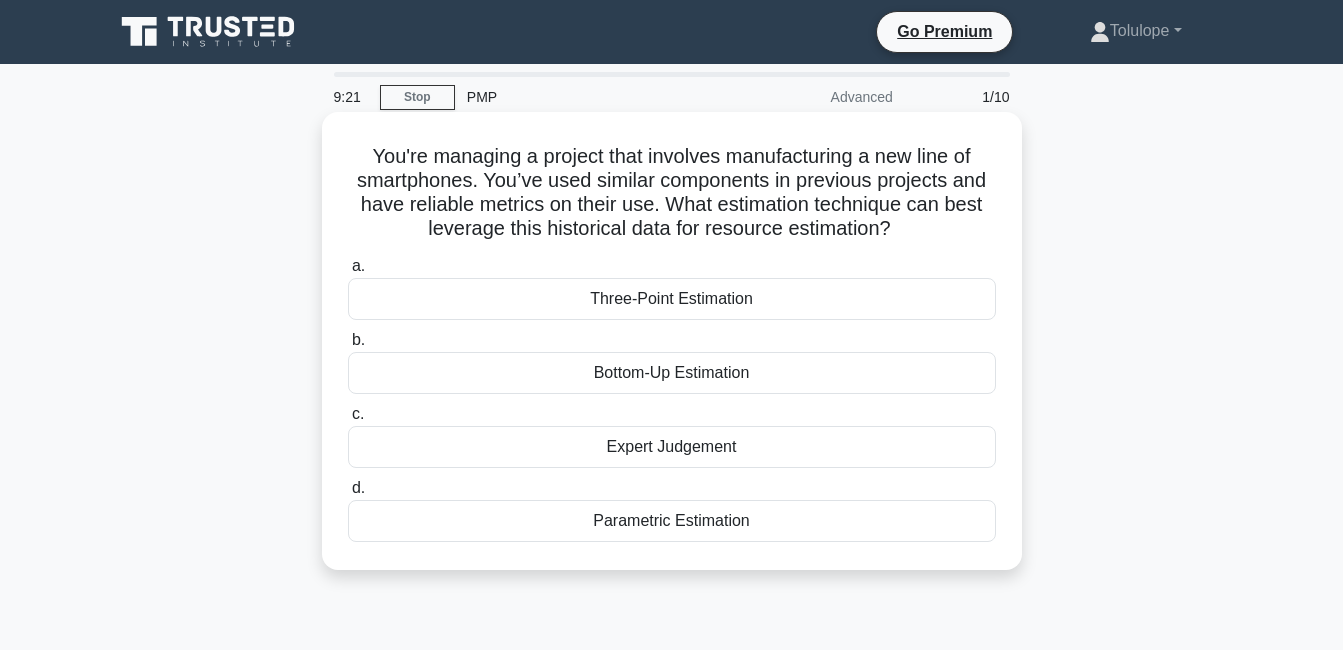 click on "Parametric Estimation" at bounding box center [672, 521] 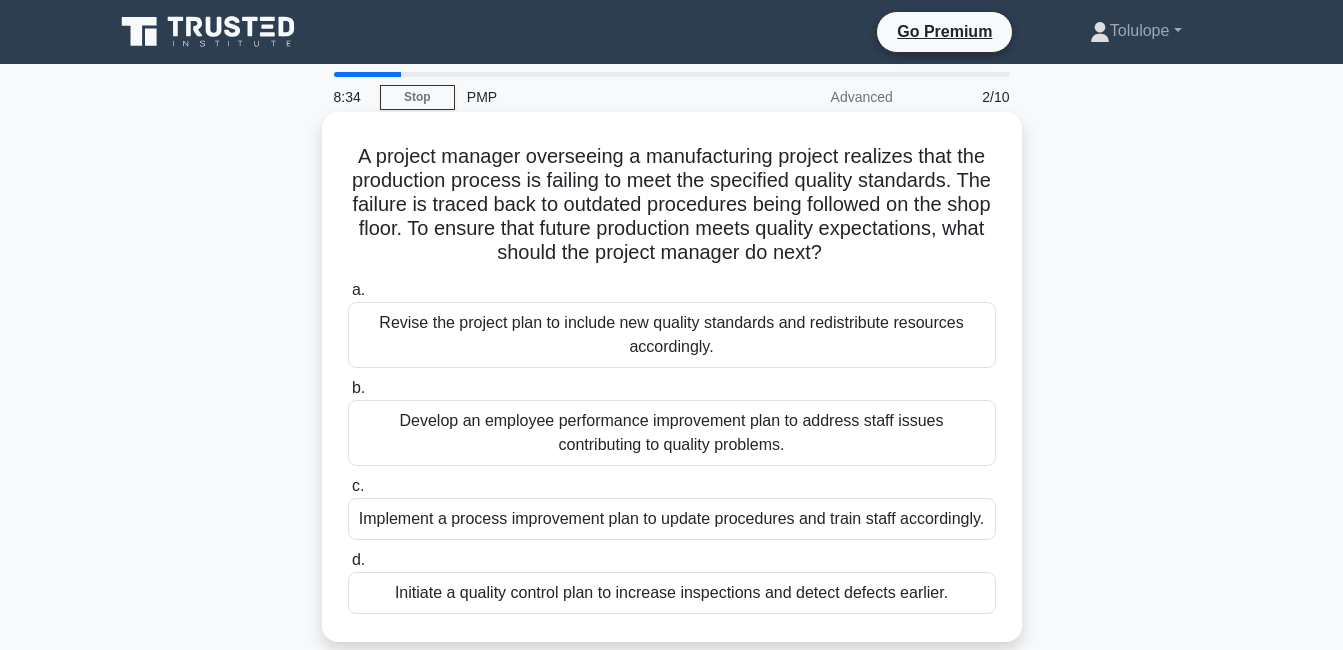 click on "Implement a process improvement plan to update procedures and train staff accordingly." at bounding box center [672, 519] 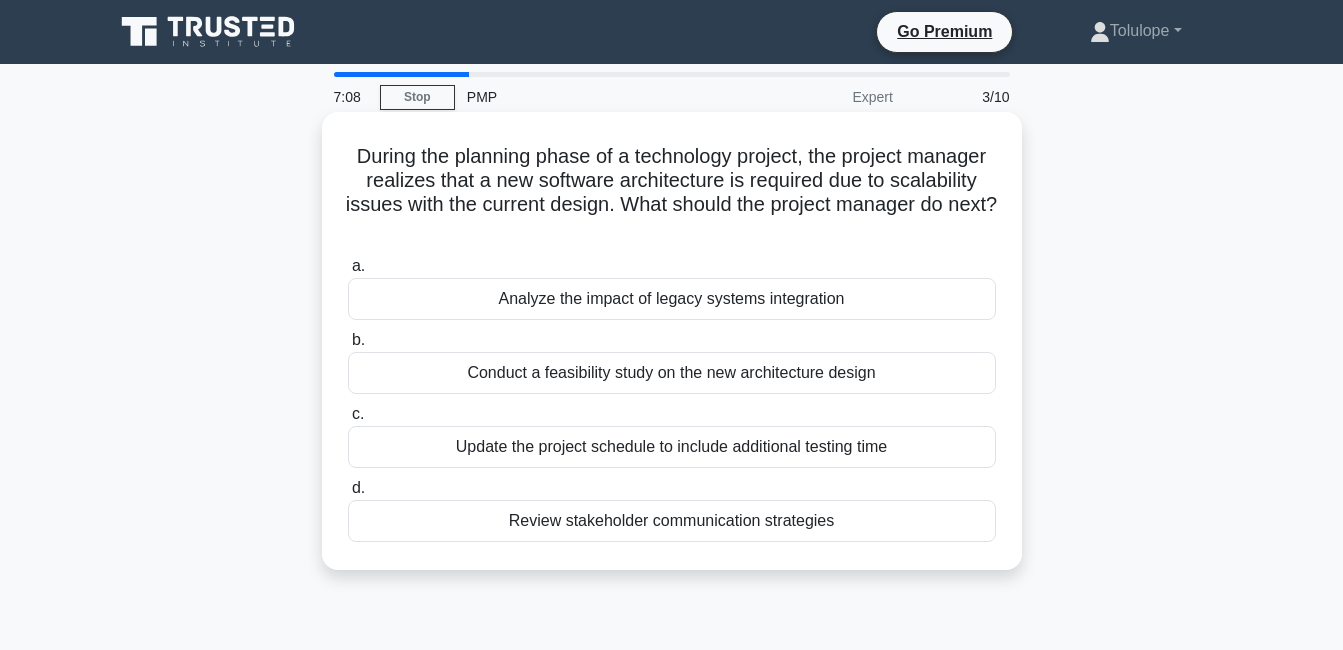 click on "Conduct a feasibility study on the new architecture design" at bounding box center (672, 373) 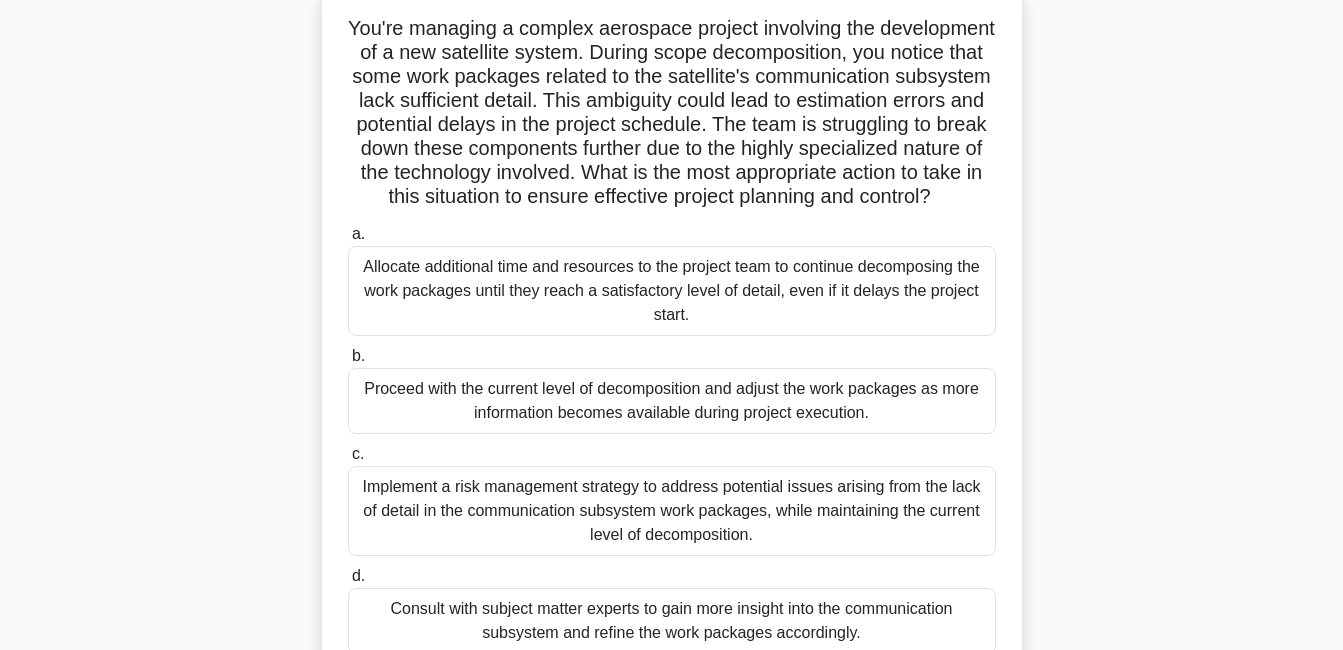 scroll, scrollTop: 153, scrollLeft: 0, axis: vertical 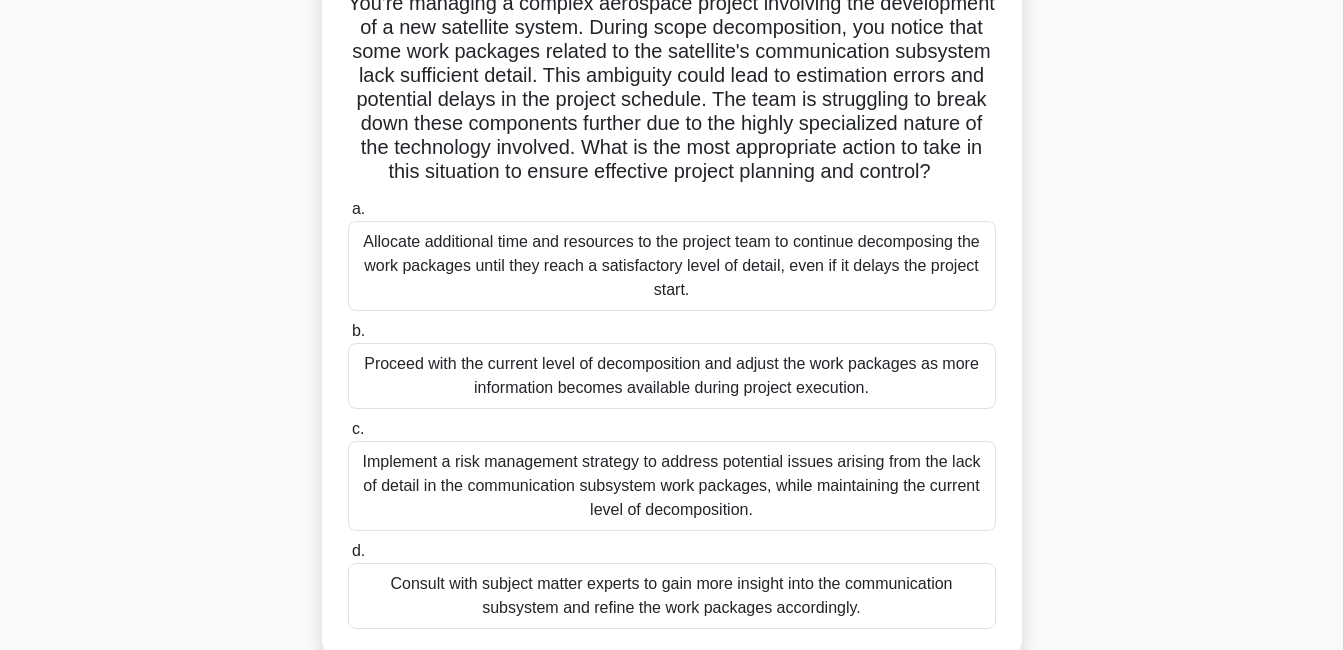 click on "Consult with subject matter experts to gain more insight into the communication subsystem and refine the work packages accordingly." at bounding box center (672, 596) 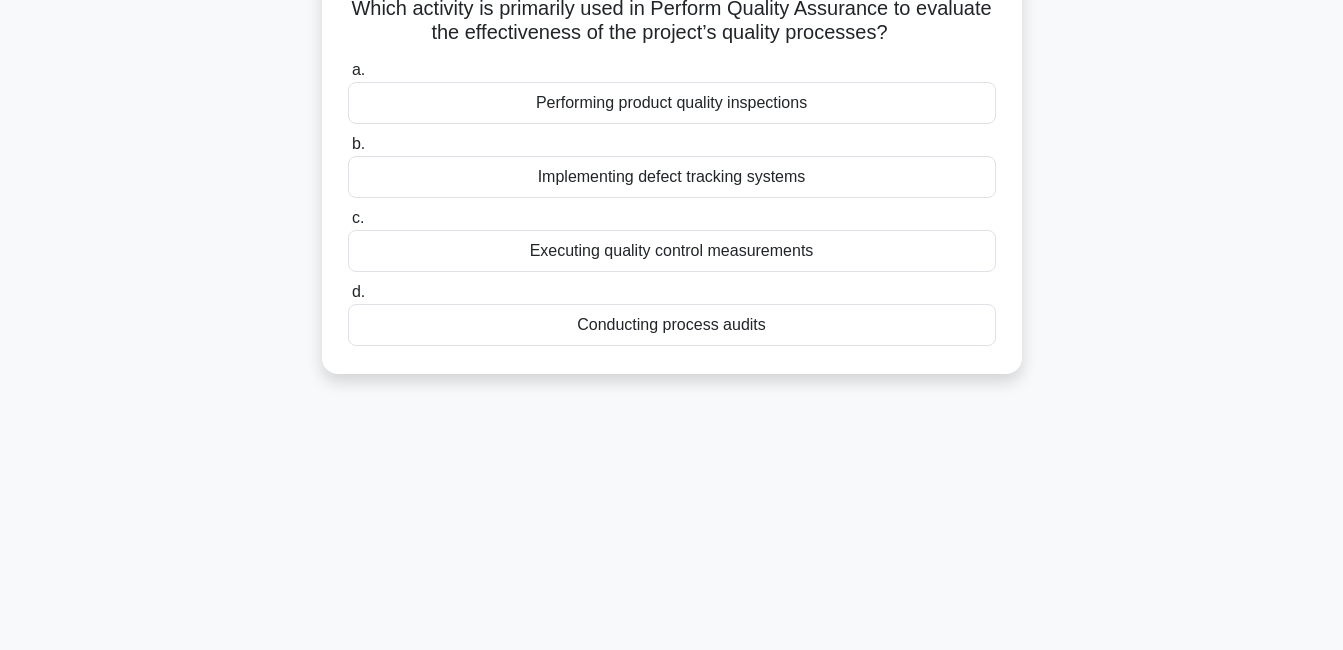 scroll, scrollTop: 0, scrollLeft: 0, axis: both 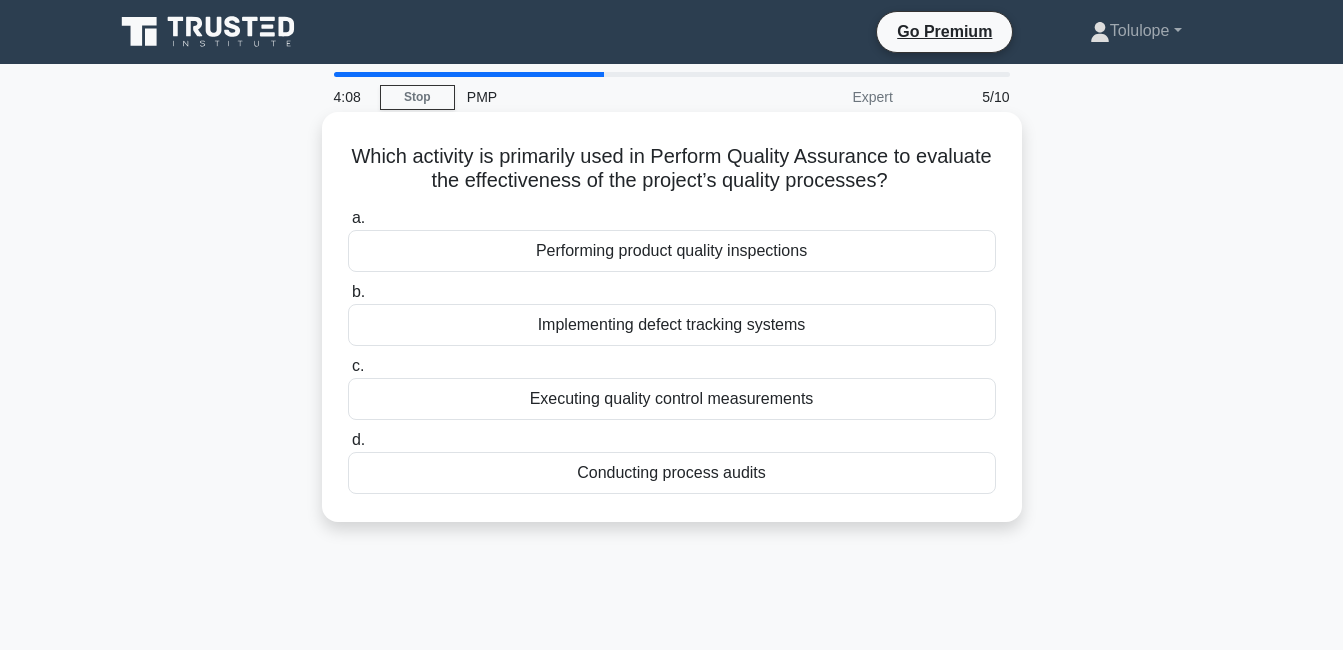 click on "Performing product quality inspections" at bounding box center [672, 251] 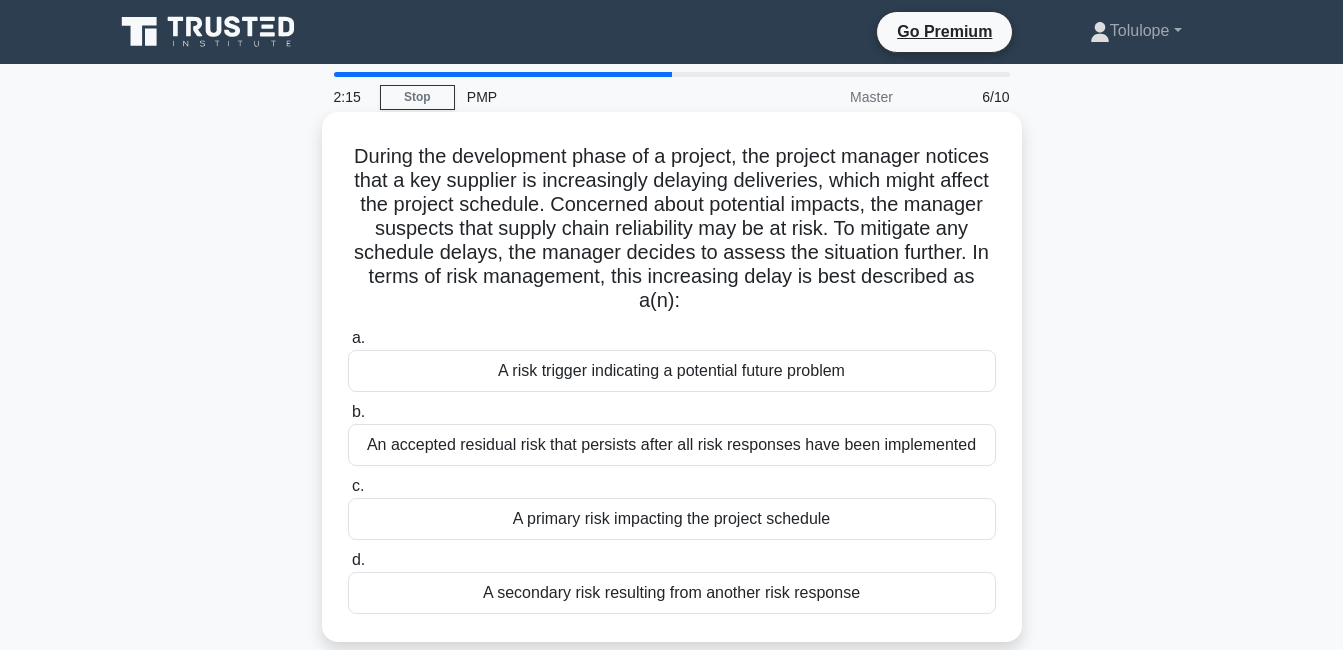 click on "A secondary risk resulting from another risk response" at bounding box center [672, 593] 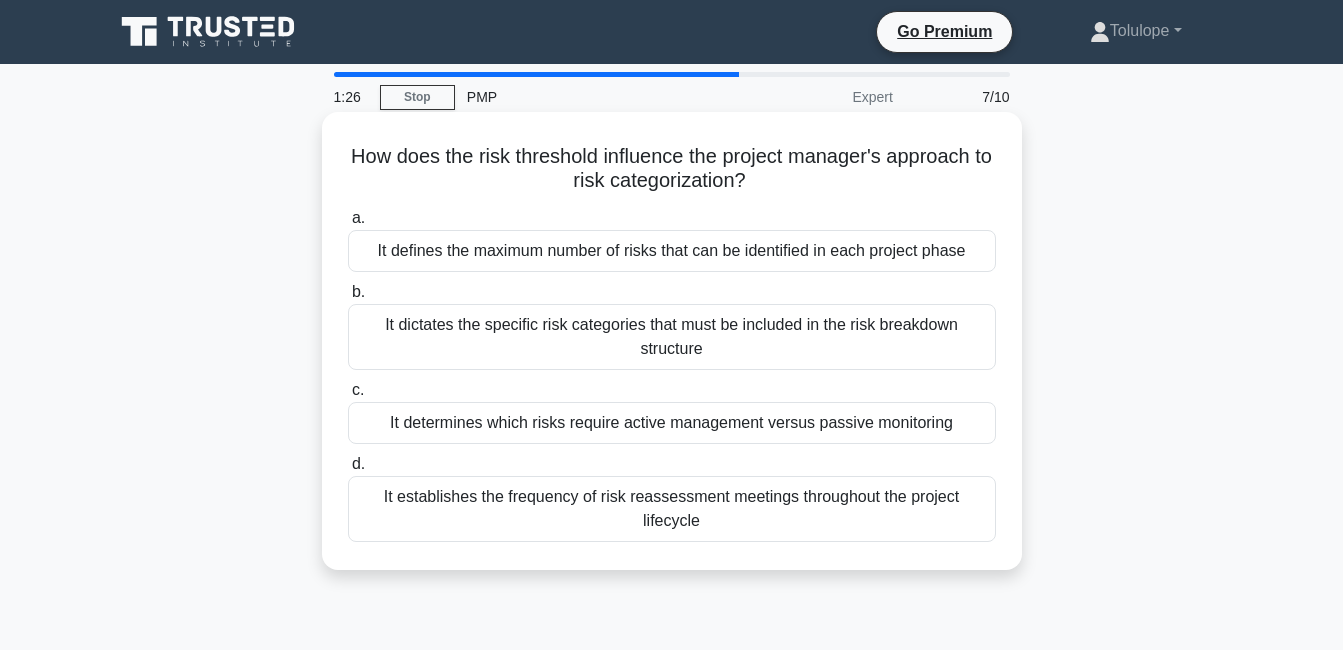 click on "It defines the maximum number of risks that can be identified in each project phase" at bounding box center (672, 251) 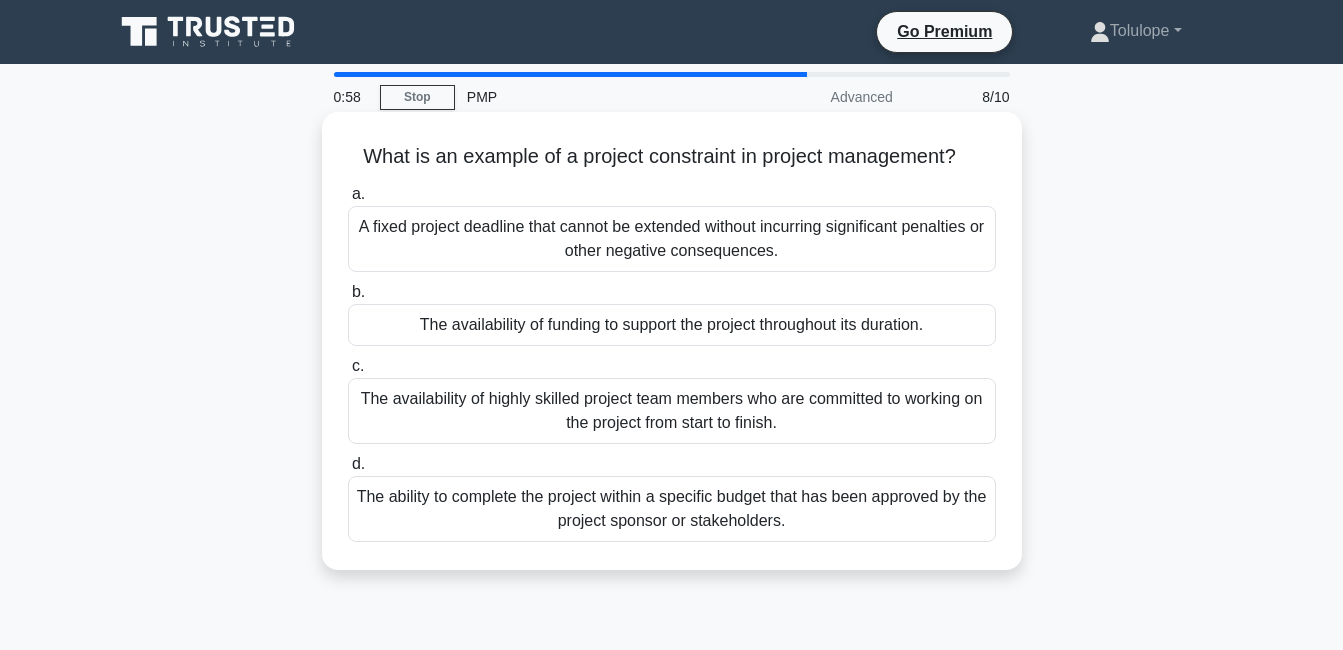 click on "A fixed project deadline that cannot be extended without incurring significant penalties or other negative consequences." at bounding box center (672, 239) 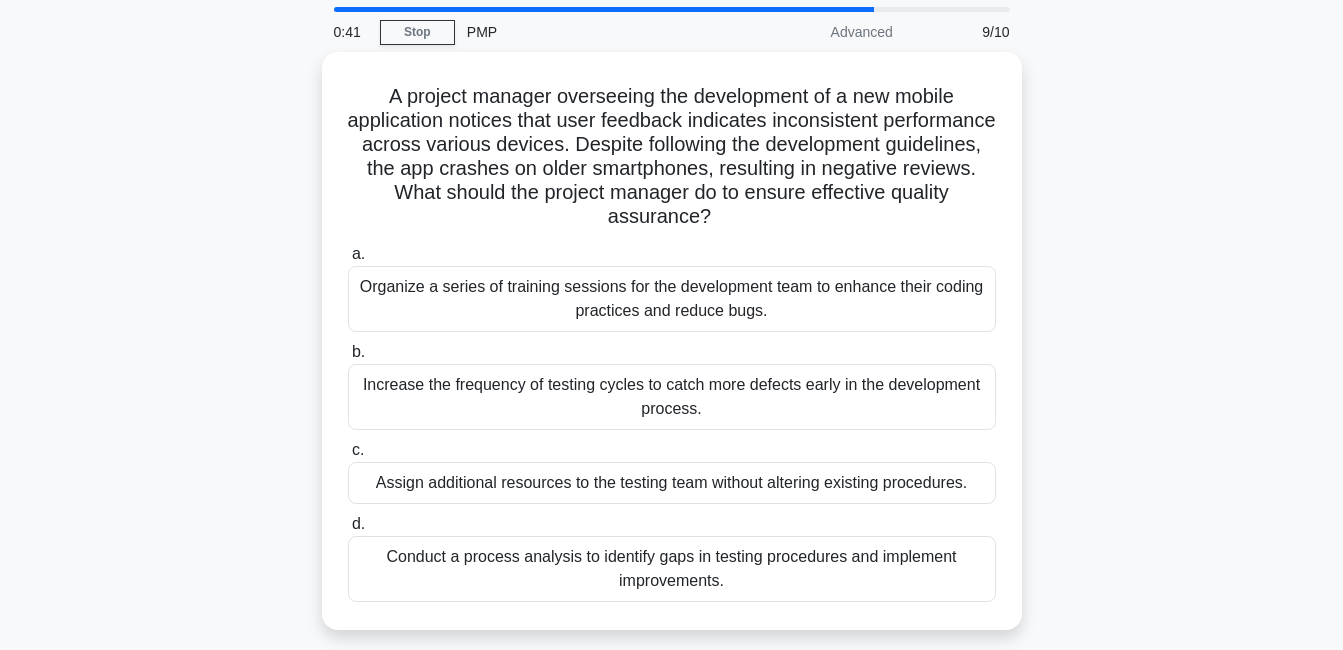 scroll, scrollTop: 69, scrollLeft: 0, axis: vertical 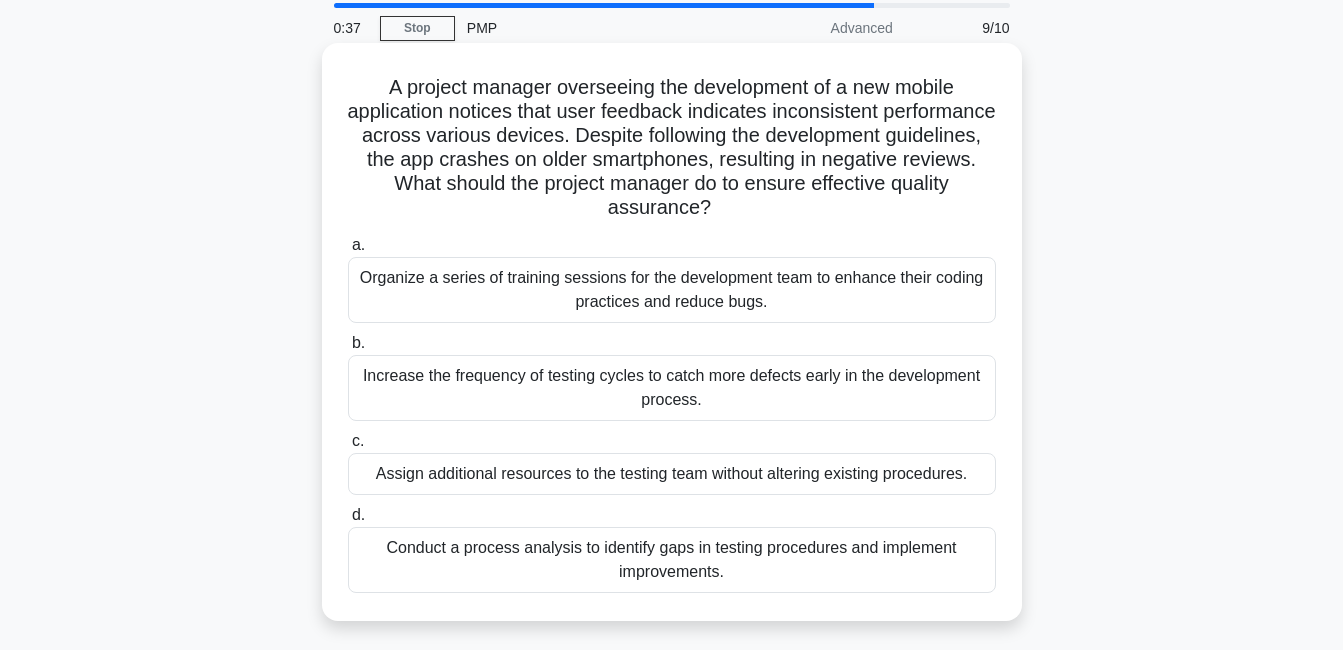 click on "Conduct a process analysis to identify gaps in testing procedures and implement improvements." at bounding box center [672, 560] 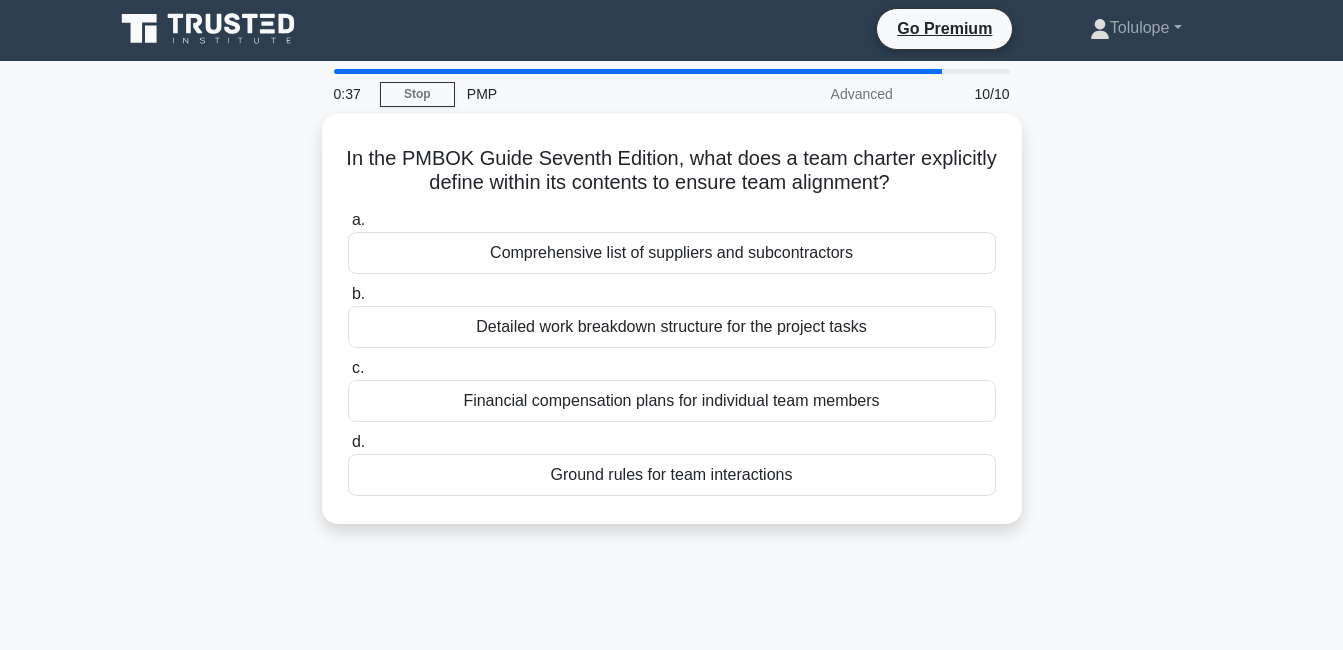 scroll, scrollTop: 0, scrollLeft: 0, axis: both 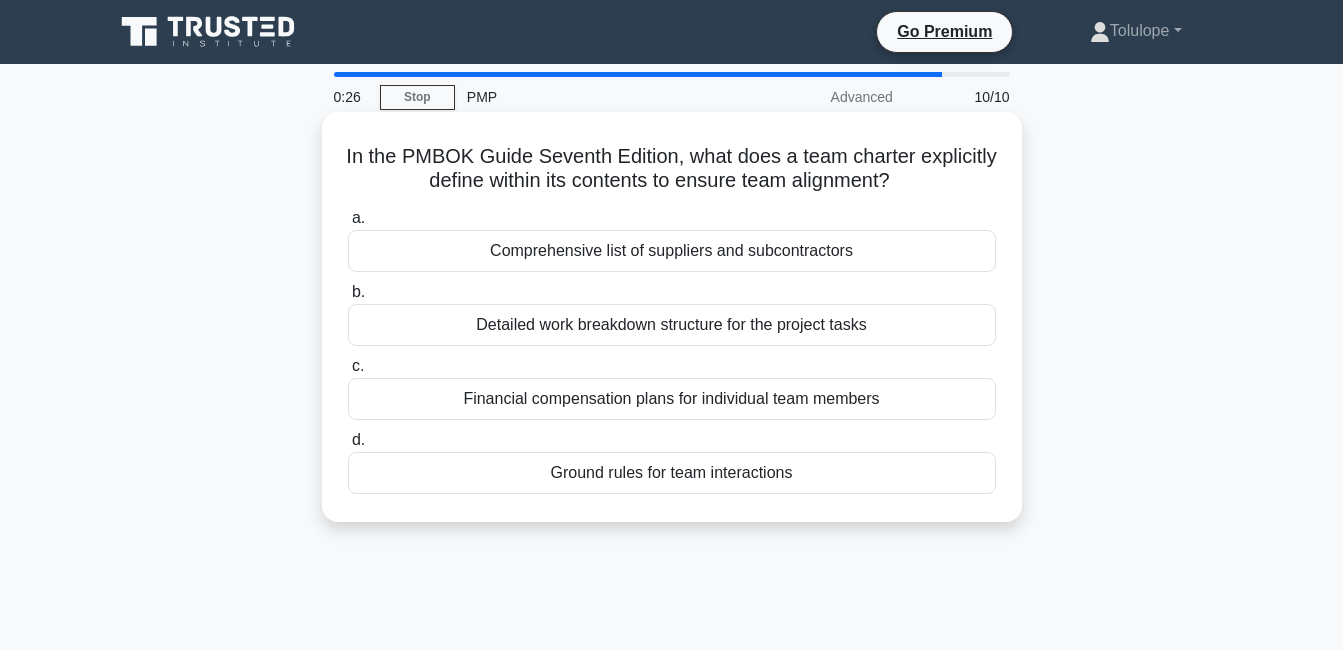 click on "Ground rules for team interactions" at bounding box center [672, 473] 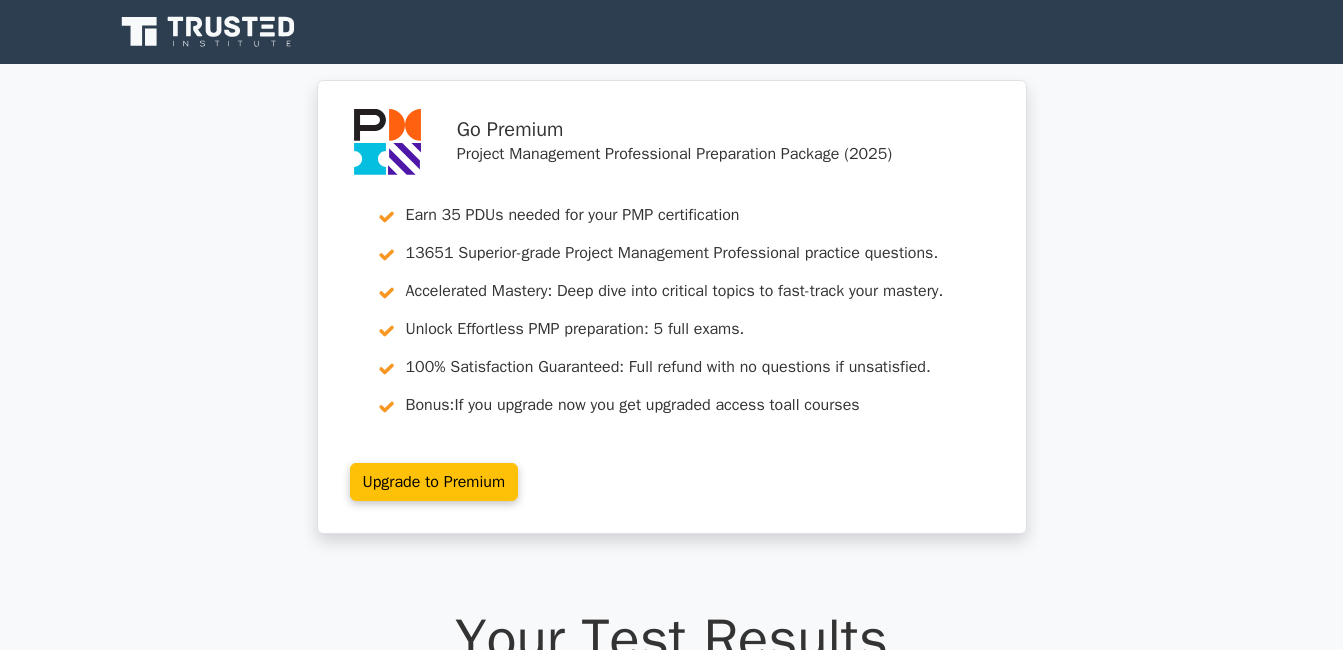 scroll, scrollTop: 0, scrollLeft: 0, axis: both 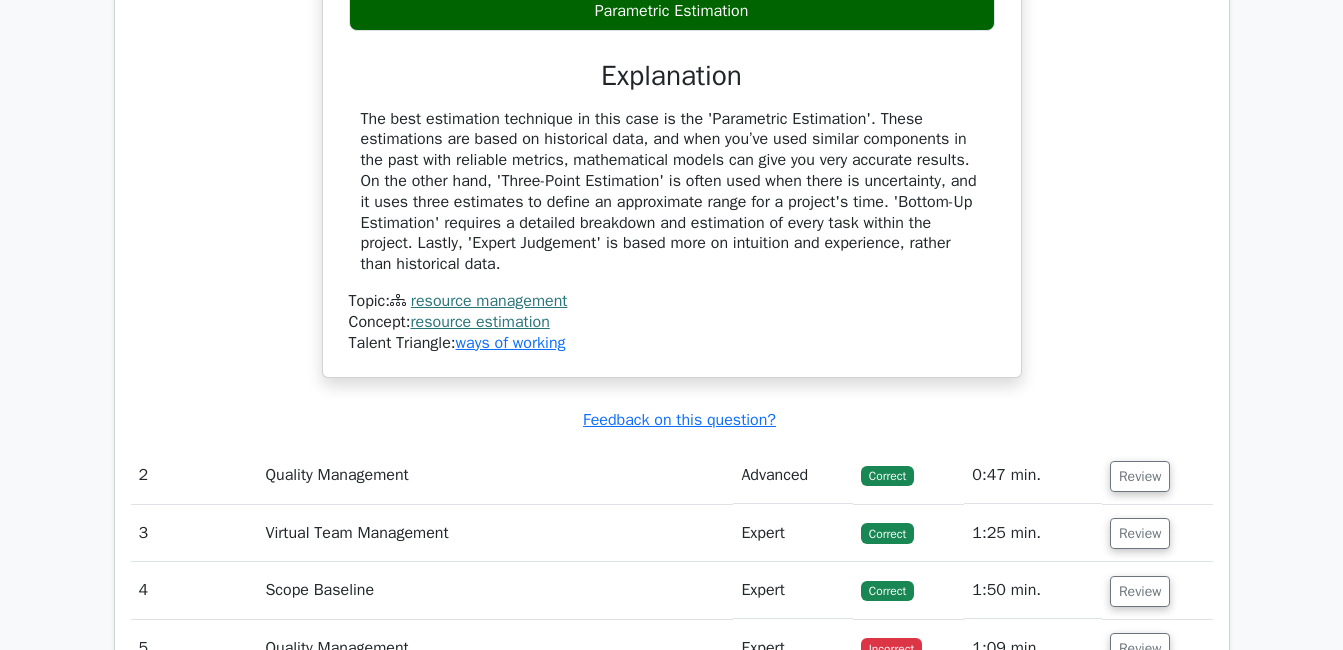 click on "Go Premium
Project Management Professional Preparation Package (2025)
Earn 35 PDUs needed for your PMP certification
13651 Superior-grade  Project Management Professional practice questions.
Accelerated Mastery: Deep dive into critical topics to fast-track your mastery.
Unlock Effortless PMP preparation: 5 full exams.
100% Satisfaction Guaranteed: Full refund with no questions if unsatisfied.
Bonus: all courses" at bounding box center [671, -145] 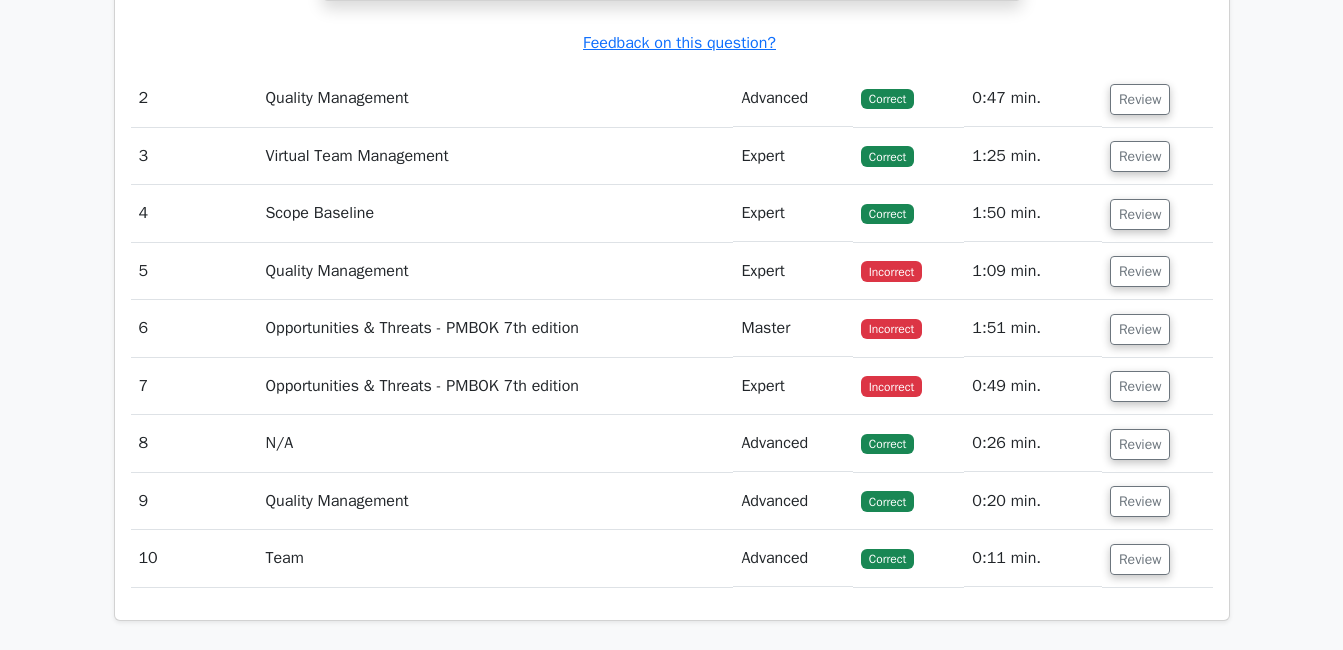 click on "Review" at bounding box center [1157, 443] 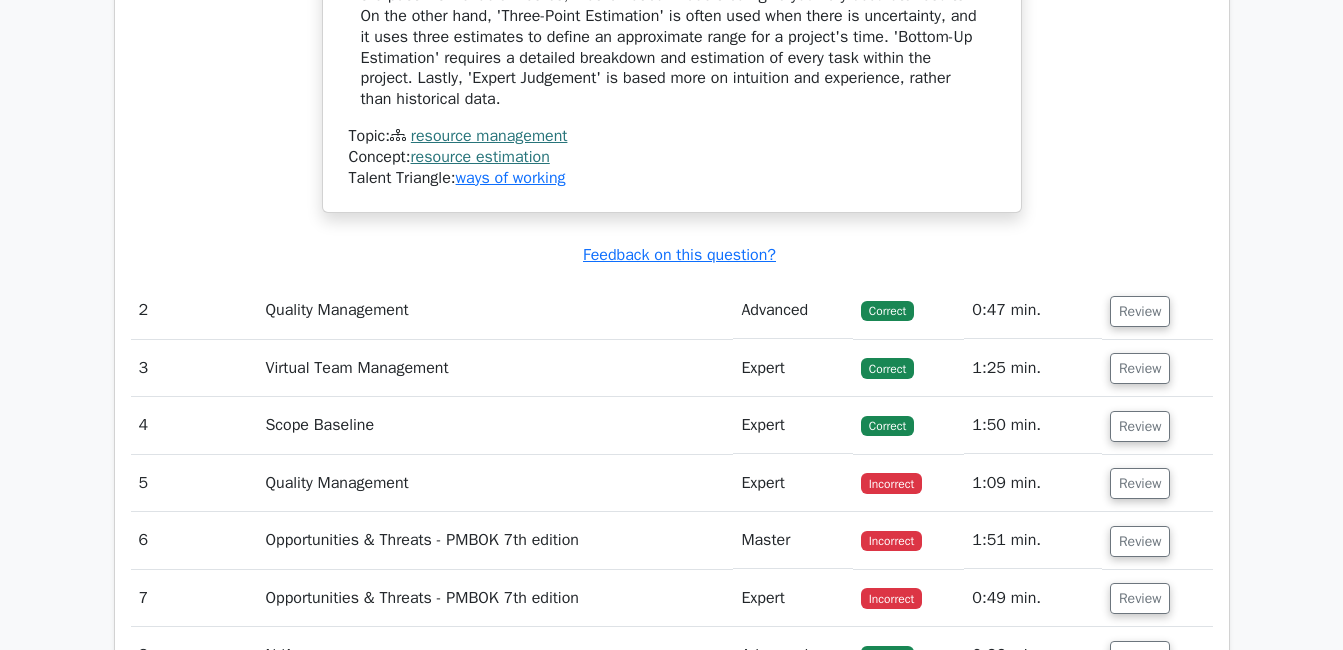 scroll, scrollTop: 2199, scrollLeft: 0, axis: vertical 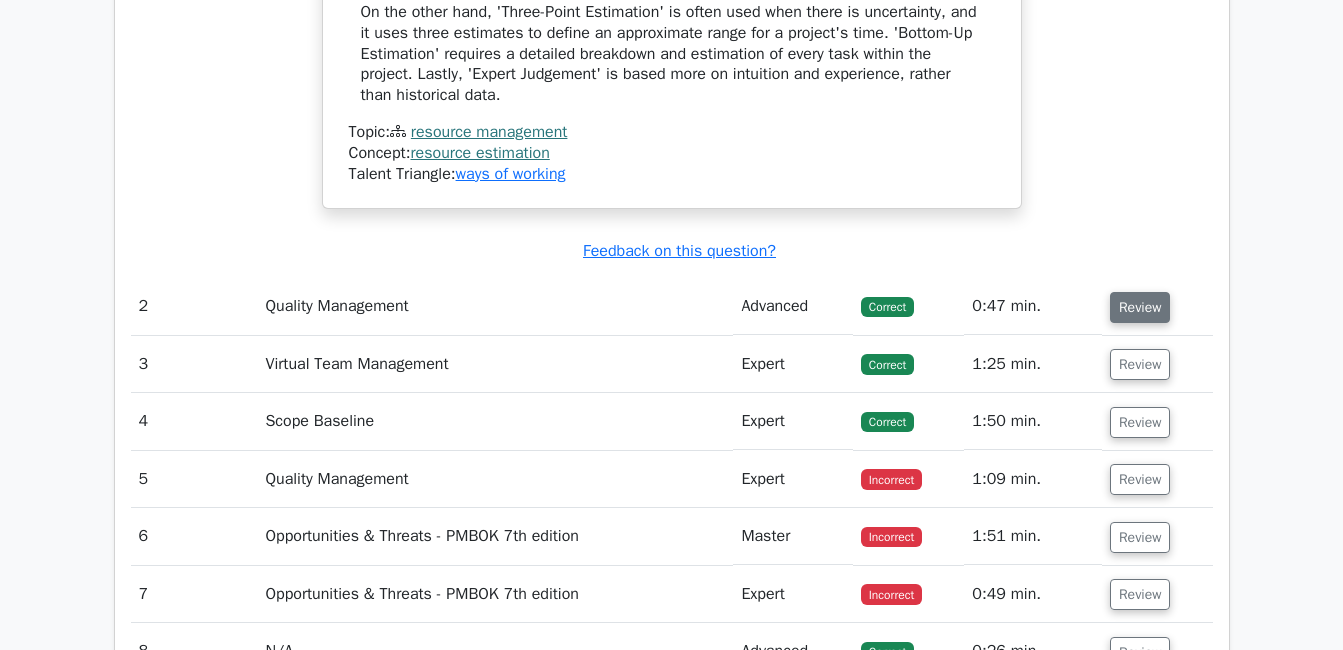 click on "Review" at bounding box center (1140, 307) 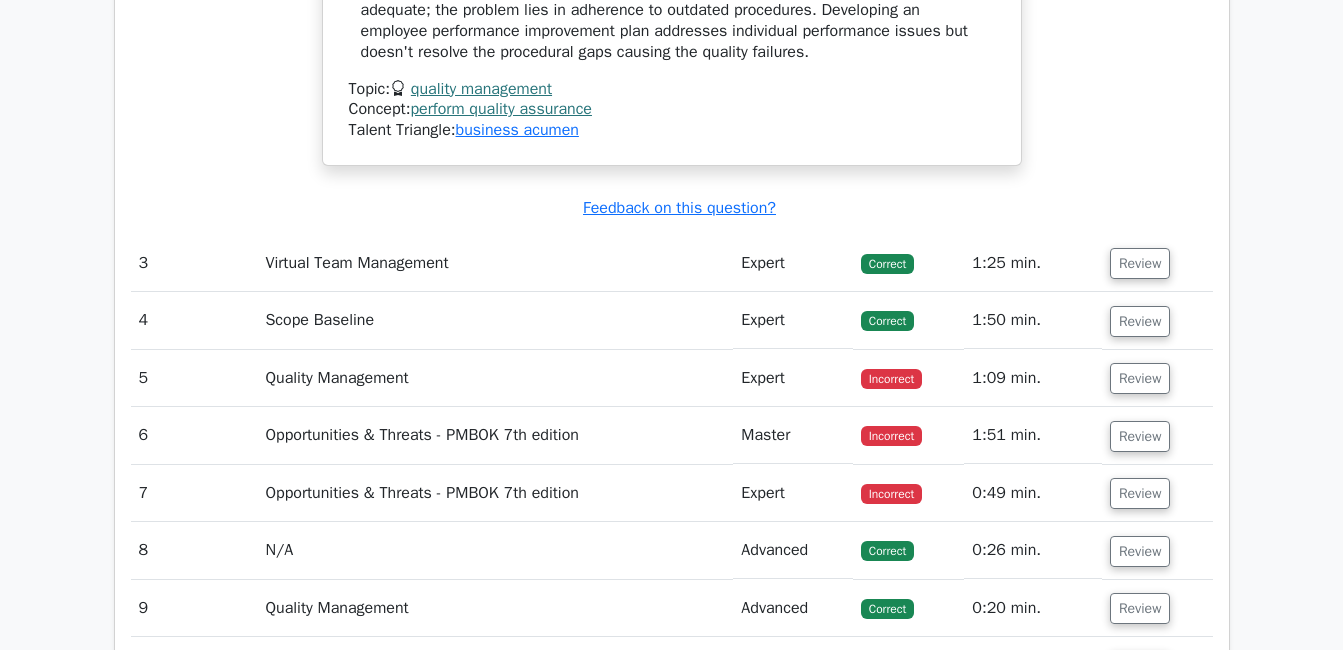 scroll, scrollTop: 3299, scrollLeft: 0, axis: vertical 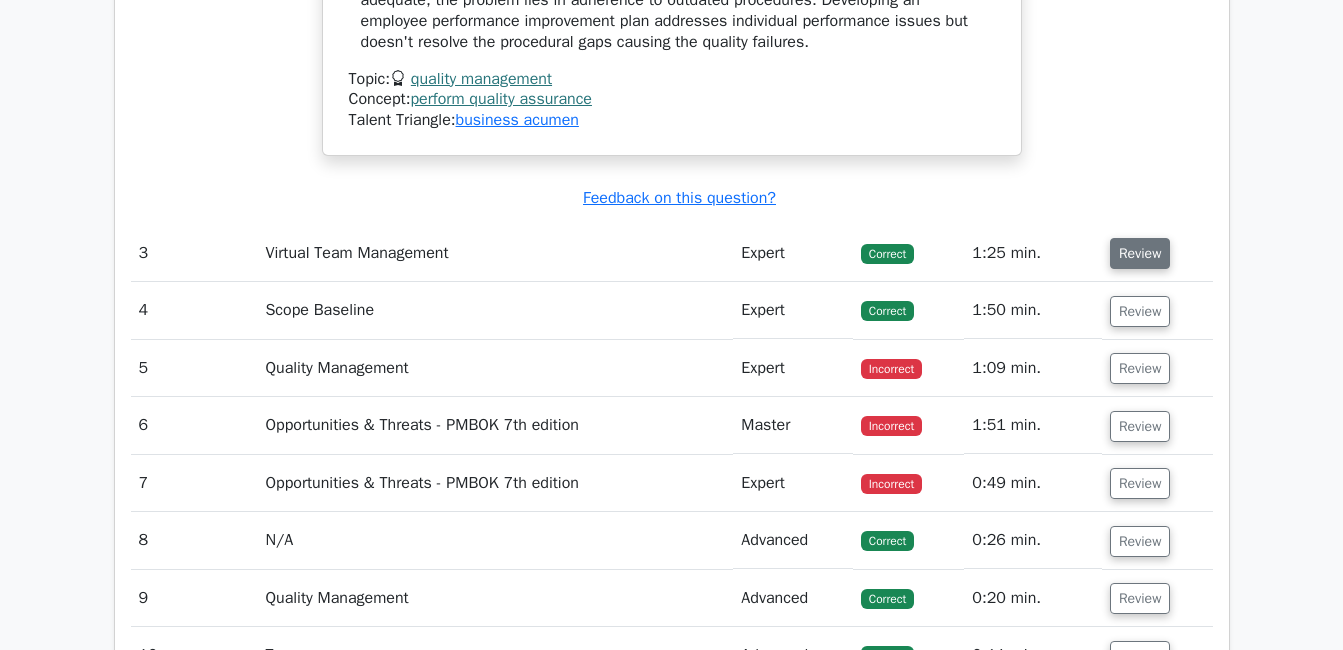 click on "Review" at bounding box center (1140, 253) 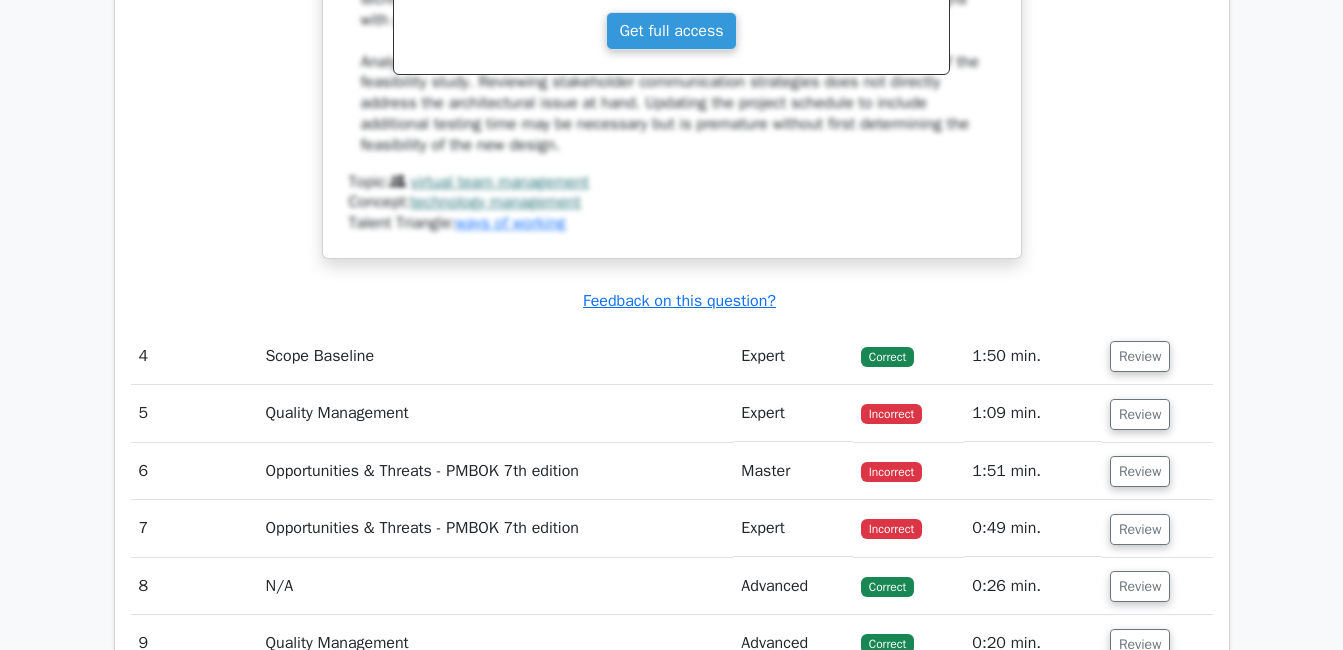 scroll, scrollTop: 4154, scrollLeft: 0, axis: vertical 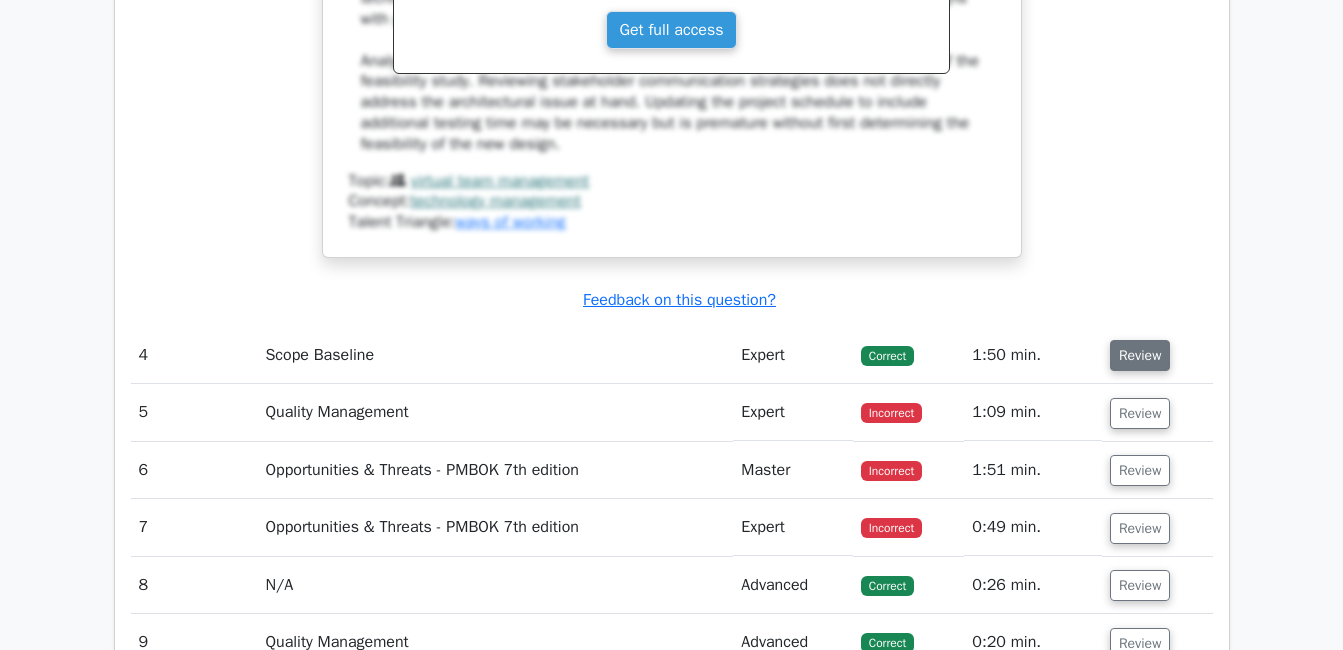 click on "Review" at bounding box center (1140, 355) 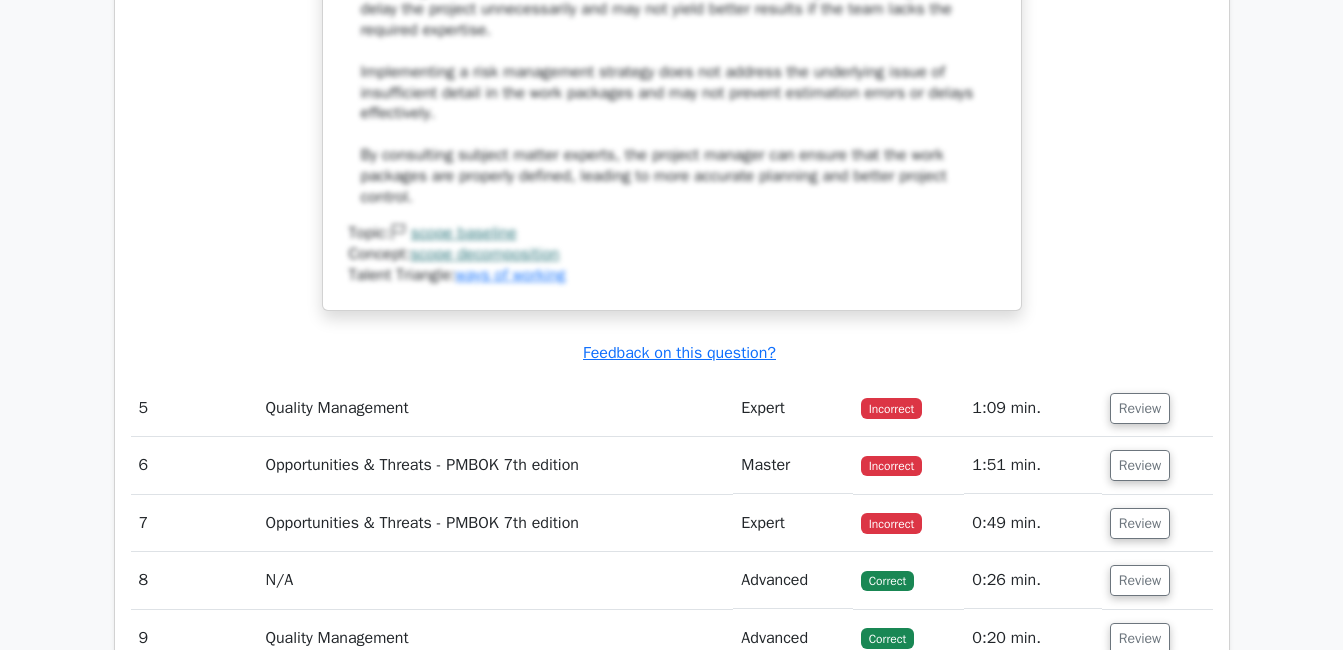 scroll, scrollTop: 5619, scrollLeft: 0, axis: vertical 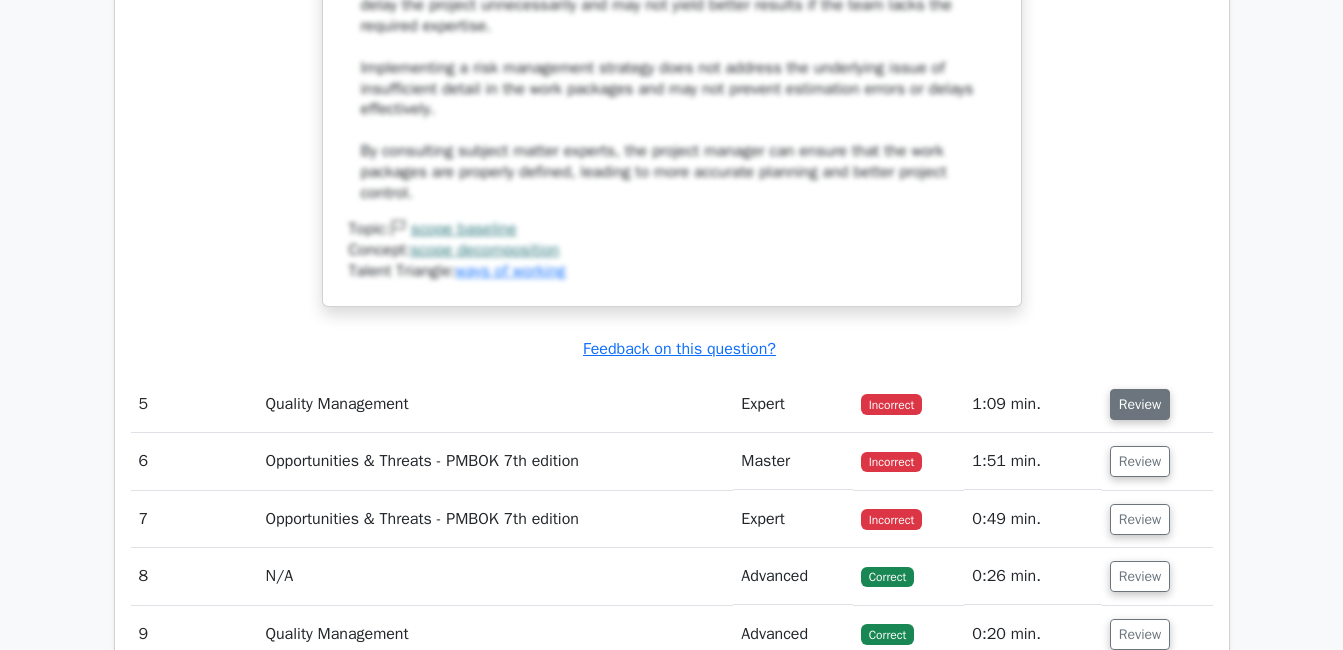 click on "Review" at bounding box center [1140, 404] 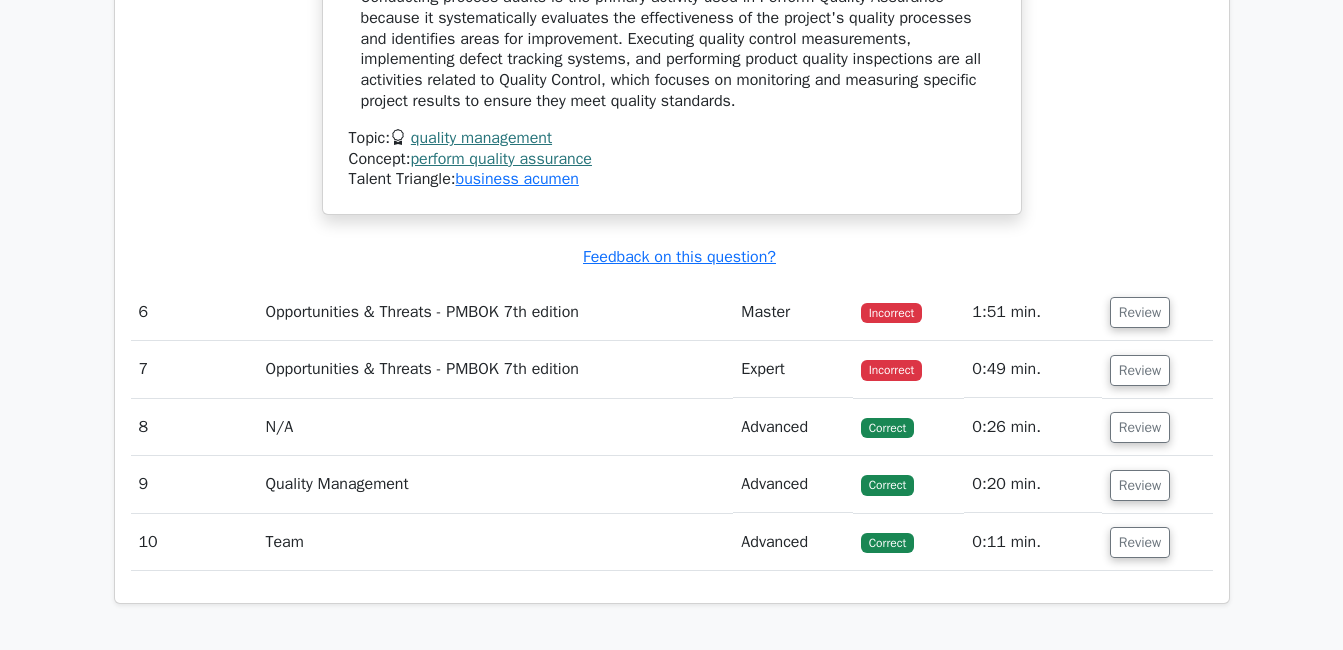 scroll, scrollTop: 6509, scrollLeft: 0, axis: vertical 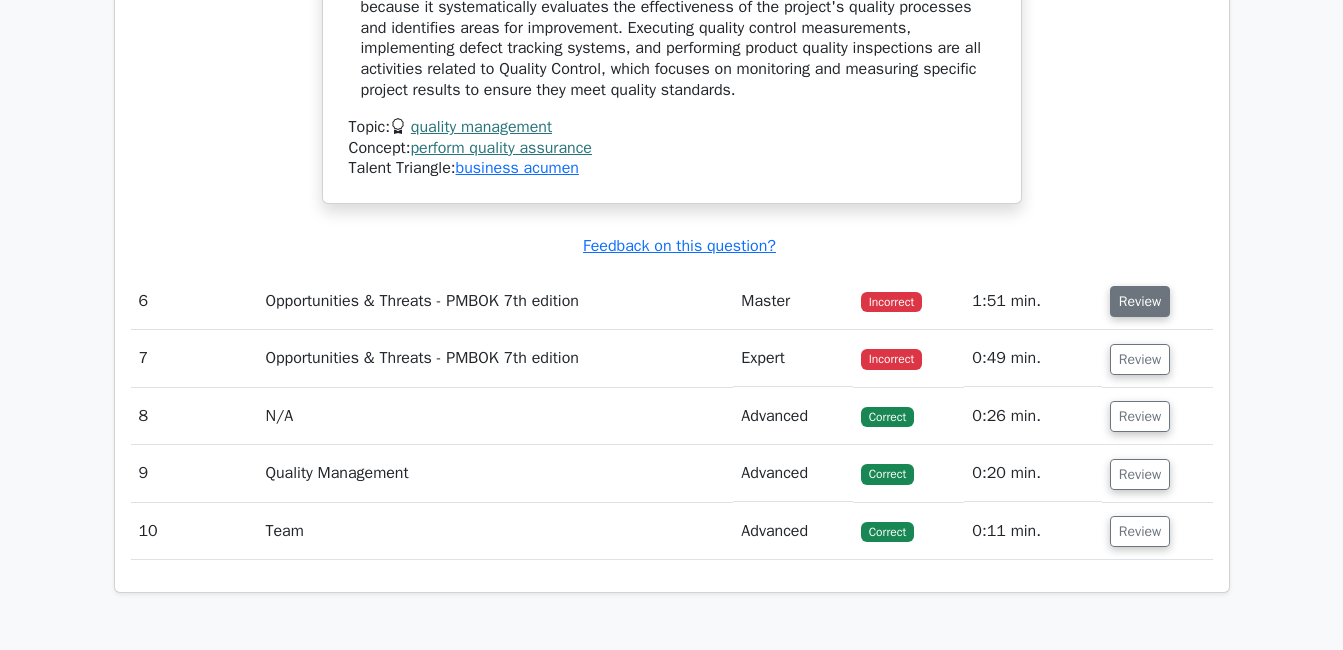 click on "Review" at bounding box center [1140, 301] 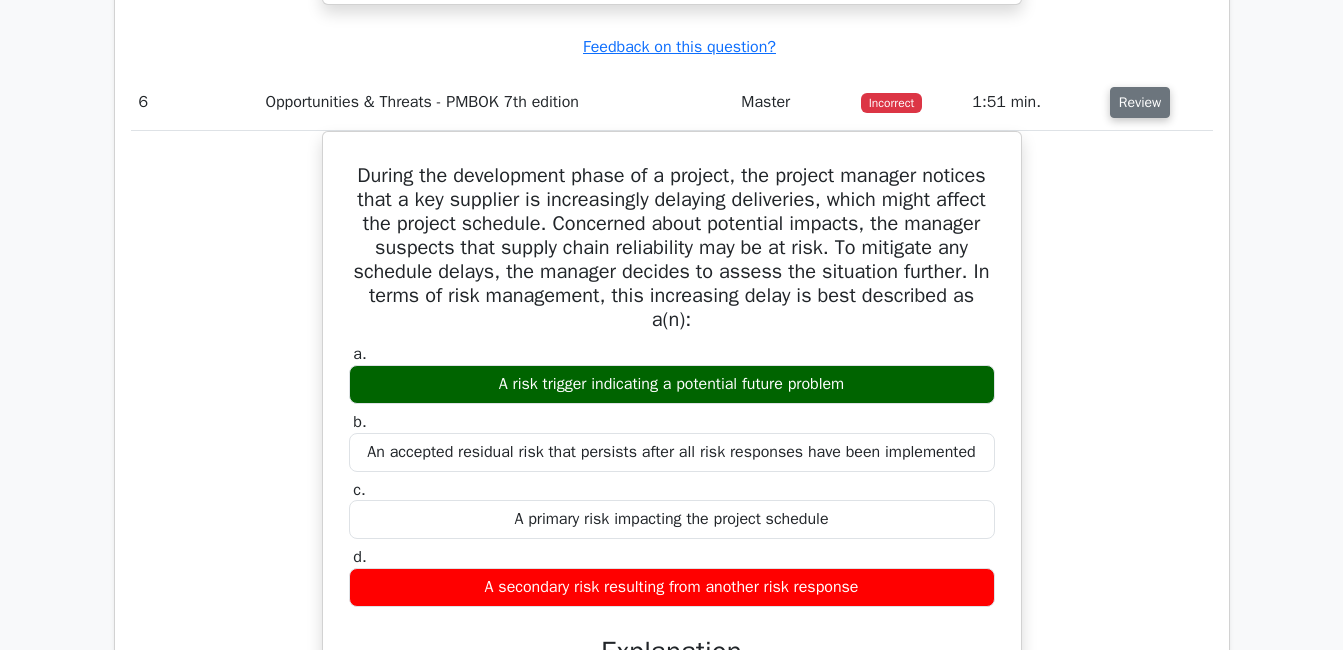 scroll, scrollTop: 6723, scrollLeft: 0, axis: vertical 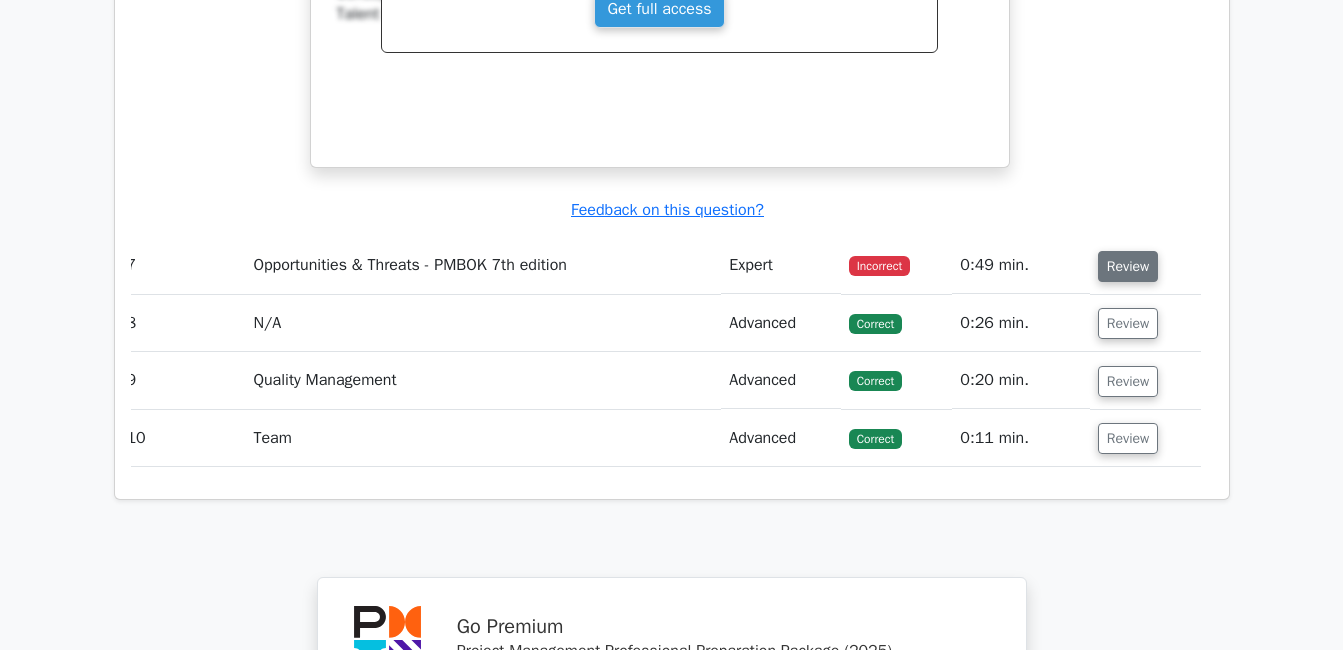 click on "Review" at bounding box center [1128, 266] 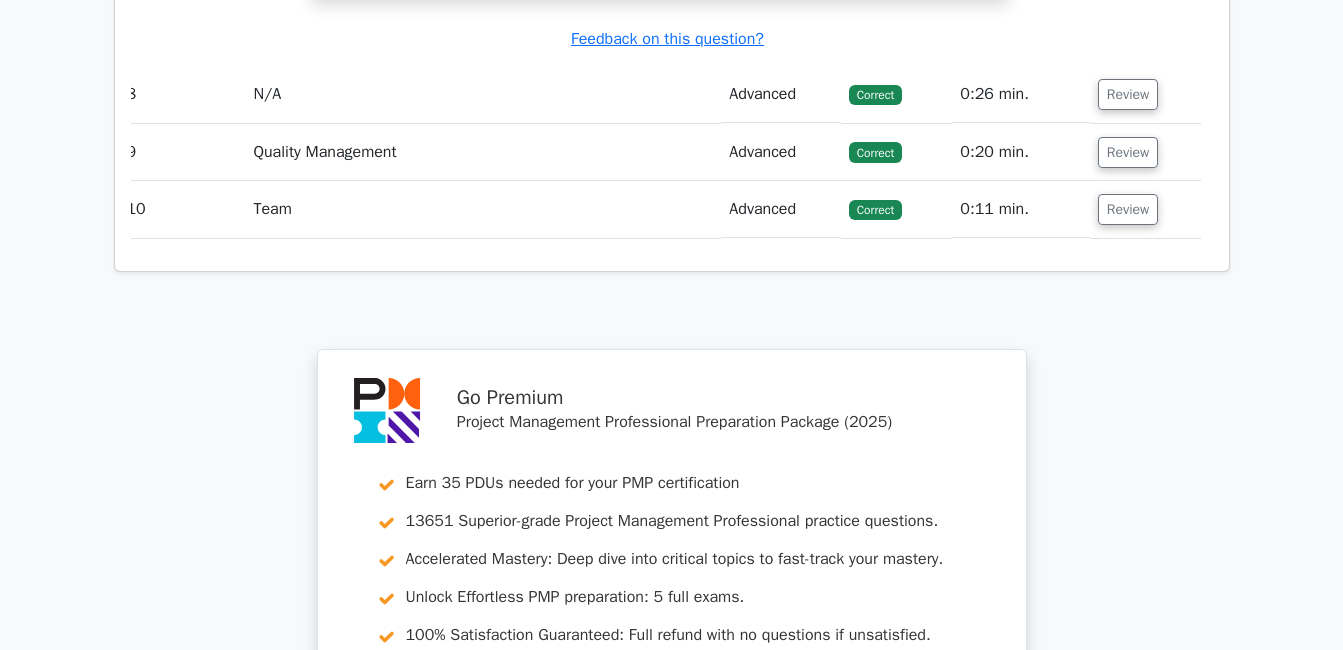 scroll, scrollTop: 8791, scrollLeft: 0, axis: vertical 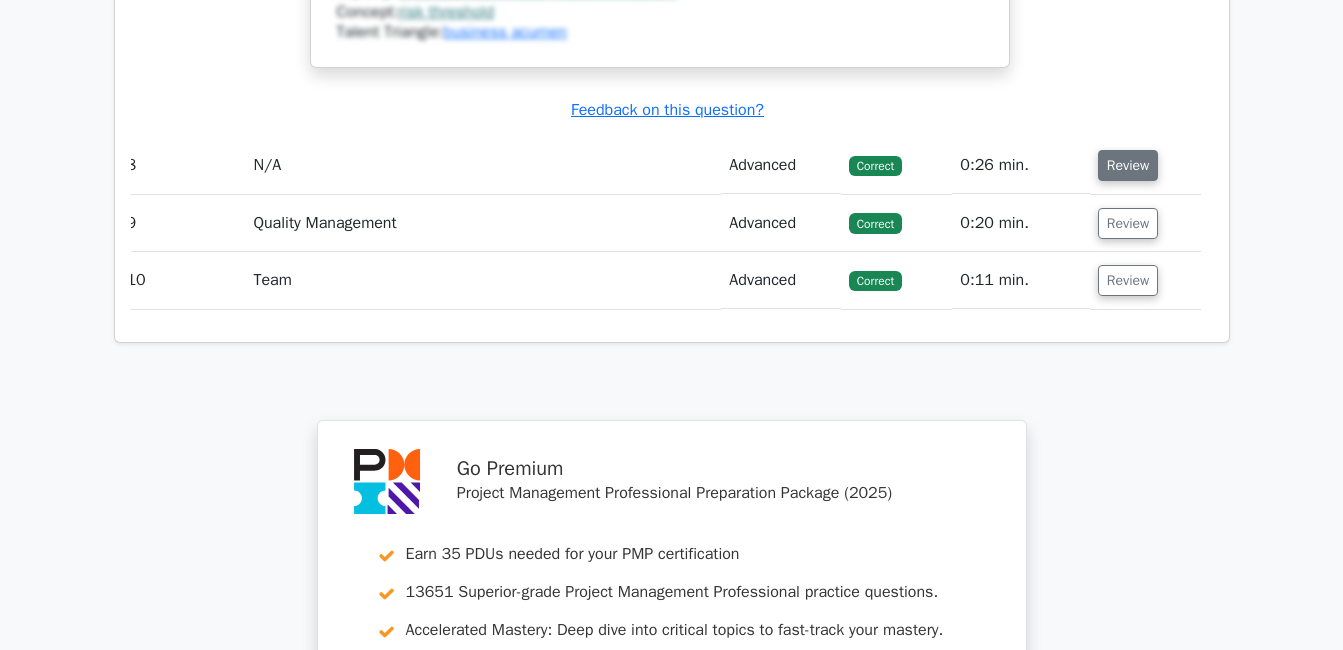 click on "Review" at bounding box center [1128, 165] 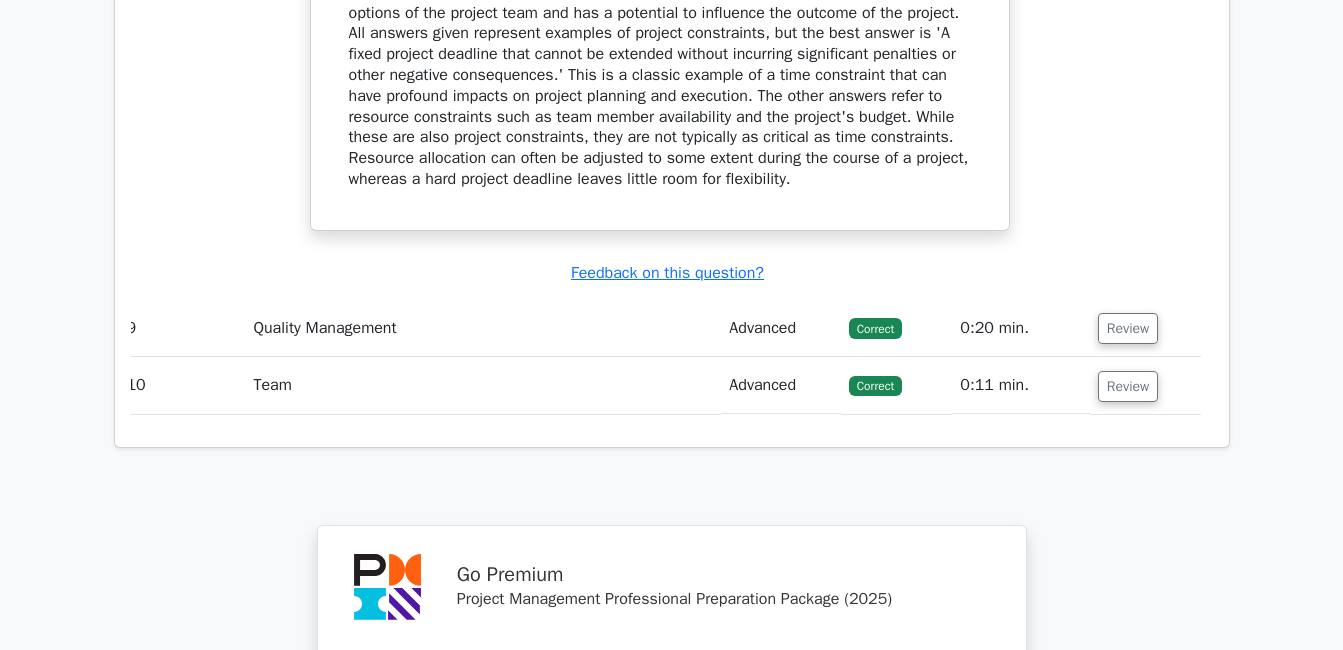 scroll, scrollTop: 9487, scrollLeft: 0, axis: vertical 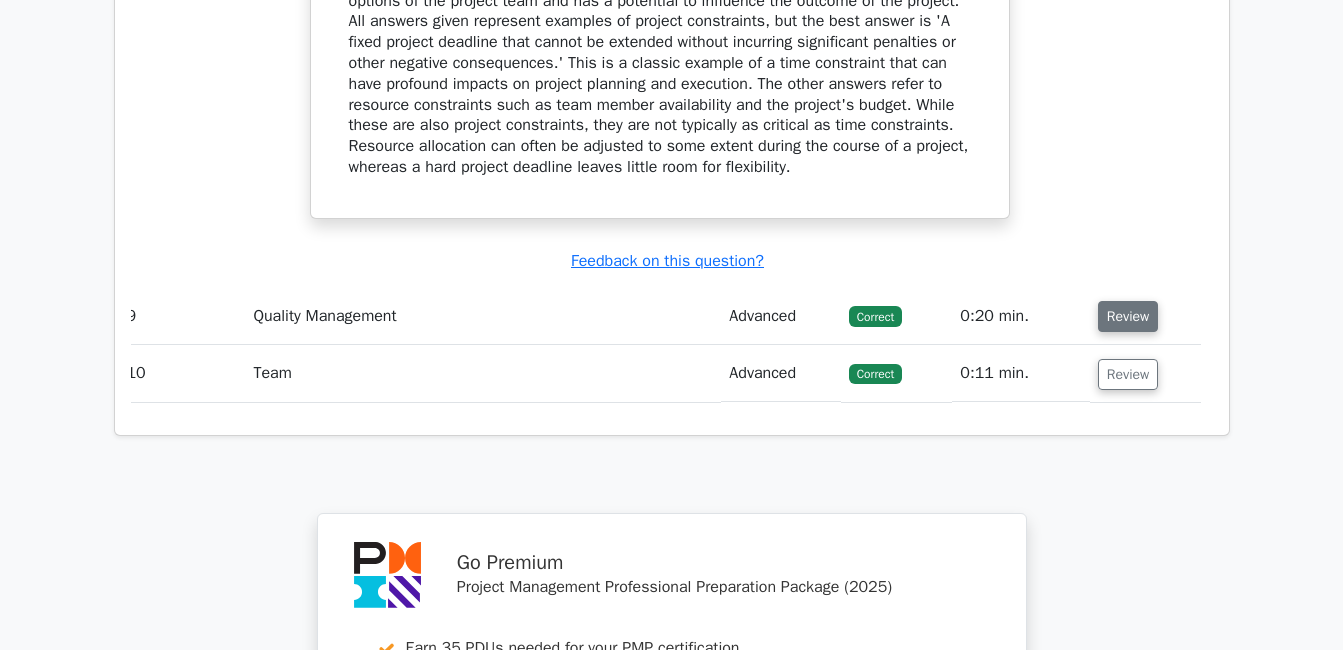 click on "Review" at bounding box center [1128, 316] 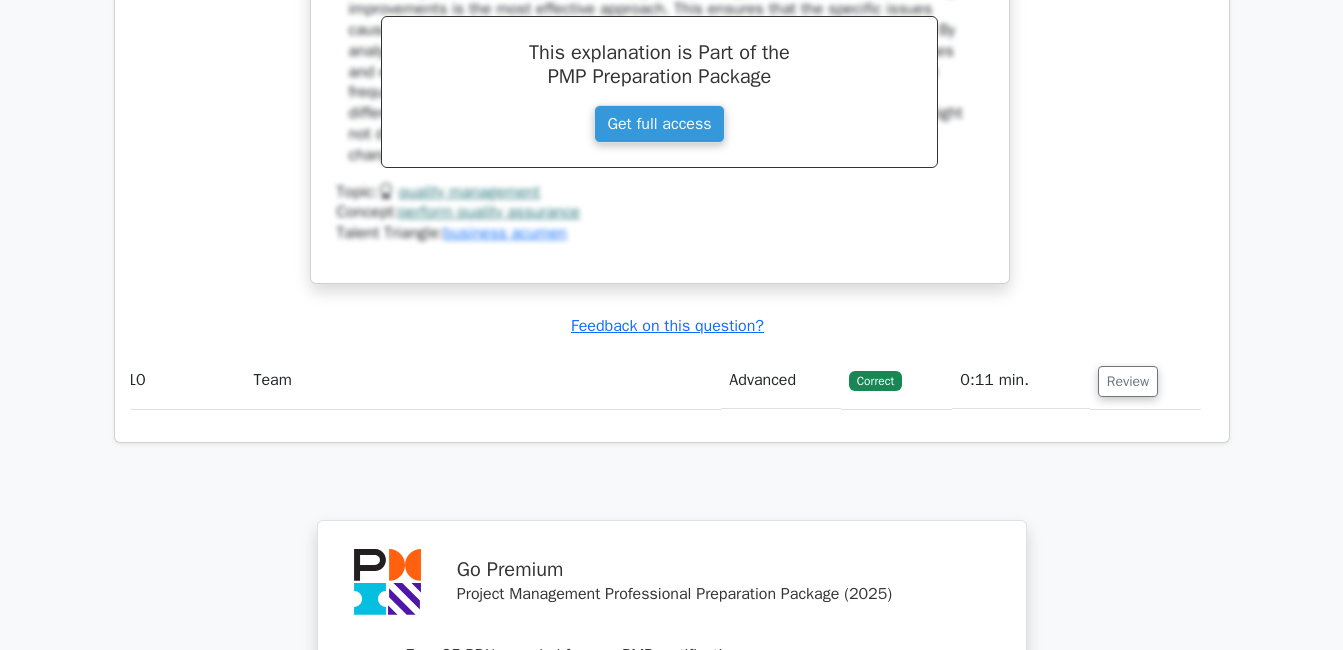 scroll, scrollTop: 10428, scrollLeft: 0, axis: vertical 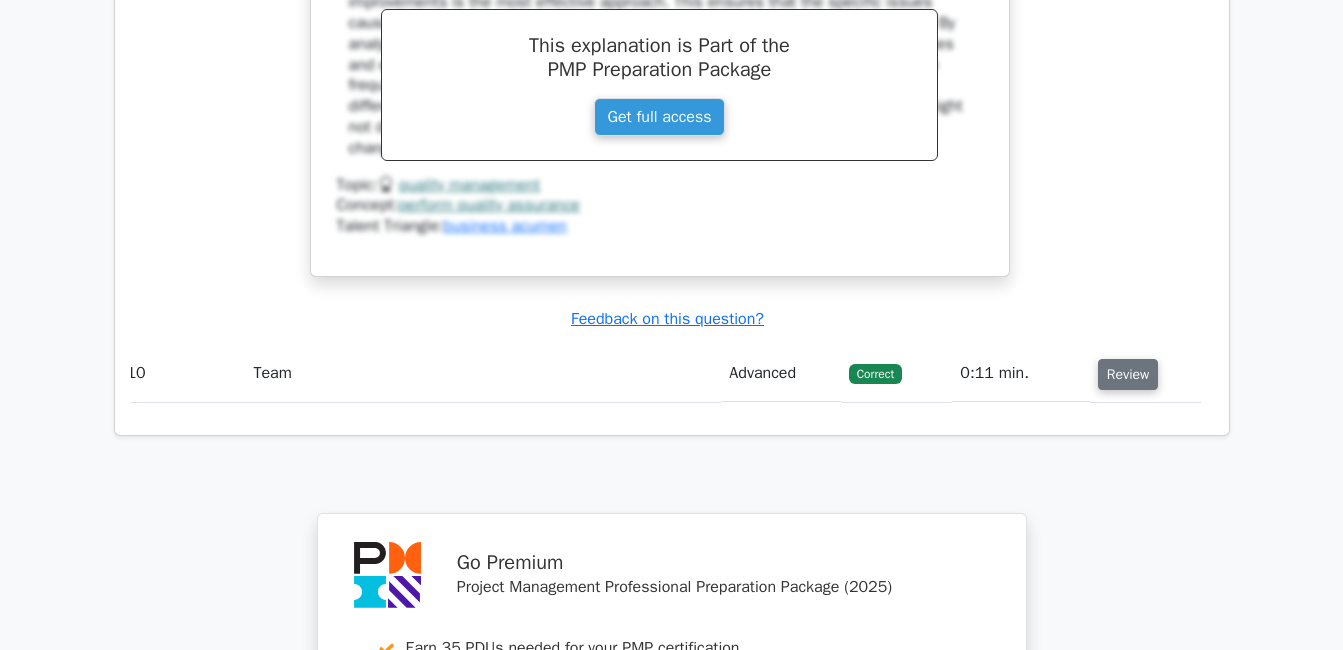 click on "Review" at bounding box center (1128, 374) 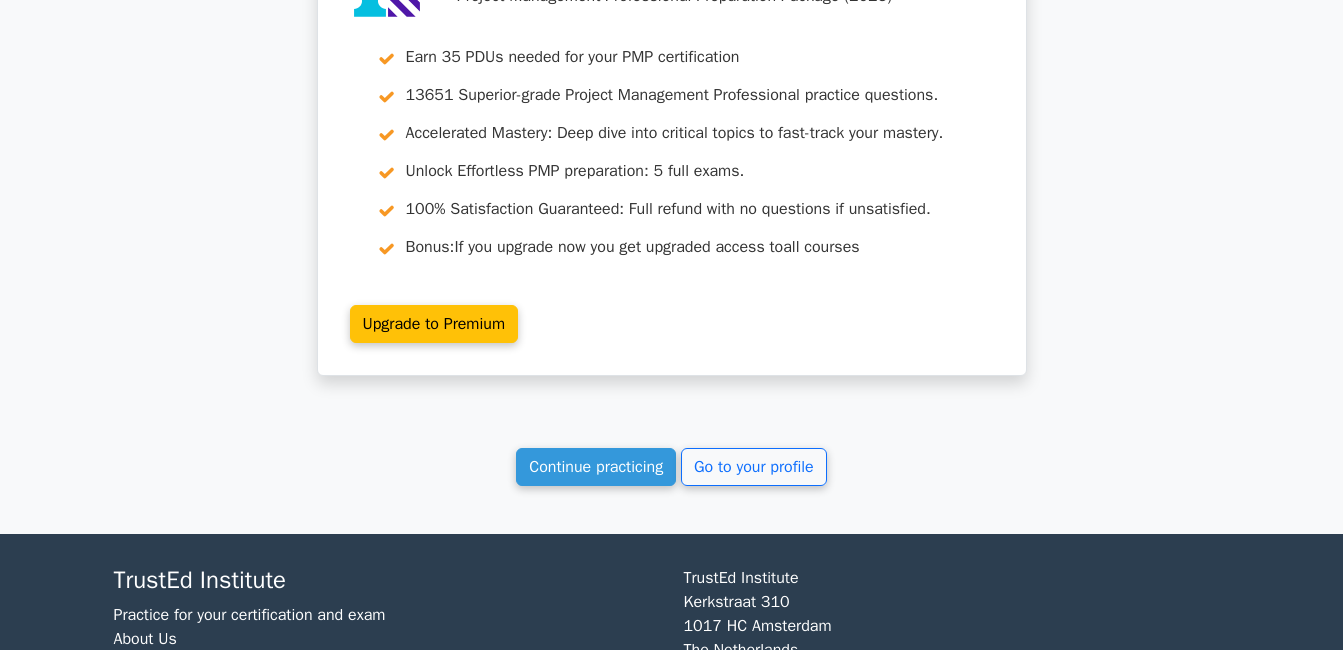 scroll, scrollTop: 12123, scrollLeft: 0, axis: vertical 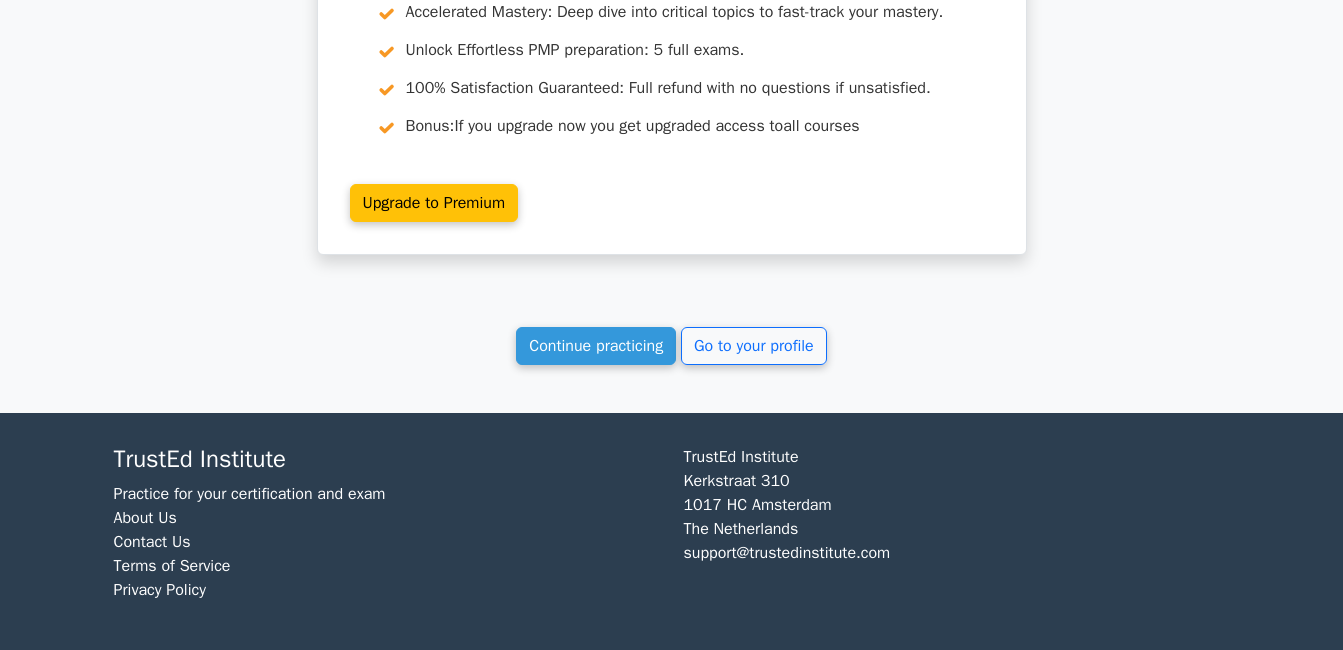 click on "TrustEd Institute
Kerkstraat 310
1017 HC Amsterdam
The Netherlands
support@trustedinstitute.com" at bounding box center [957, 531] 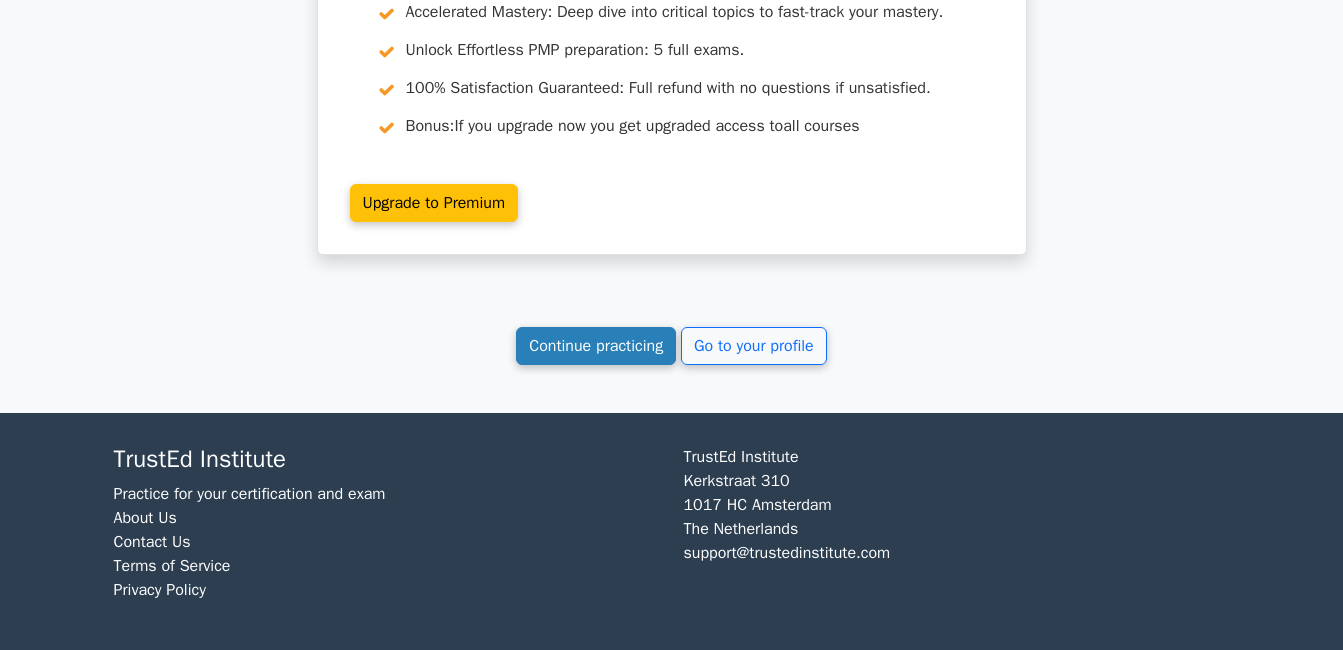 click on "Continue practicing" at bounding box center (596, 346) 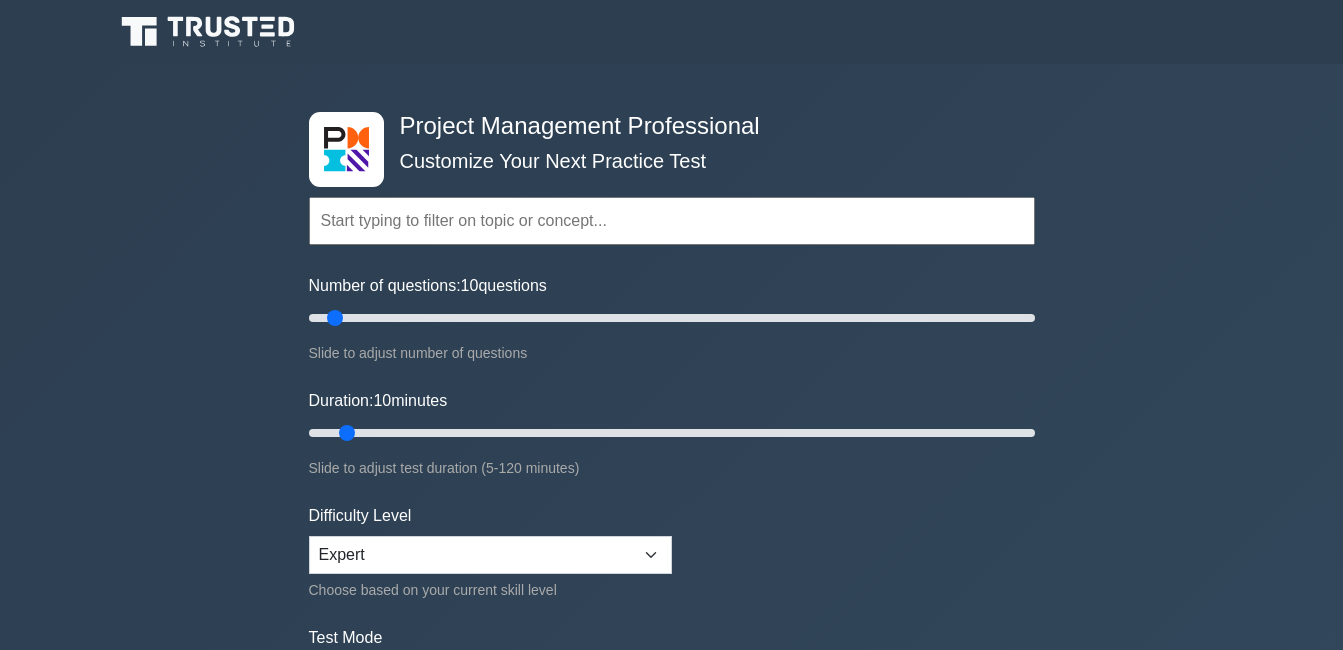 scroll, scrollTop: 0, scrollLeft: 0, axis: both 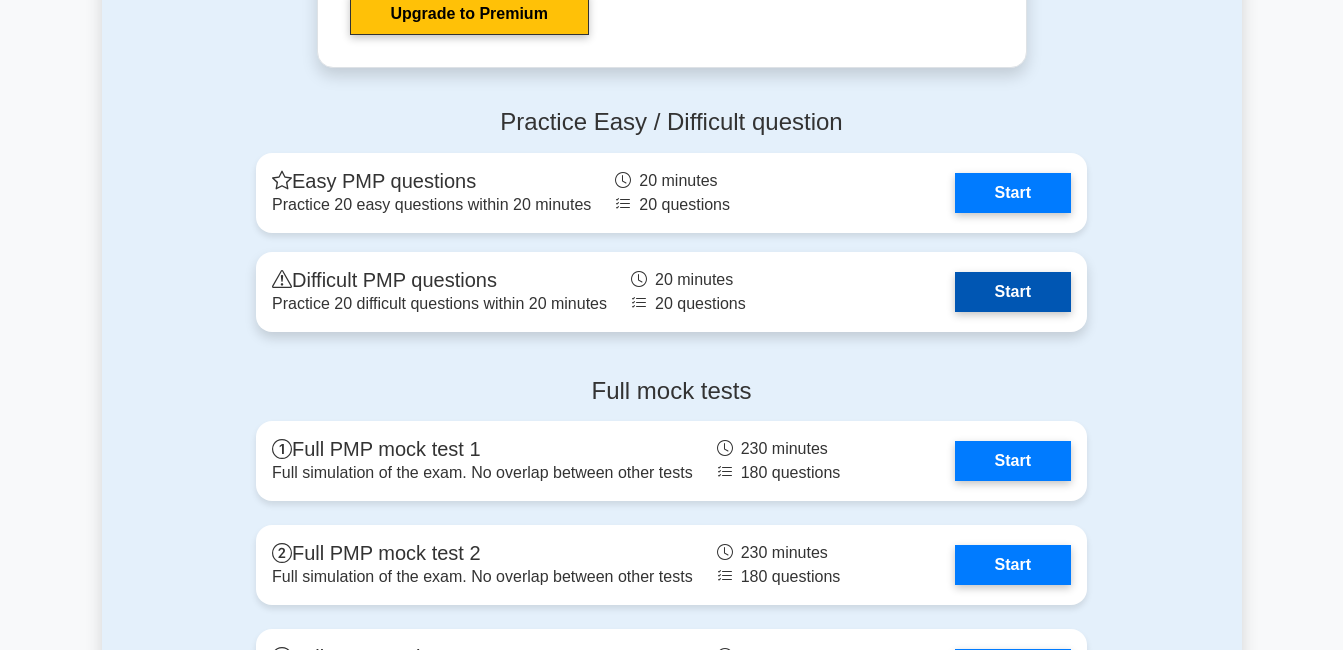 click on "Start" at bounding box center (1013, 292) 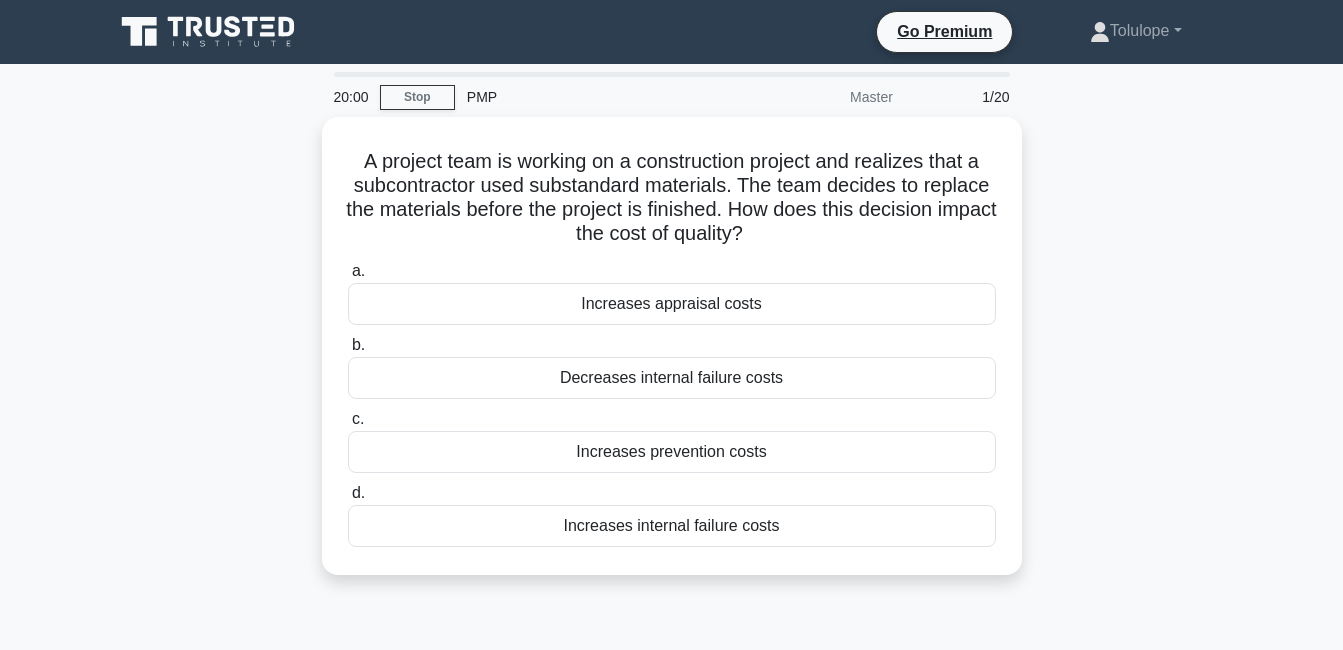 scroll, scrollTop: 0, scrollLeft: 0, axis: both 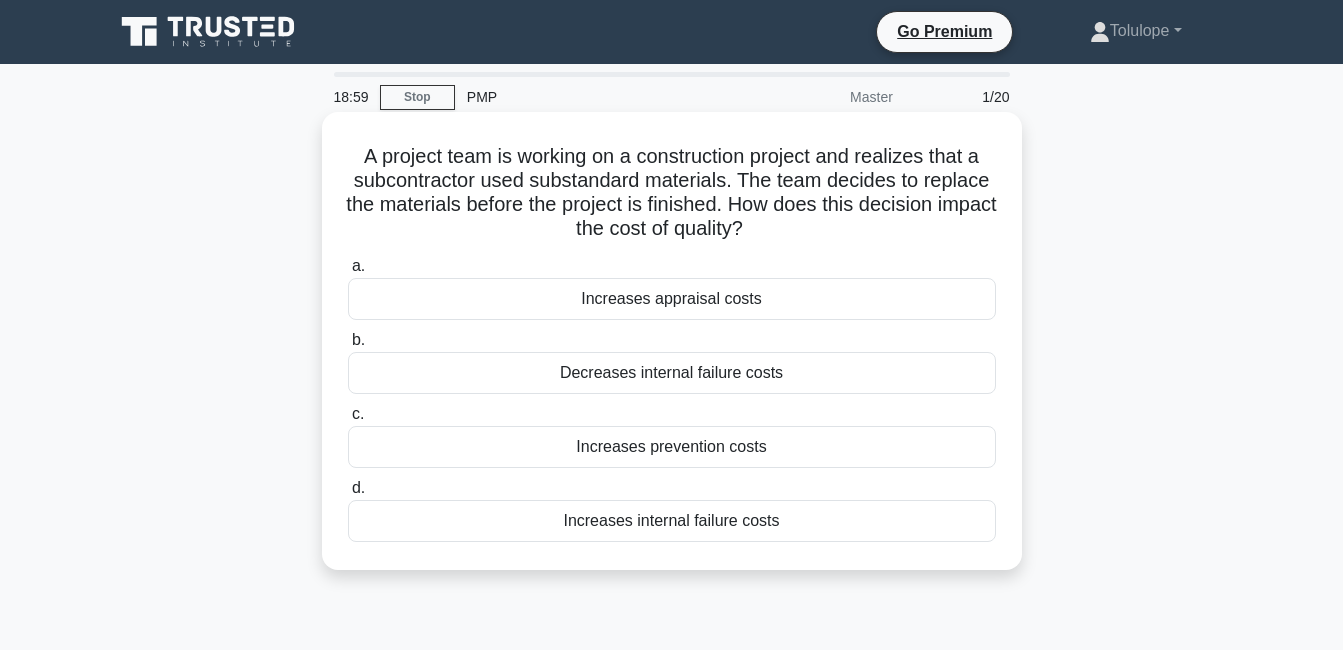click on "Increases prevention costs" at bounding box center (672, 447) 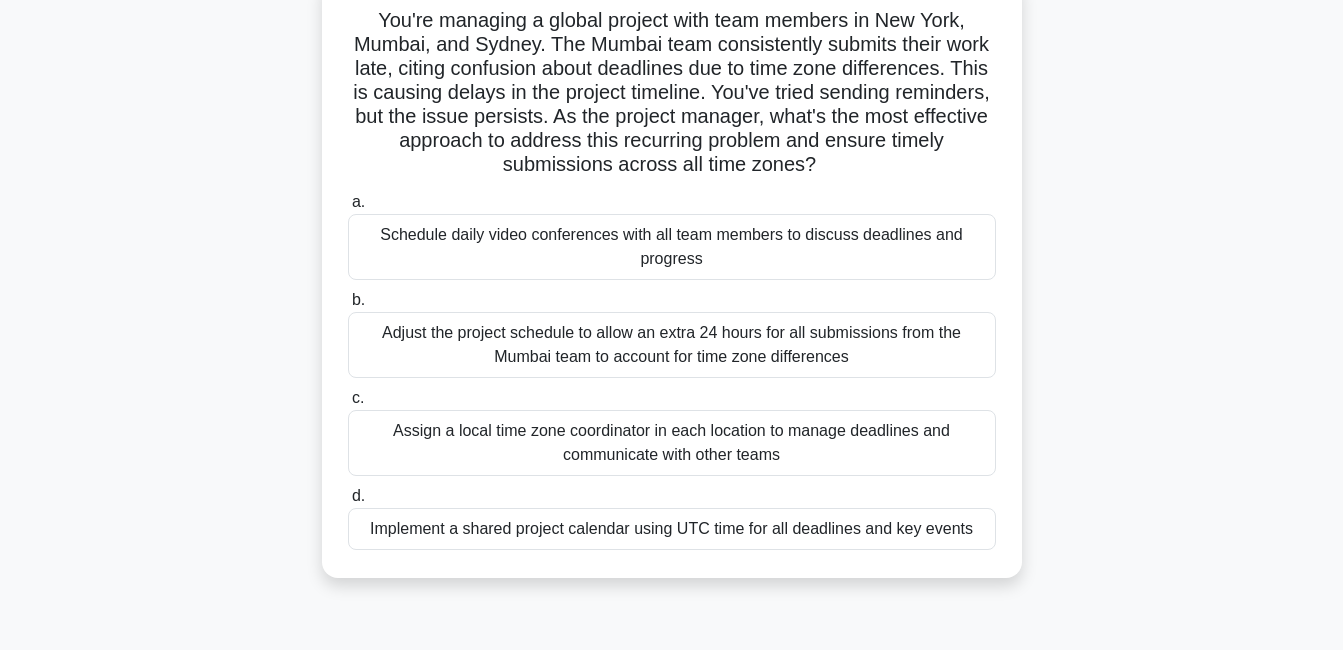 scroll, scrollTop: 149, scrollLeft: 0, axis: vertical 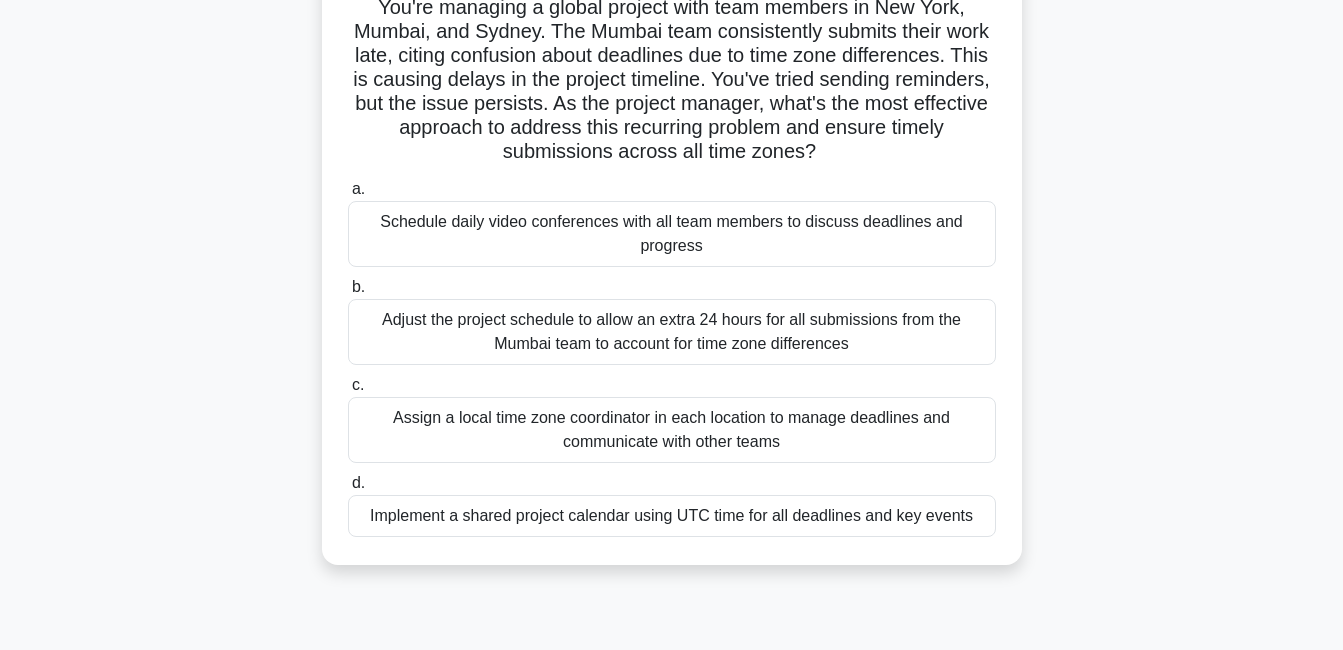 click on "Implement a shared project calendar using UTC time for all deadlines and key events" at bounding box center [672, 516] 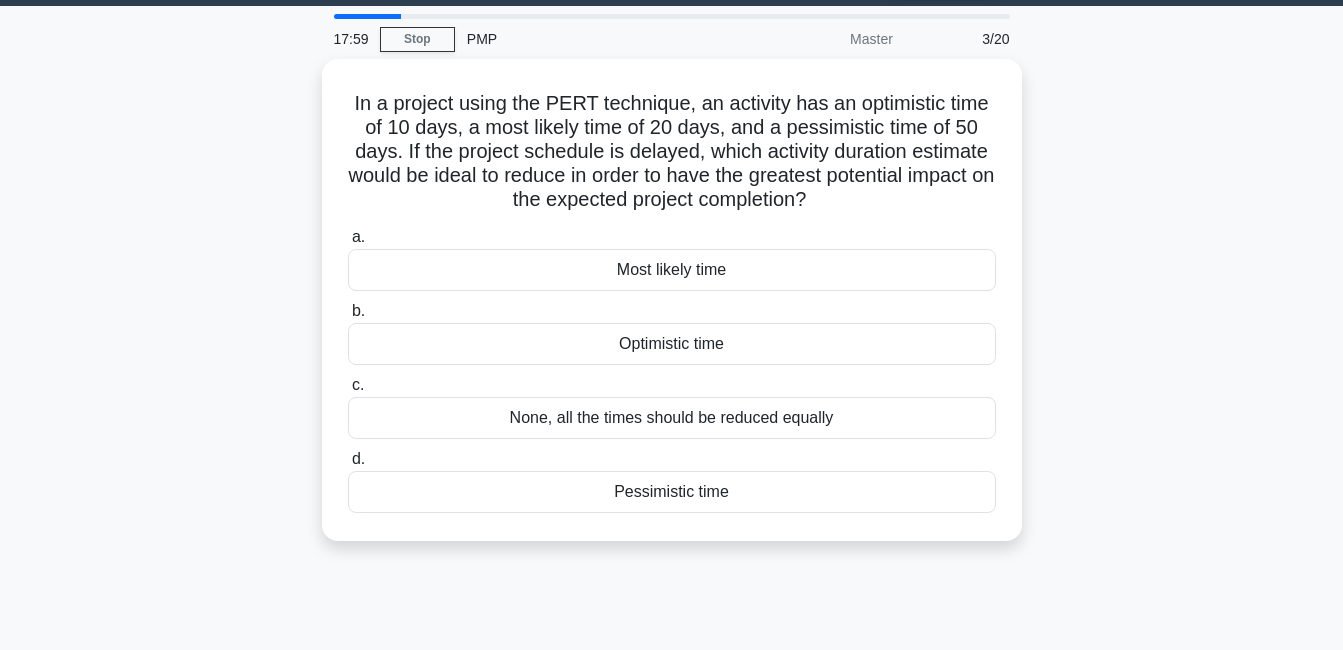 scroll, scrollTop: 0, scrollLeft: 0, axis: both 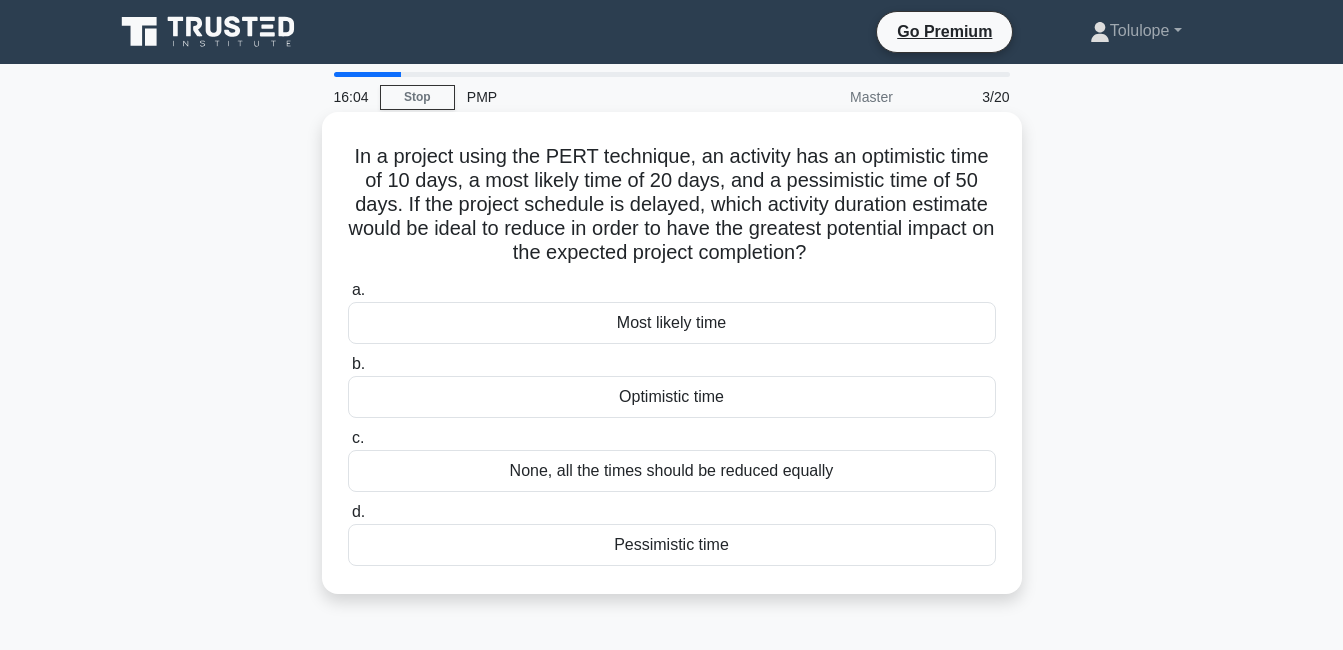 click on "Most likely time" at bounding box center (672, 323) 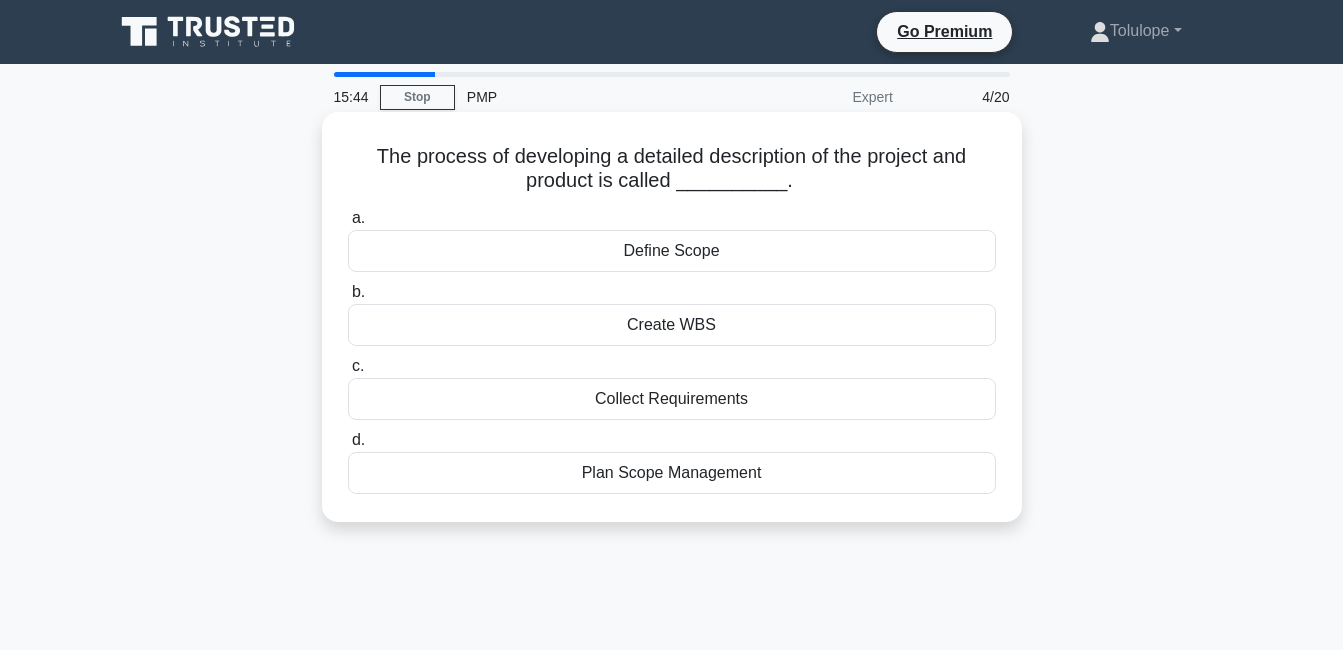click on "Define Scope" at bounding box center (672, 251) 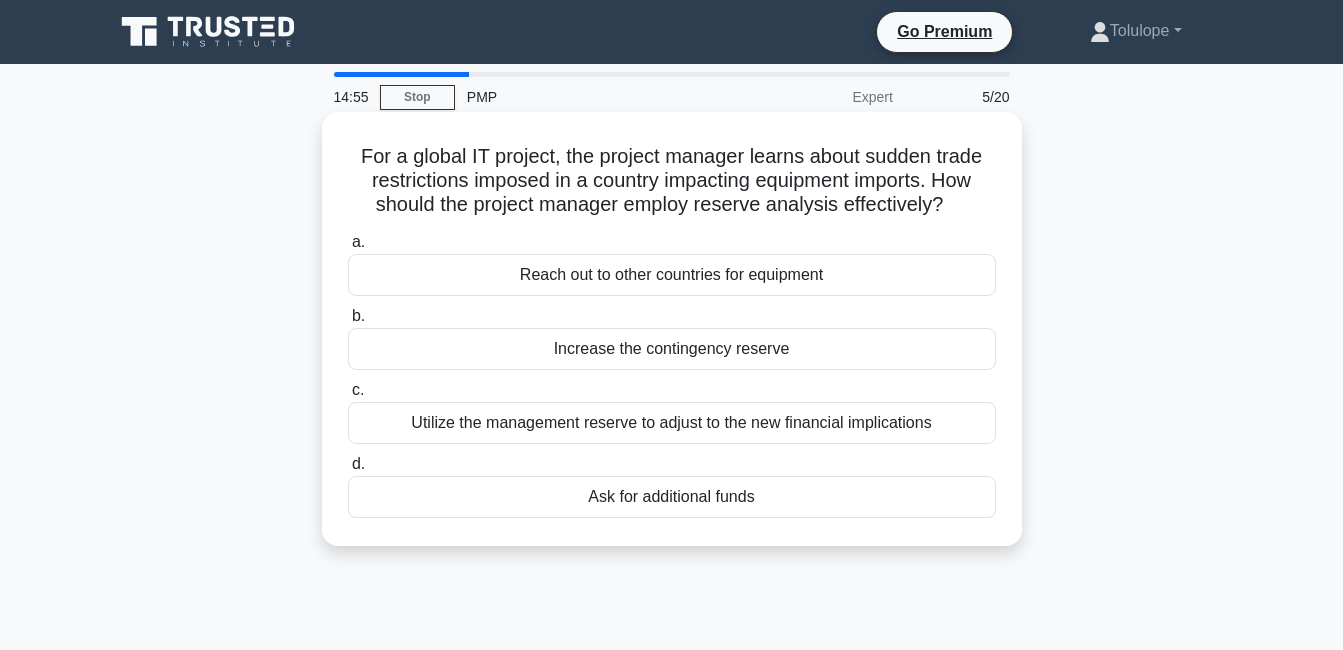 click on "Increase the contingency reserve" at bounding box center (672, 349) 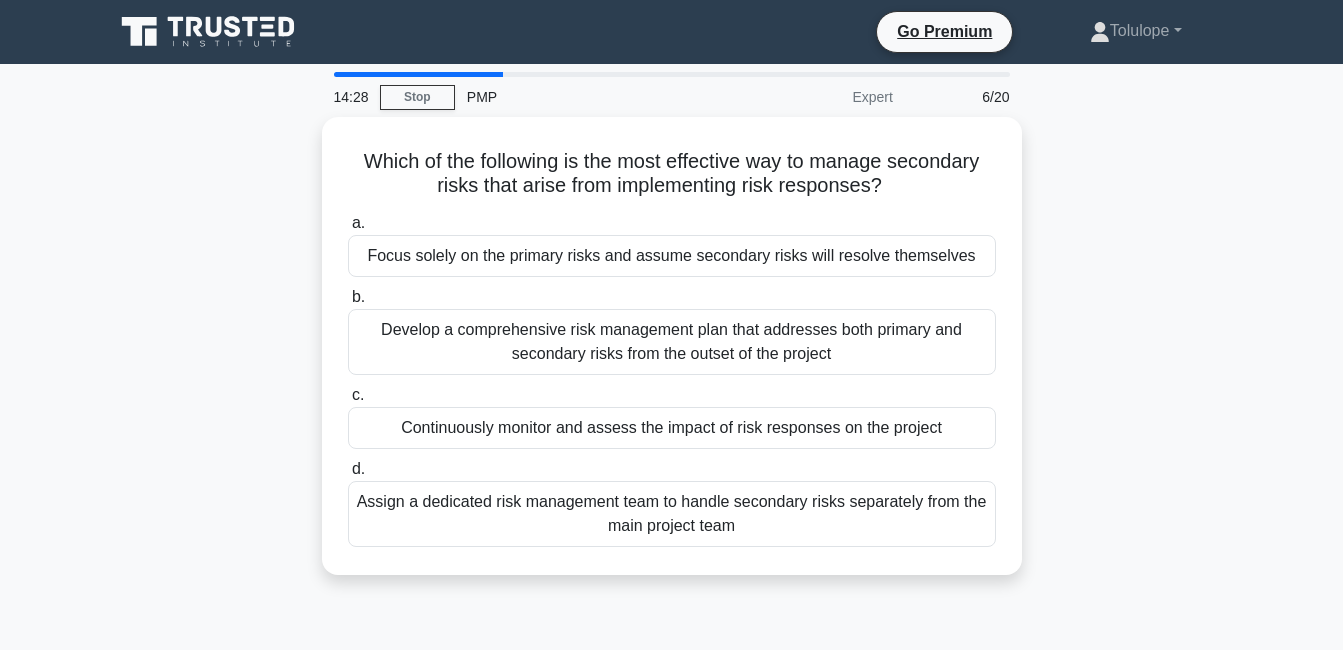 click on "Develop a comprehensive risk management plan that addresses both primary and secondary risks from the outset of the project" at bounding box center (672, 342) 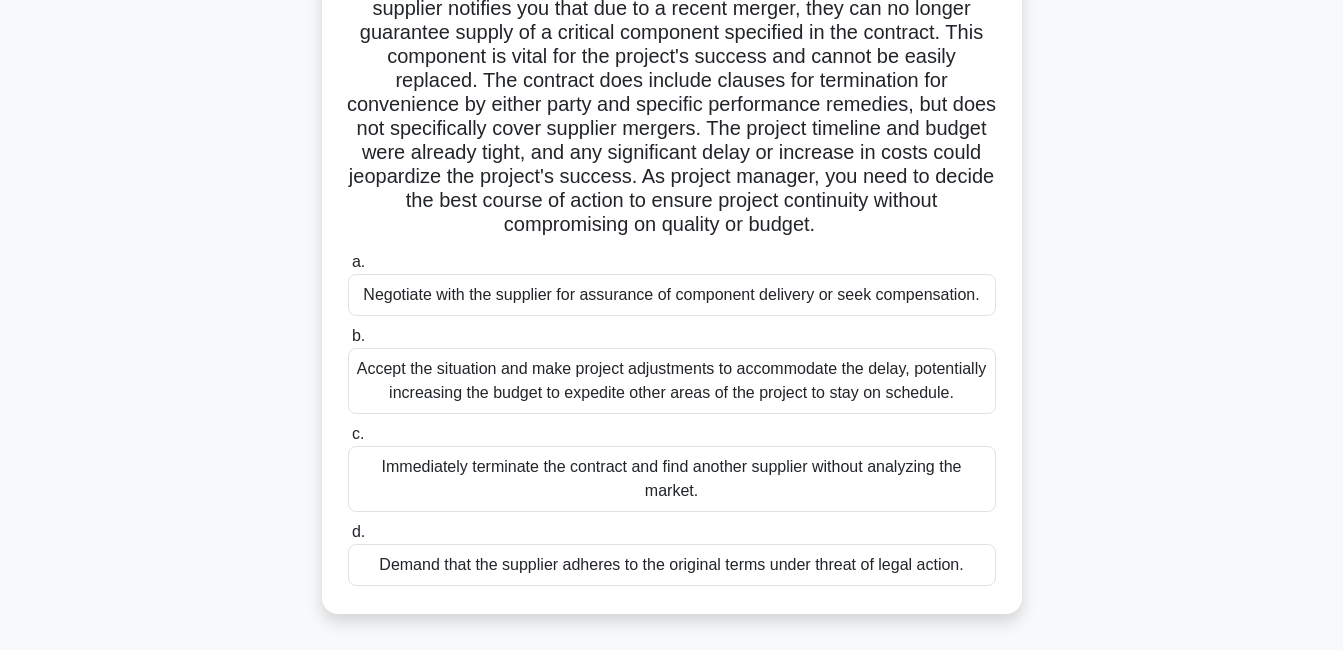 scroll, scrollTop: 182, scrollLeft: 0, axis: vertical 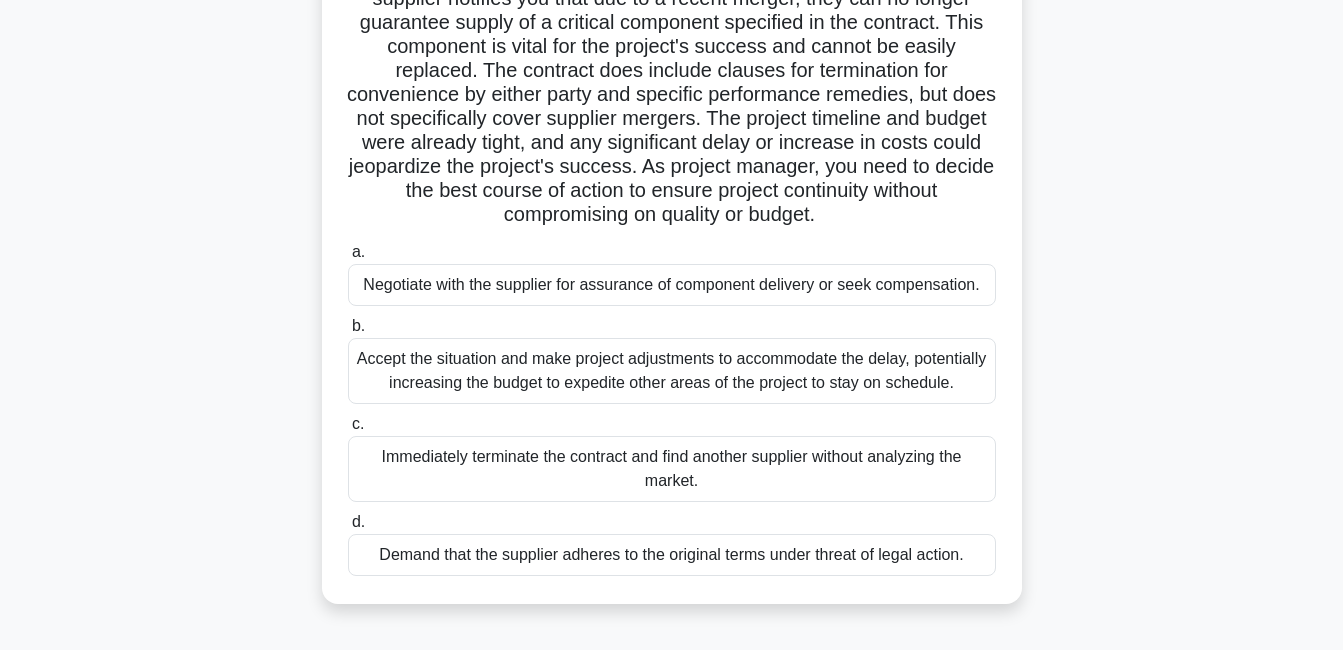 click on "Negotiate with the supplier for assurance of component delivery or seek compensation." at bounding box center (672, 285) 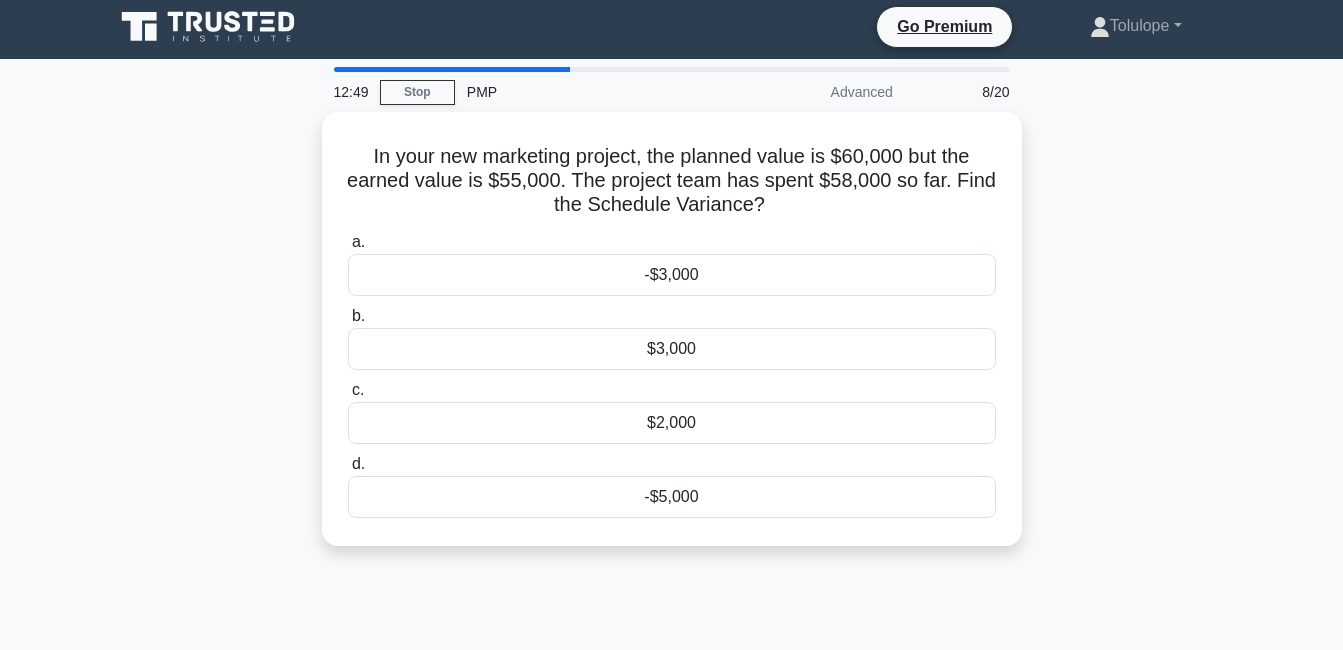 scroll, scrollTop: 0, scrollLeft: 0, axis: both 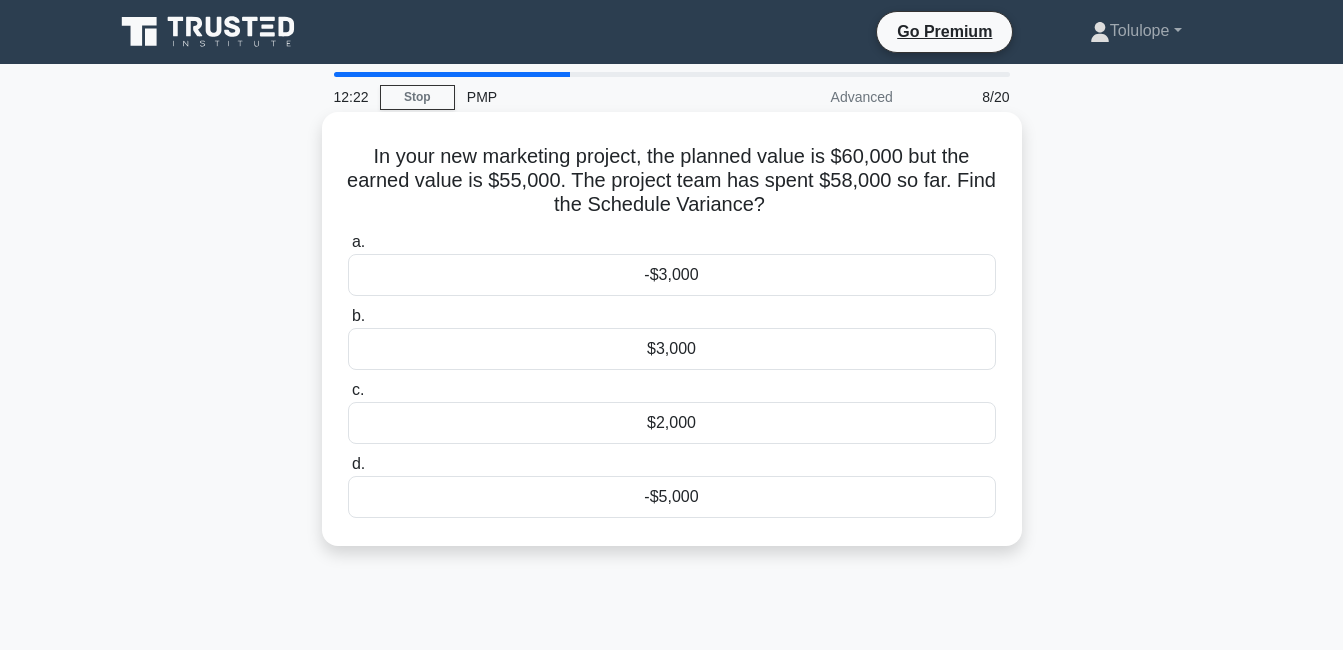 click on "-$3,000" at bounding box center (672, 275) 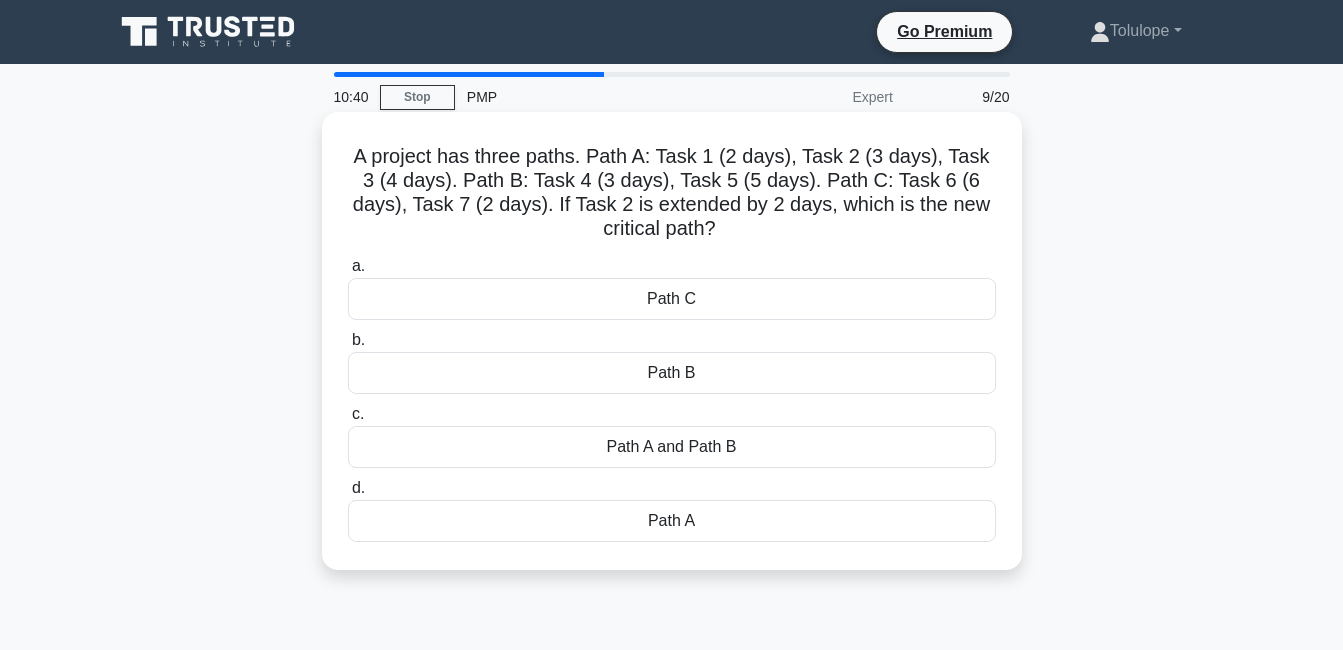 click on "Path A" at bounding box center (672, 521) 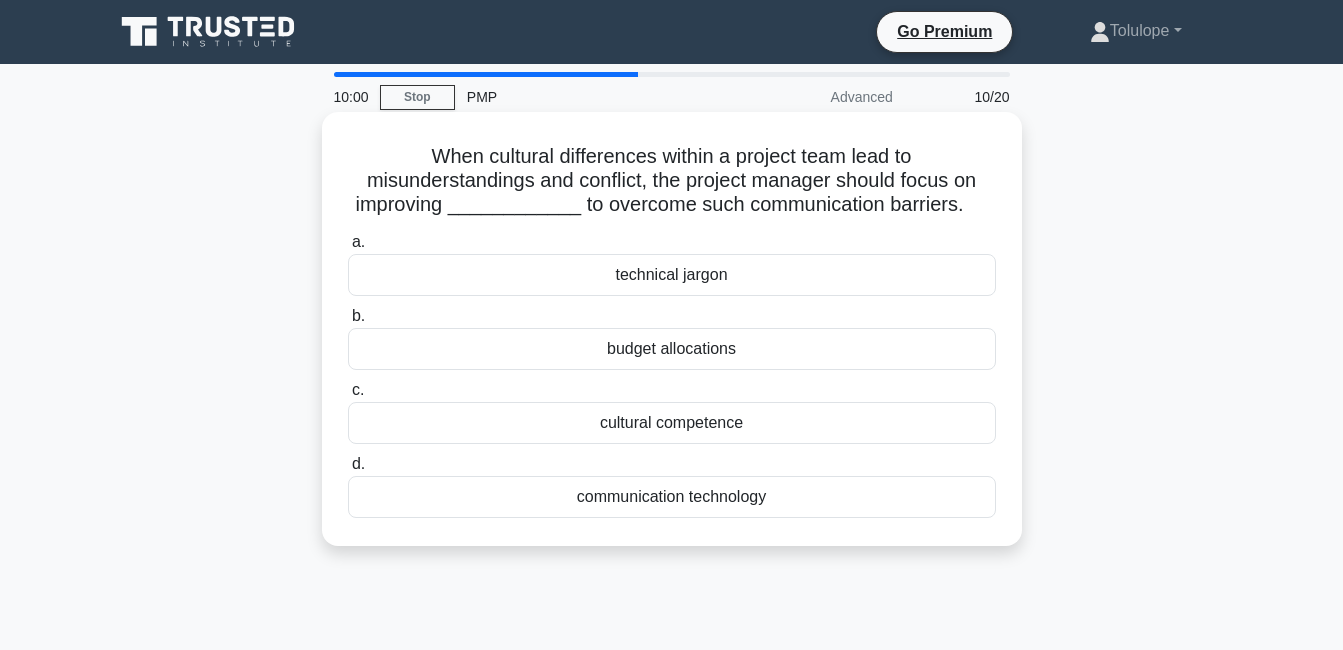 click on "communication technology" at bounding box center (672, 497) 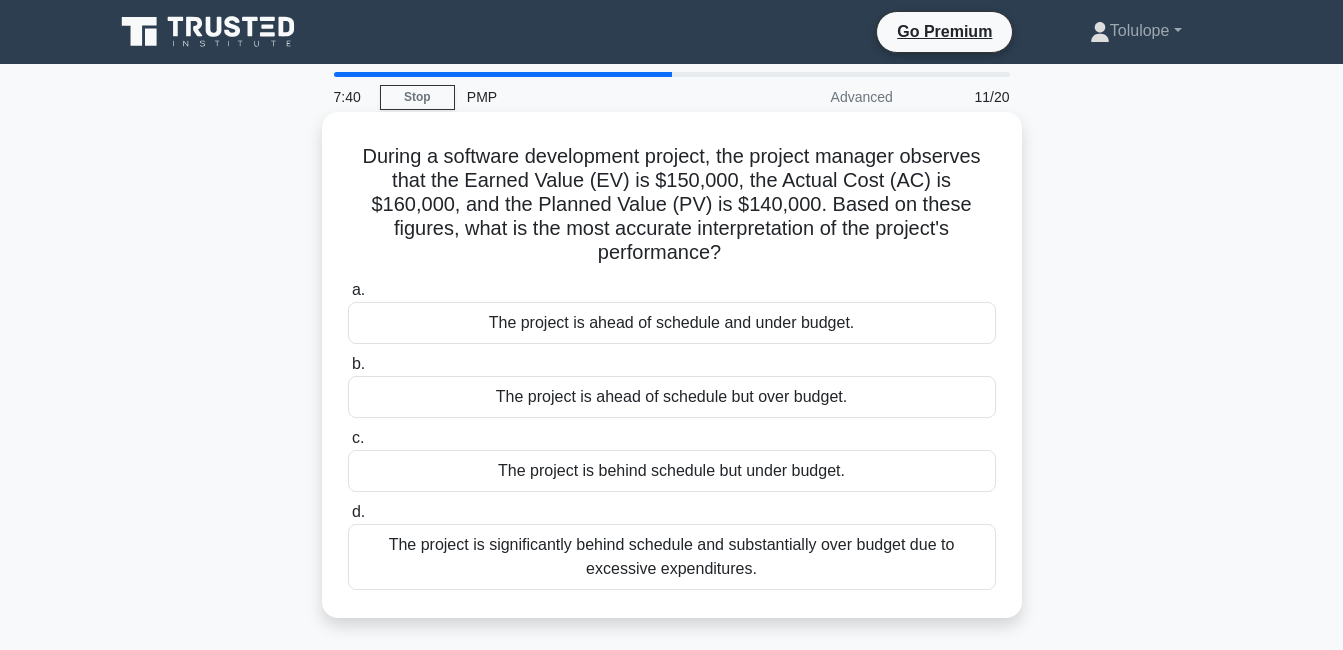click on "The project is ahead of schedule but over budget." at bounding box center [672, 397] 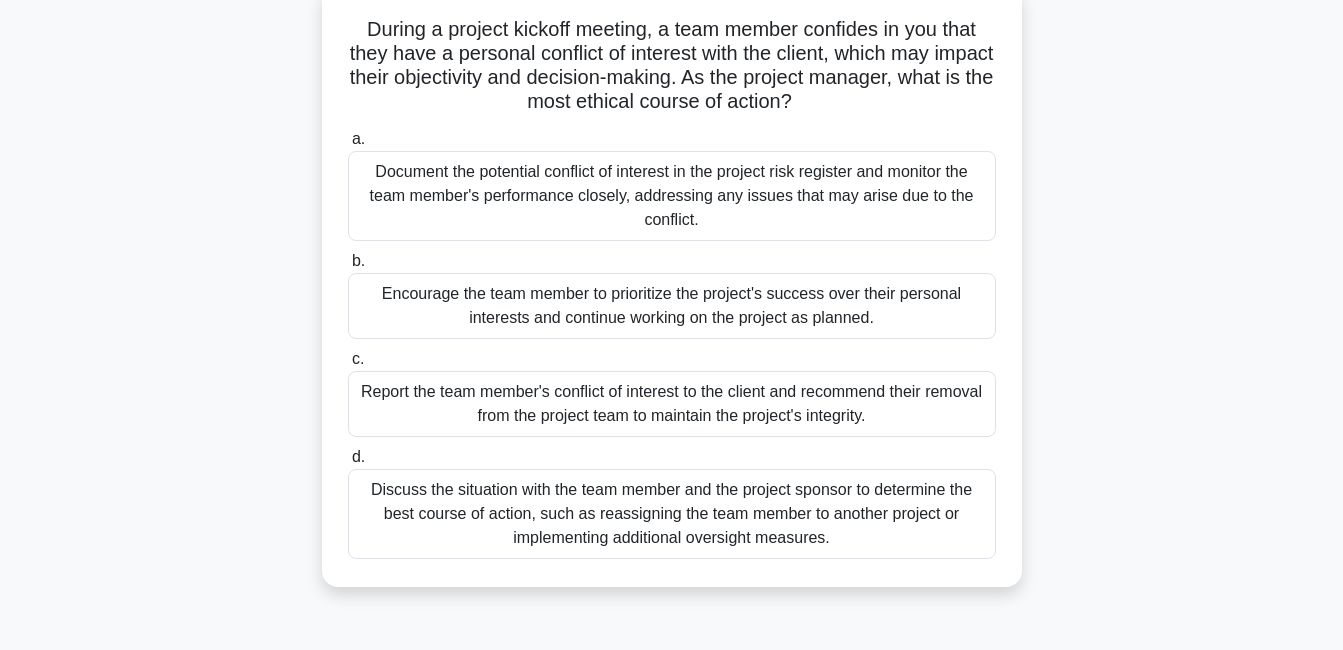 scroll, scrollTop: 138, scrollLeft: 0, axis: vertical 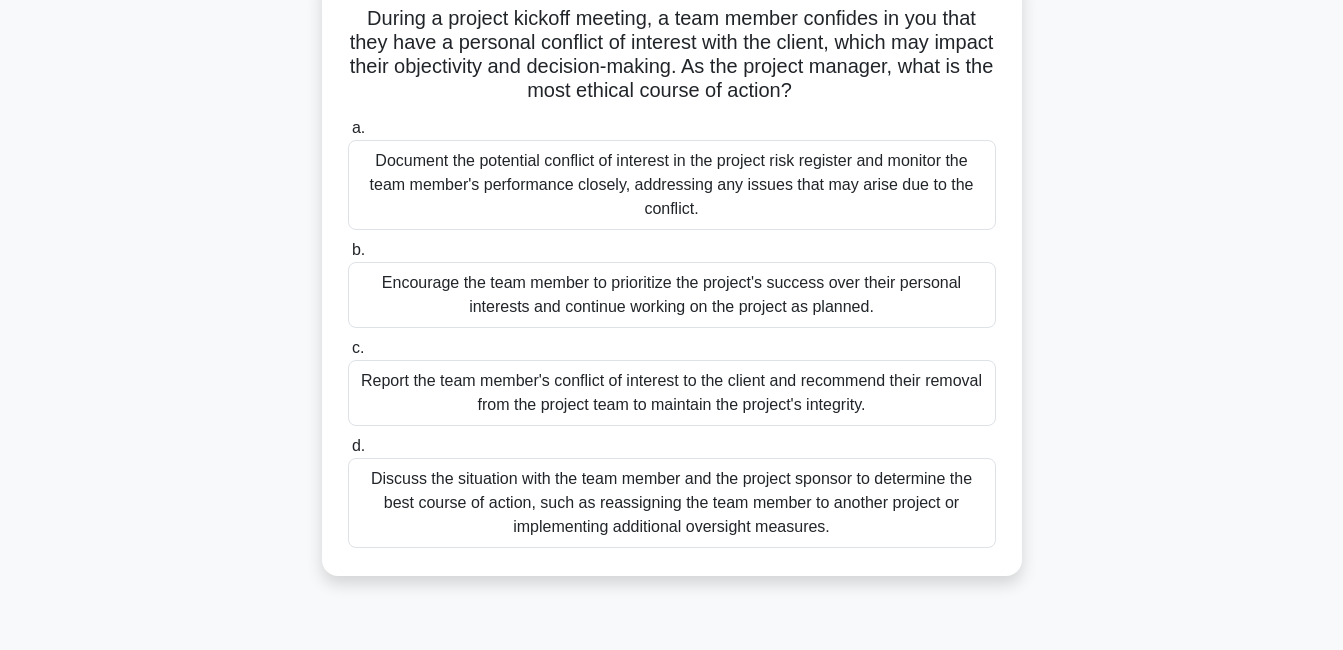 click on "Discuss the situation with the team member and the project sponsor to determine the best course of action, such as reassigning the team member to another project or implementing additional oversight measures." at bounding box center [672, 503] 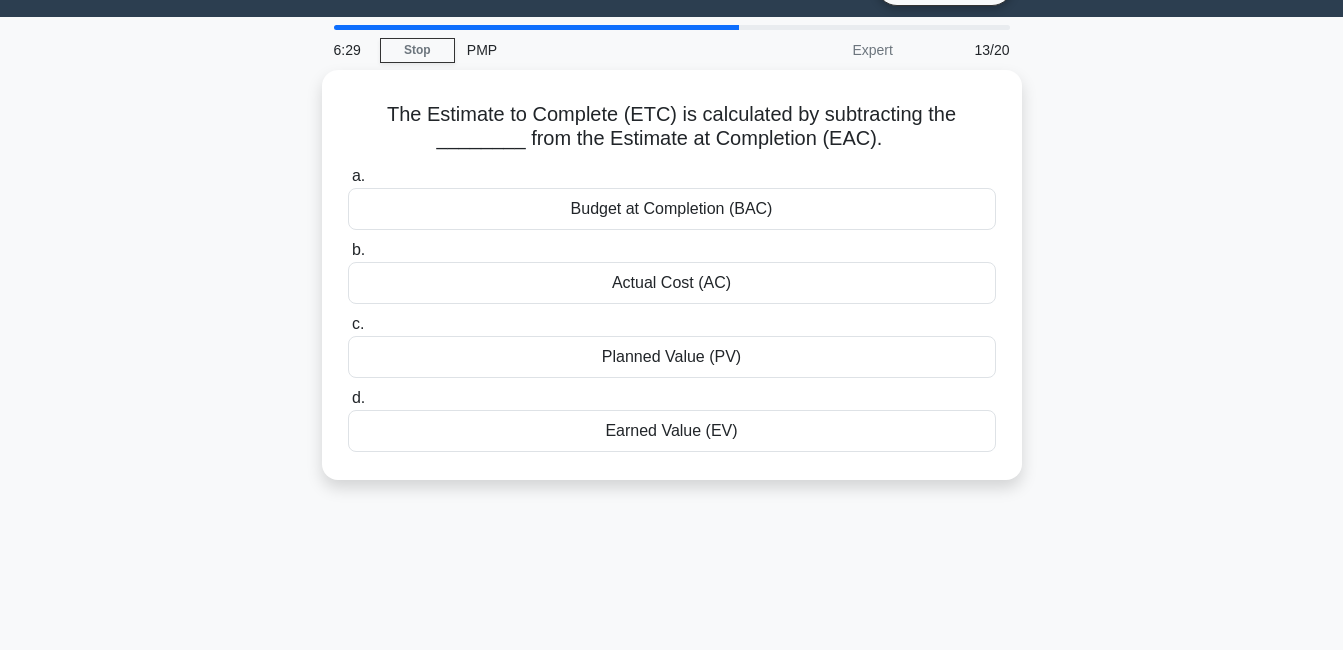 scroll, scrollTop: 0, scrollLeft: 0, axis: both 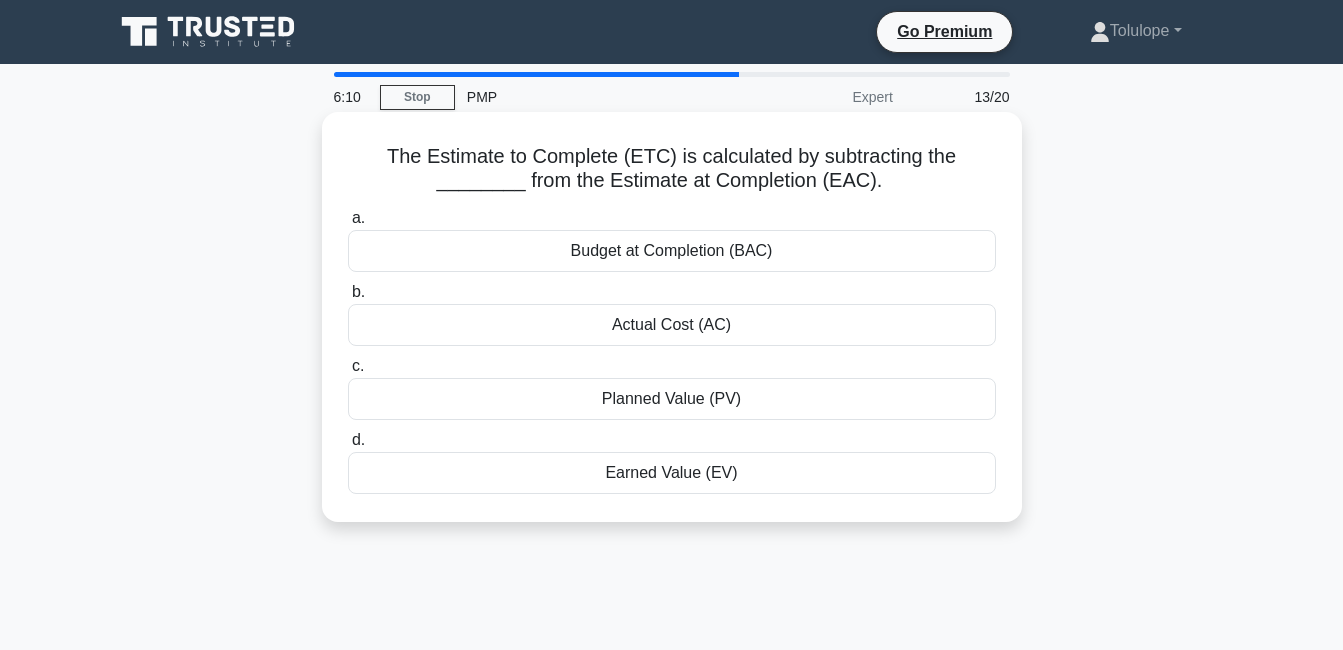 click on "Actual Cost (AC)" at bounding box center [672, 325] 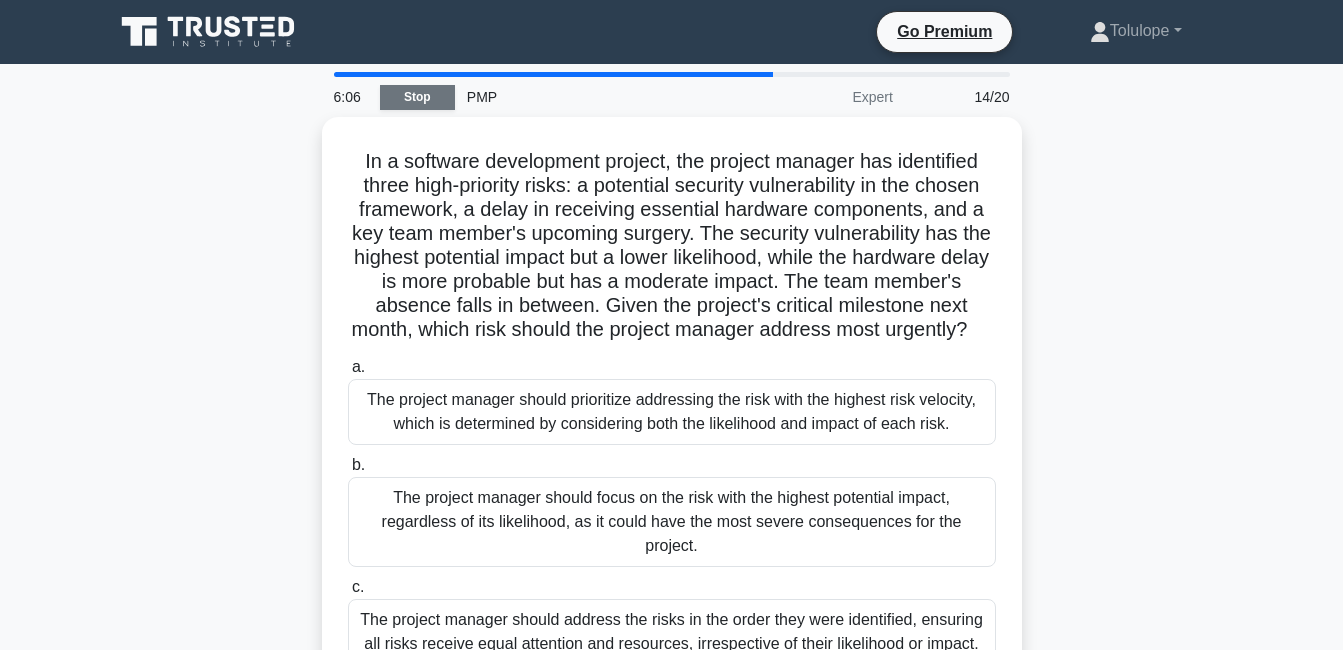 click on "Stop" at bounding box center (417, 97) 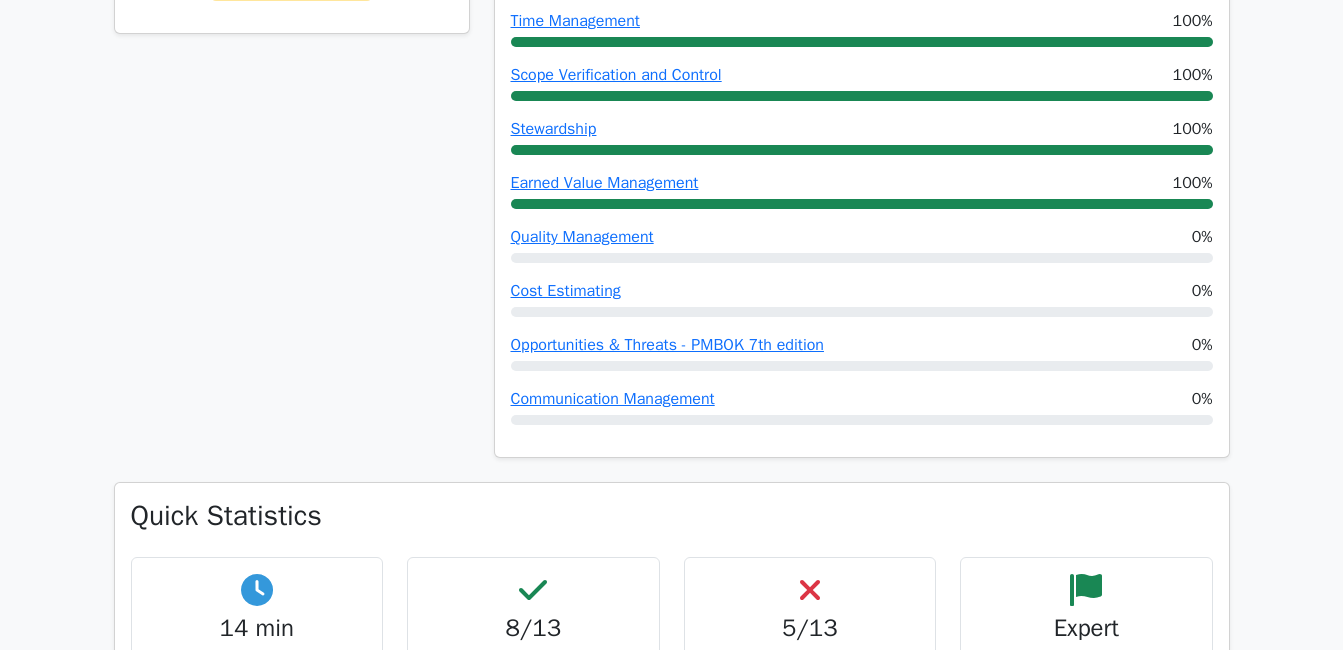 scroll, scrollTop: 0, scrollLeft: 0, axis: both 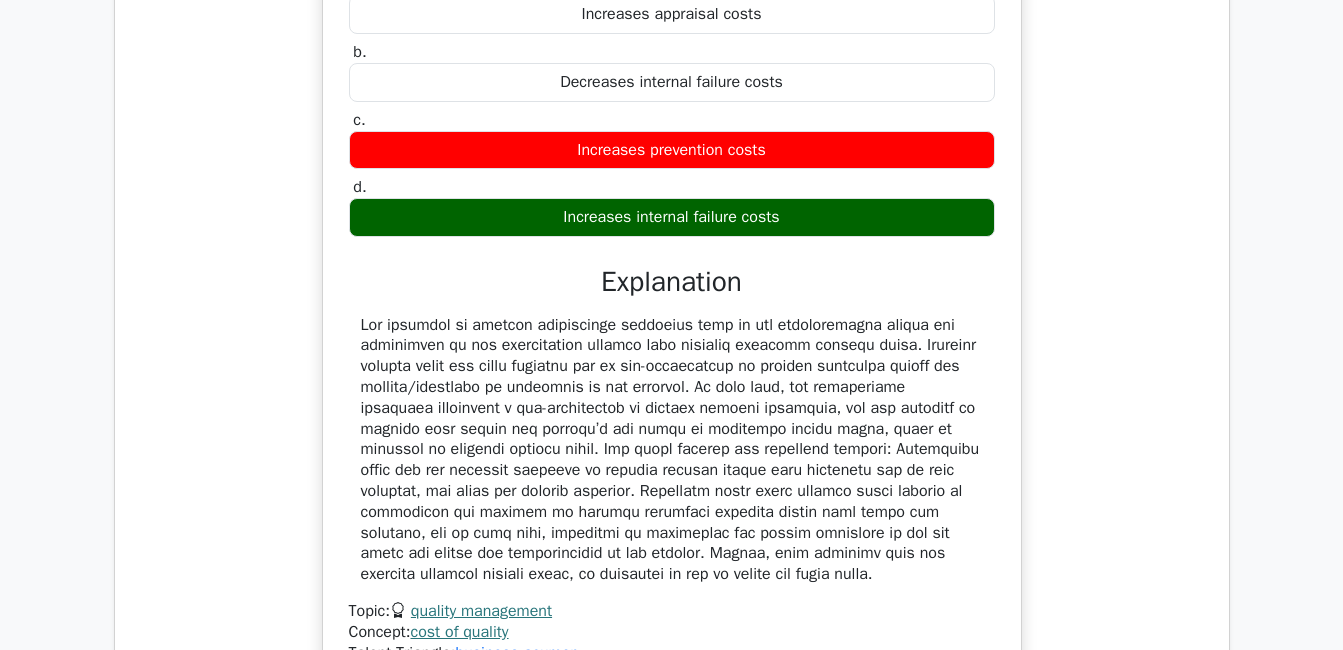 click on "A project team is working on a construction project and realizes that a subcontractor used substandard materials. The team decides to replace the materials before the project is finished. How does this decision impact the cost of quality?
a.
Increases appraisal costs
b.
c." at bounding box center [672, 273] 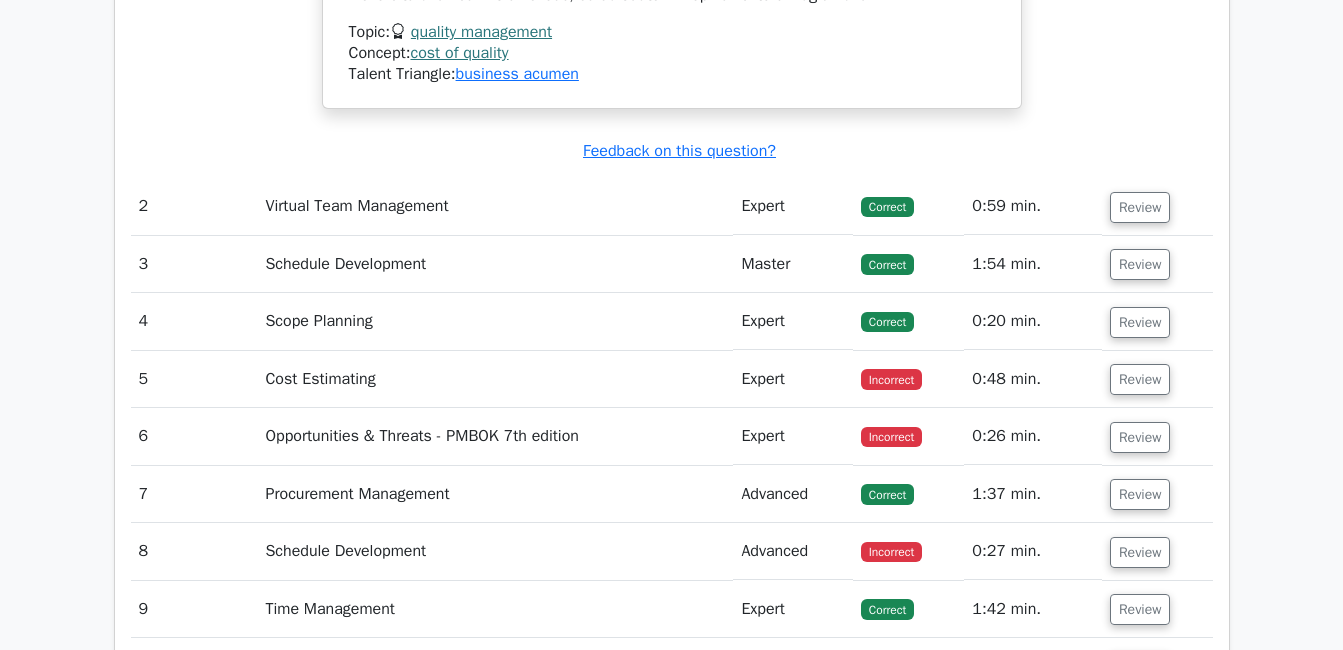 scroll, scrollTop: 2730, scrollLeft: 0, axis: vertical 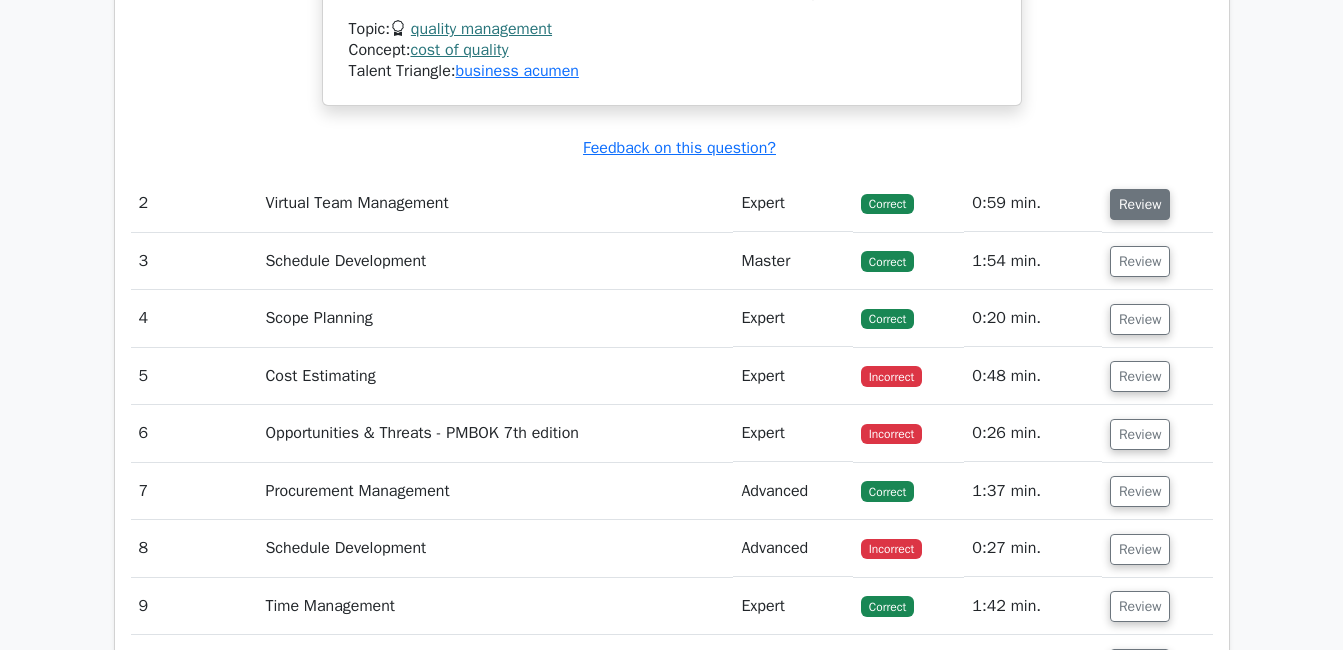 click on "Review" at bounding box center [1140, 204] 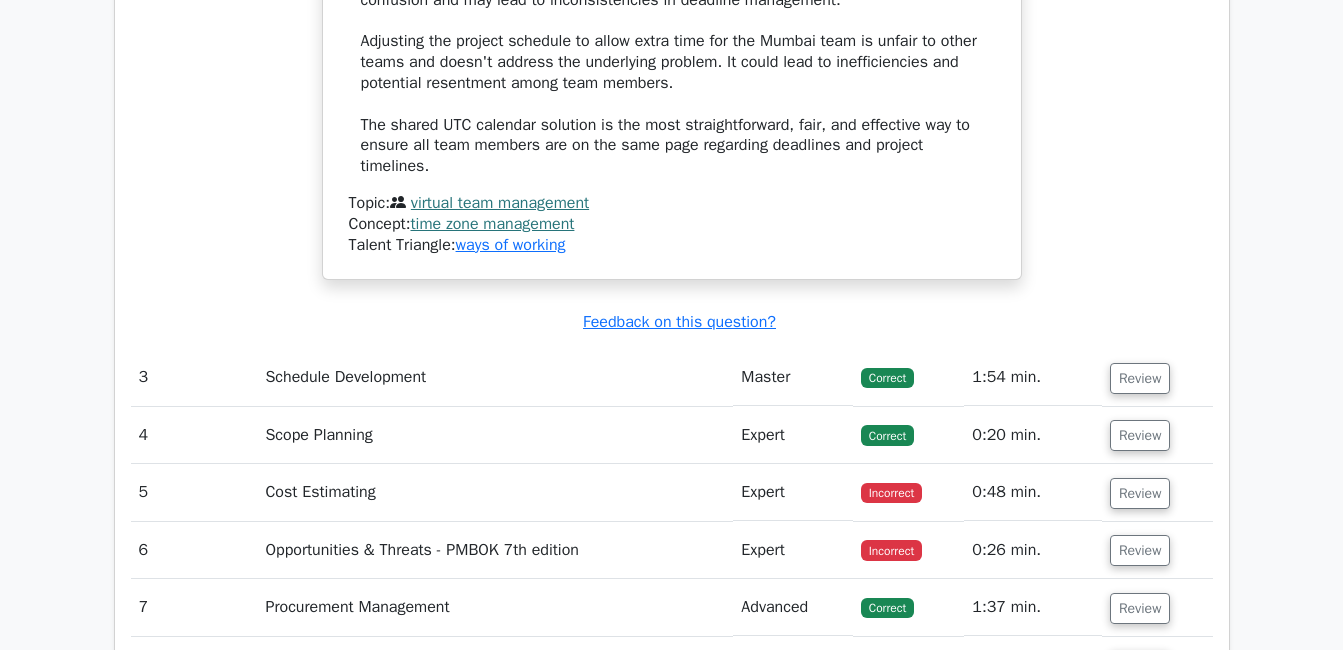 scroll, scrollTop: 4026, scrollLeft: 0, axis: vertical 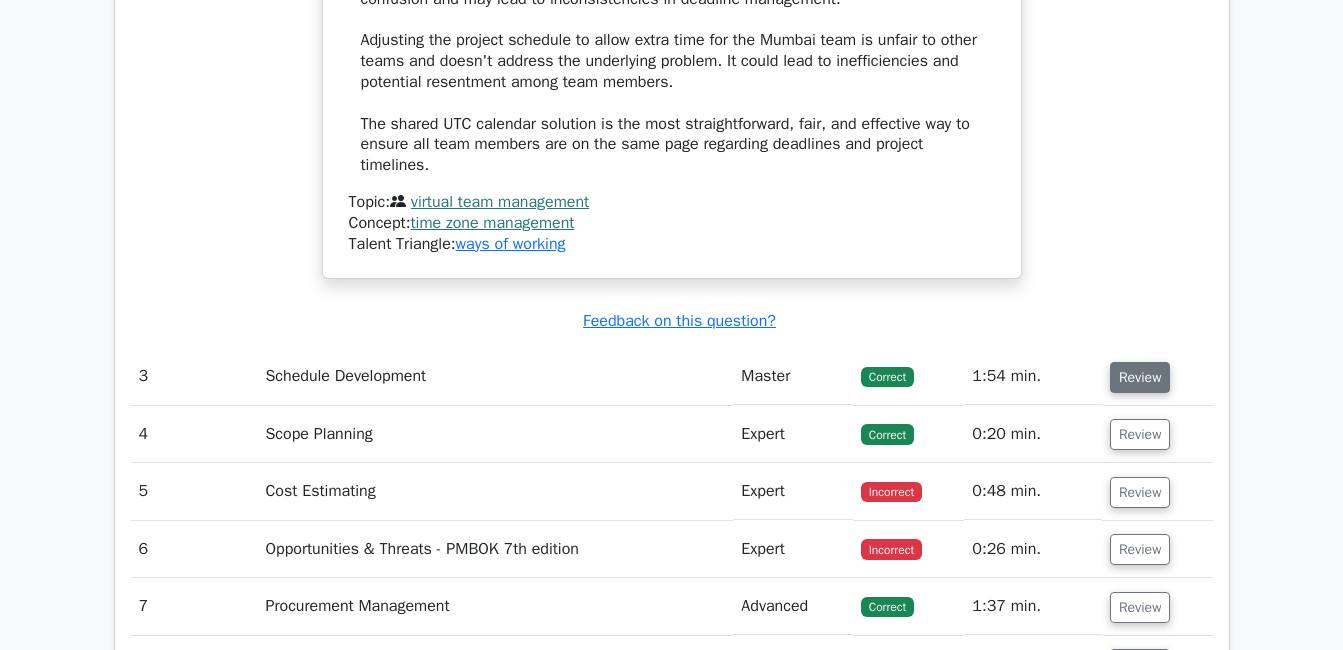click on "Review" at bounding box center (1140, 377) 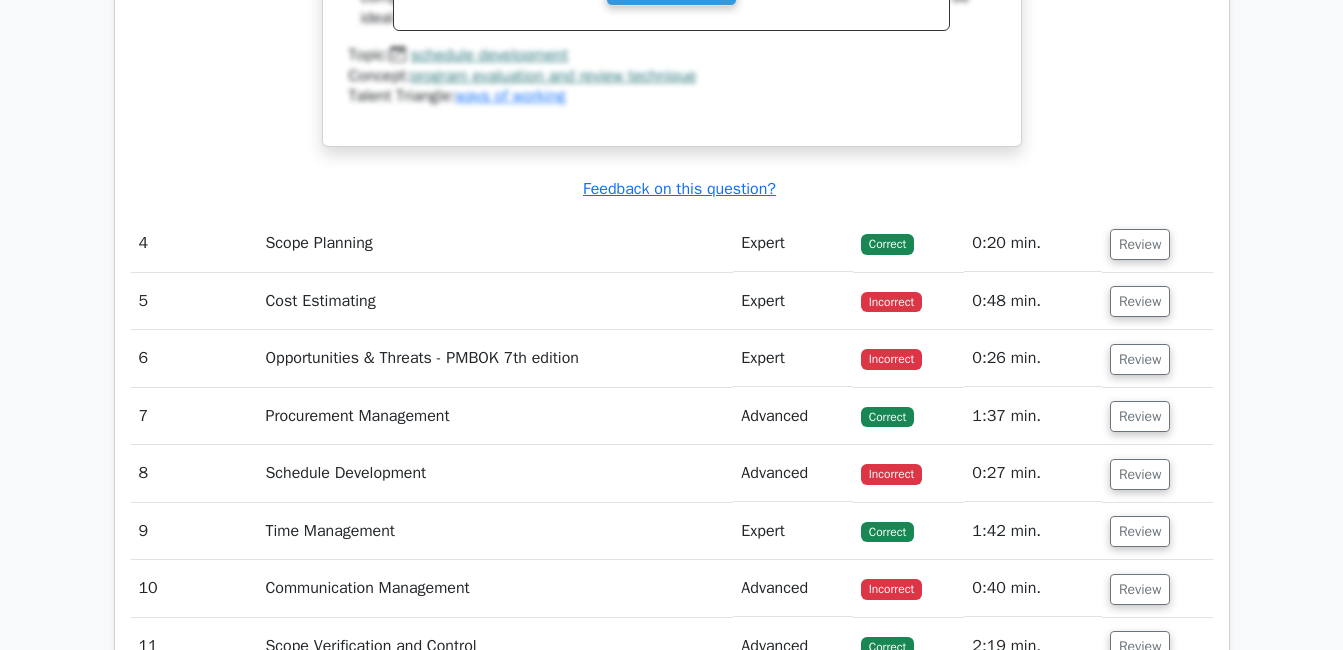 scroll, scrollTop: 5093, scrollLeft: 0, axis: vertical 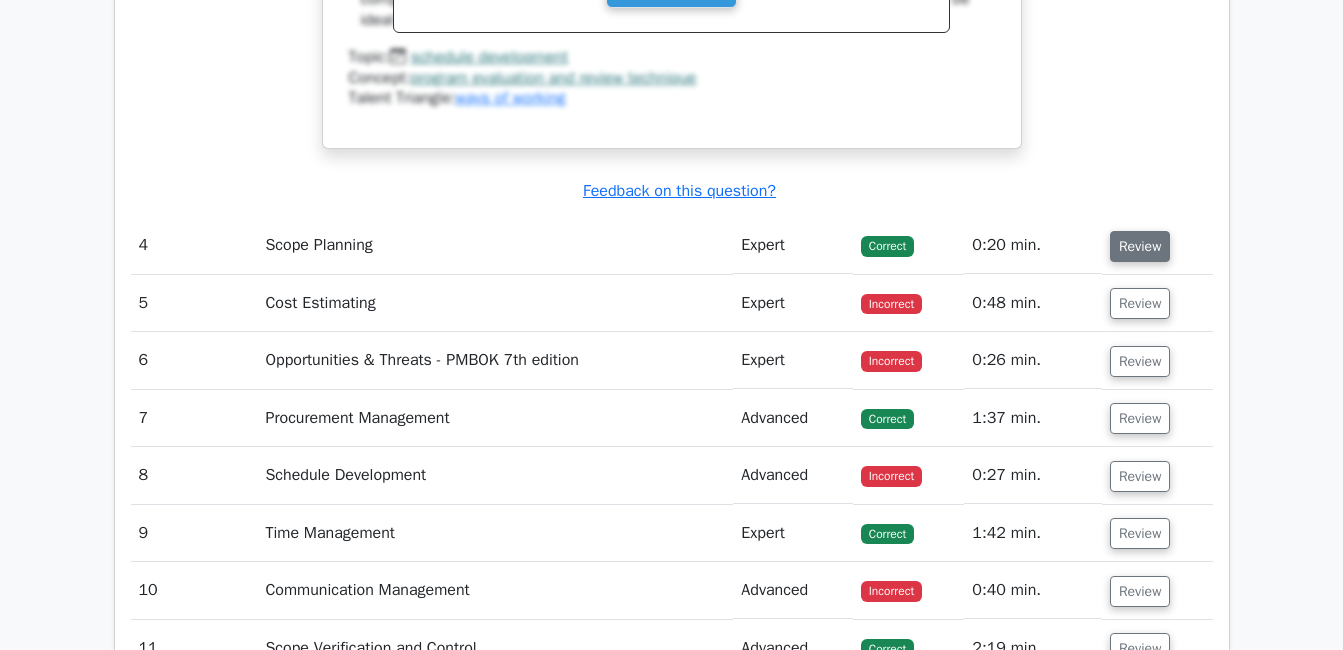 click on "Review" at bounding box center [1140, 246] 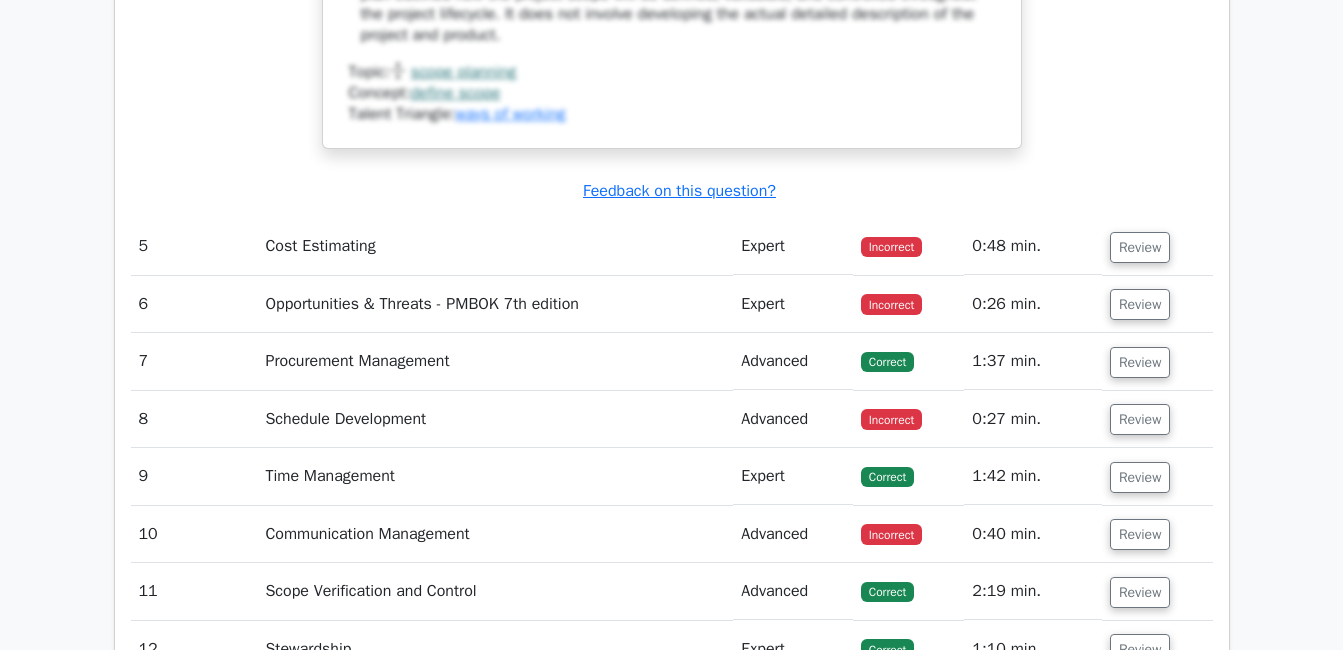 scroll, scrollTop: 6281, scrollLeft: 0, axis: vertical 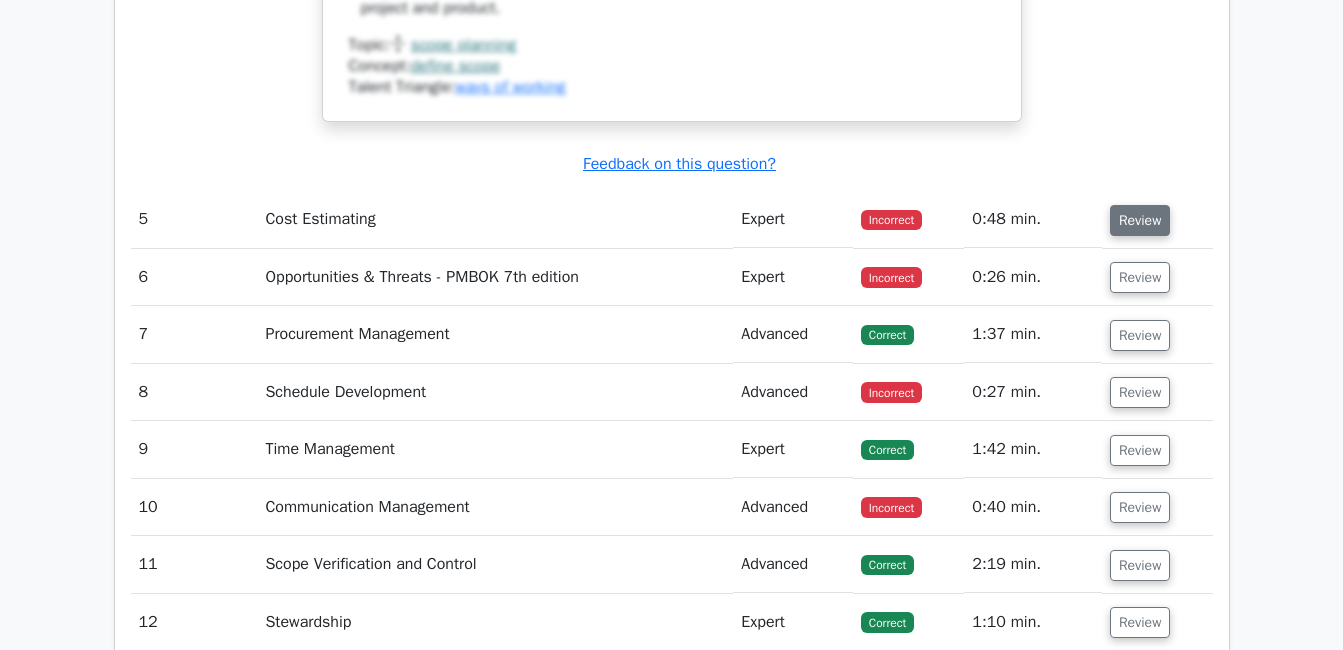 click on "Review" at bounding box center (1140, 220) 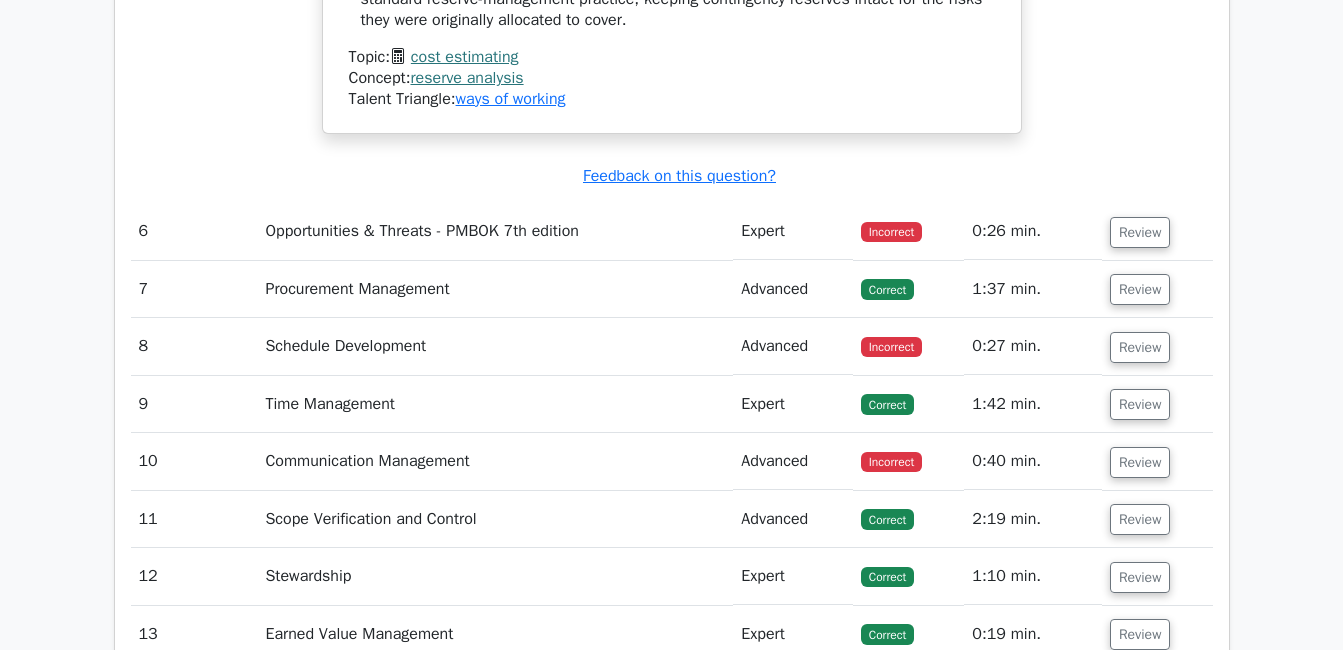 scroll, scrollTop: 7125, scrollLeft: 0, axis: vertical 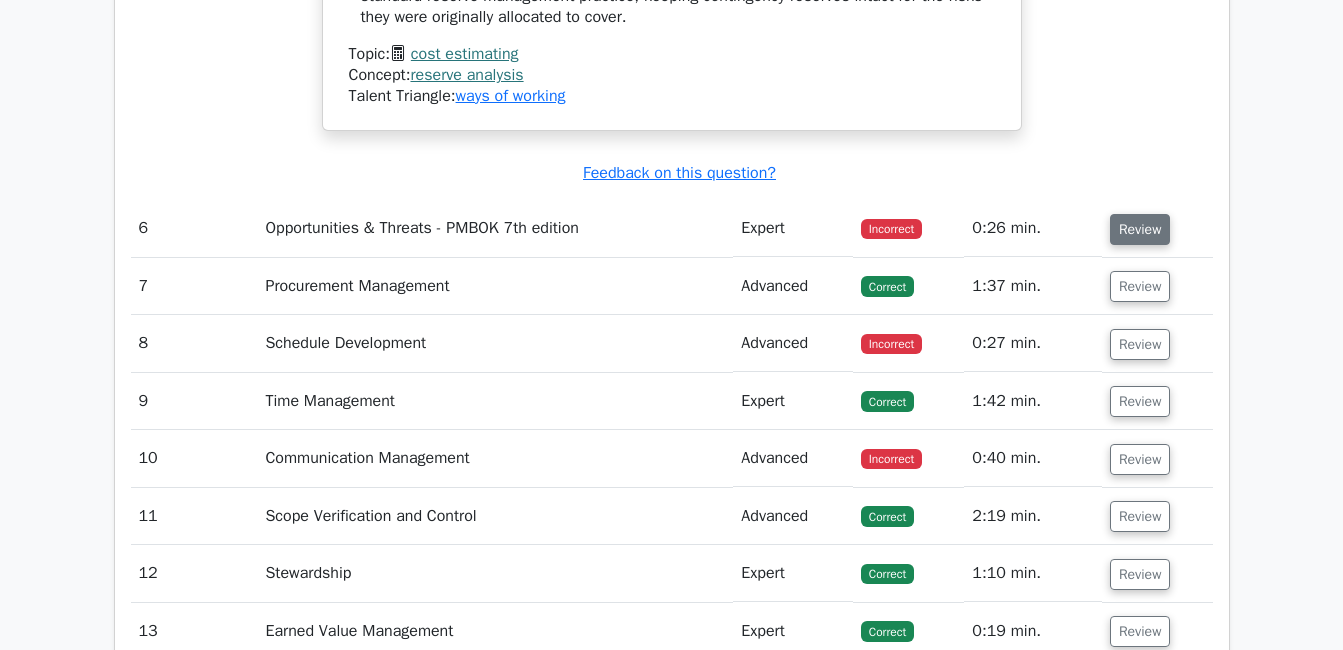 click on "Review" at bounding box center [1140, 229] 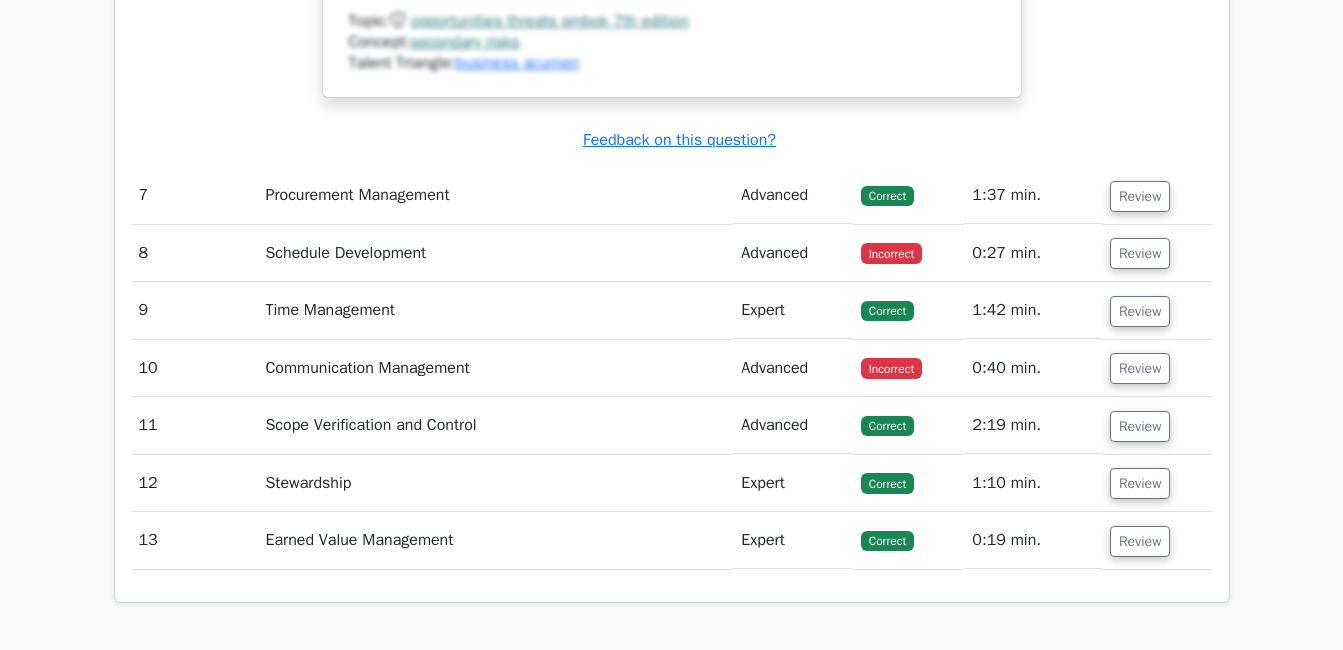 scroll, scrollTop: 8230, scrollLeft: 0, axis: vertical 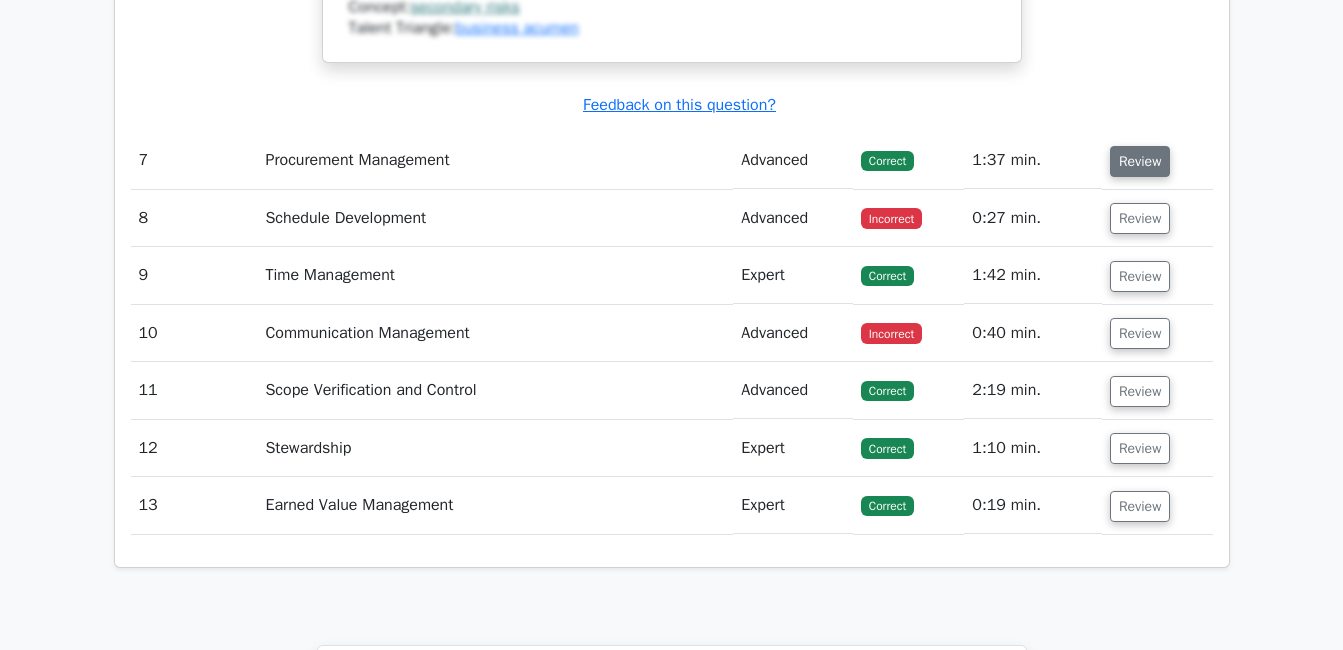 click on "Review" at bounding box center (1140, 161) 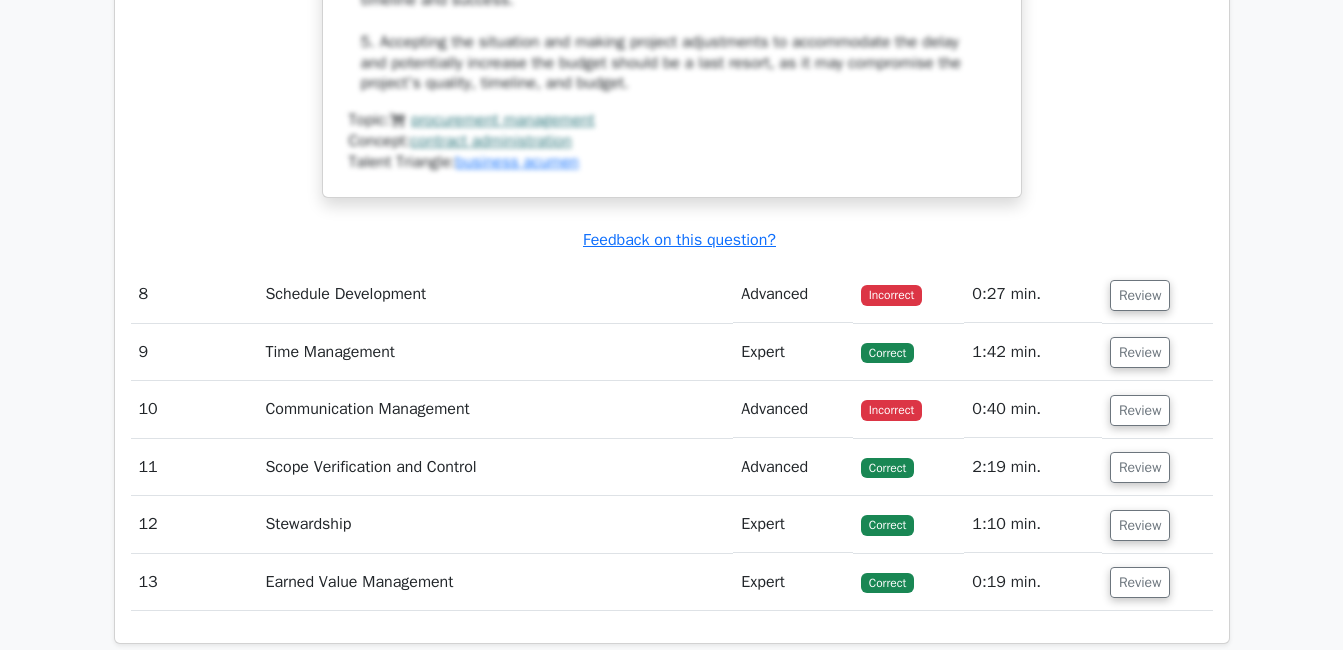 scroll, scrollTop: 9448, scrollLeft: 0, axis: vertical 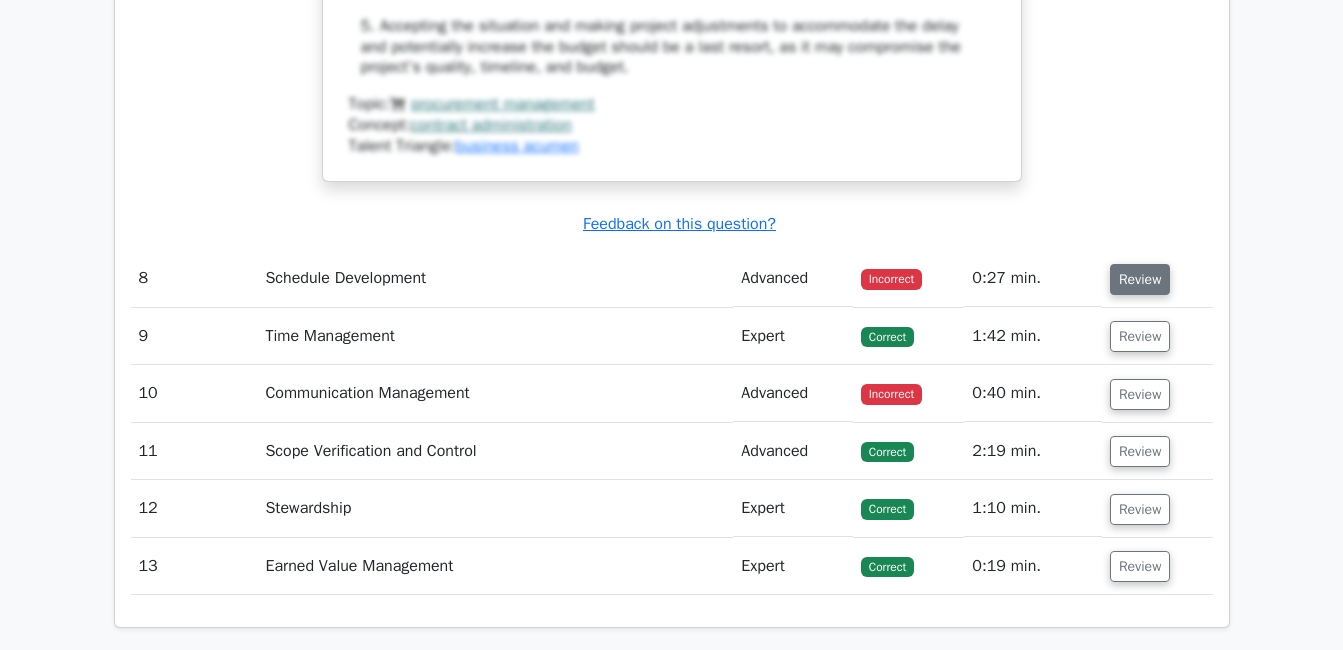 click on "Review" at bounding box center [1140, 279] 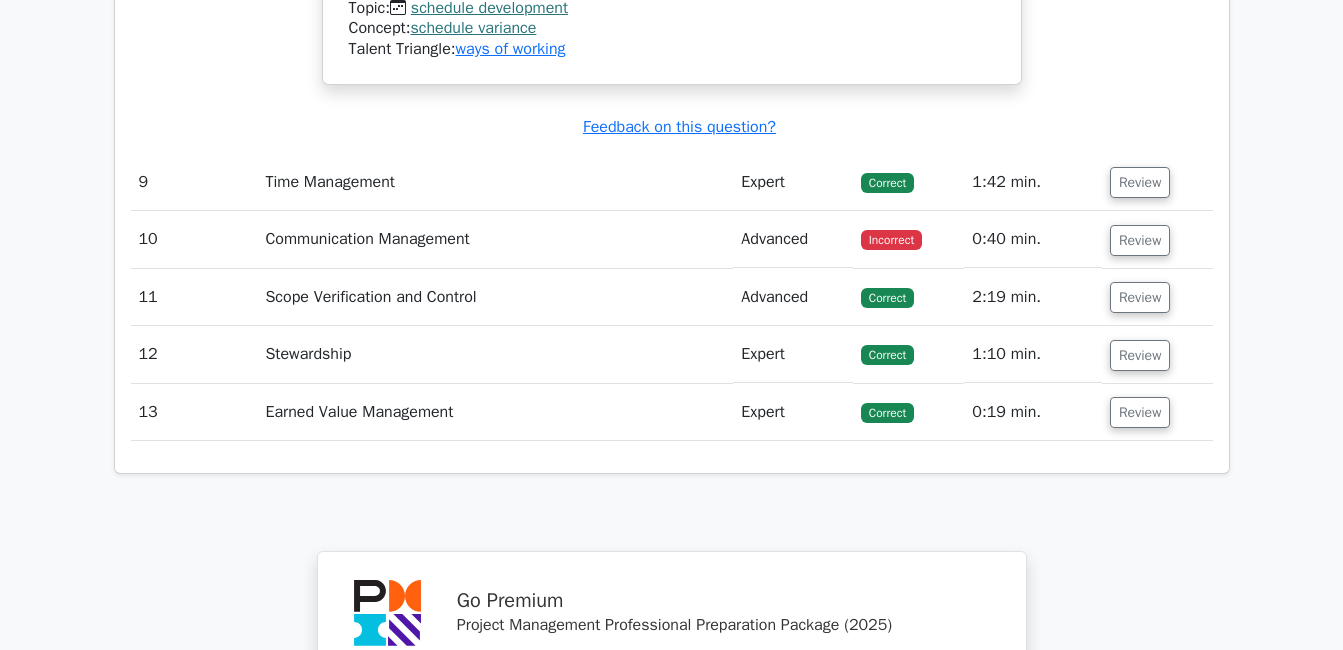 scroll, scrollTop: 10357, scrollLeft: 0, axis: vertical 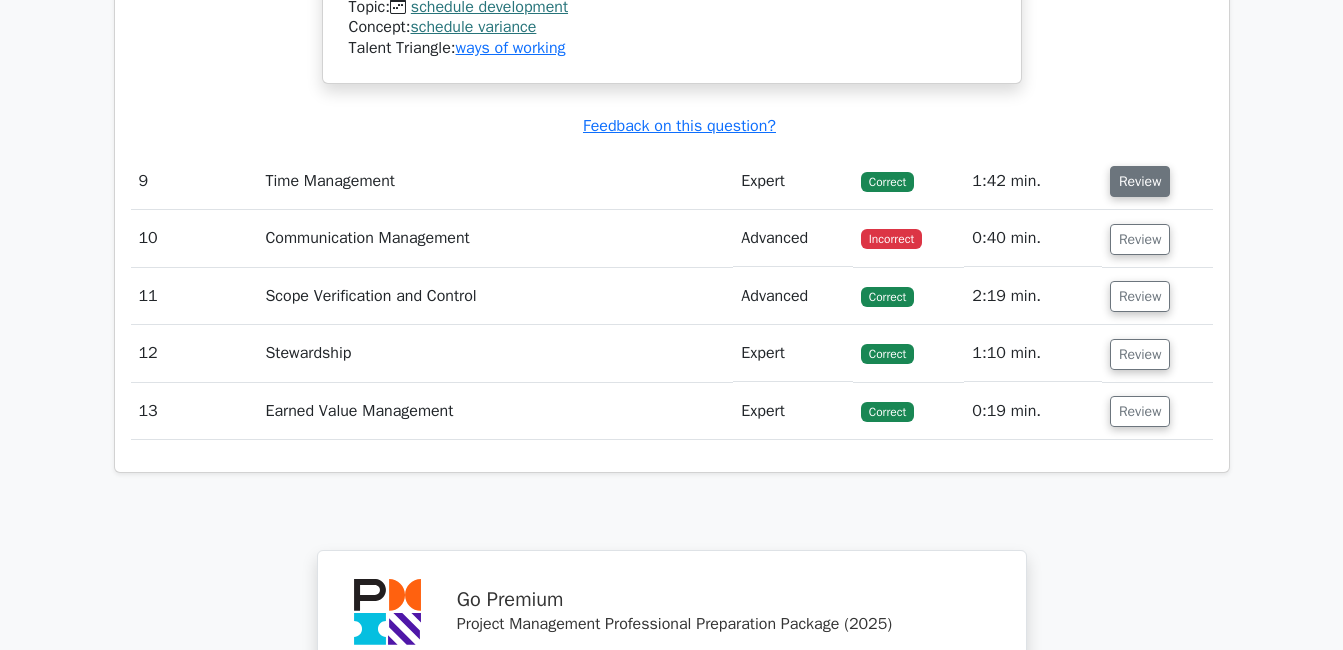 click on "Review" at bounding box center [1140, 181] 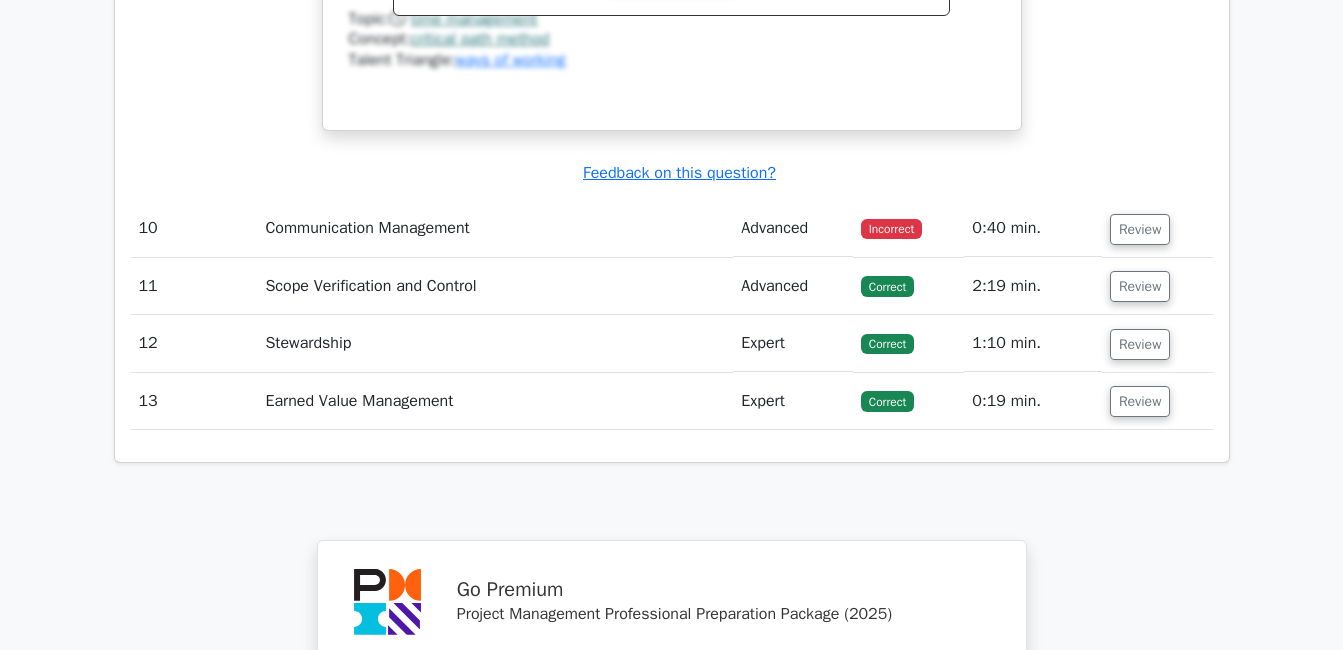 scroll, scrollTop: 11223, scrollLeft: 0, axis: vertical 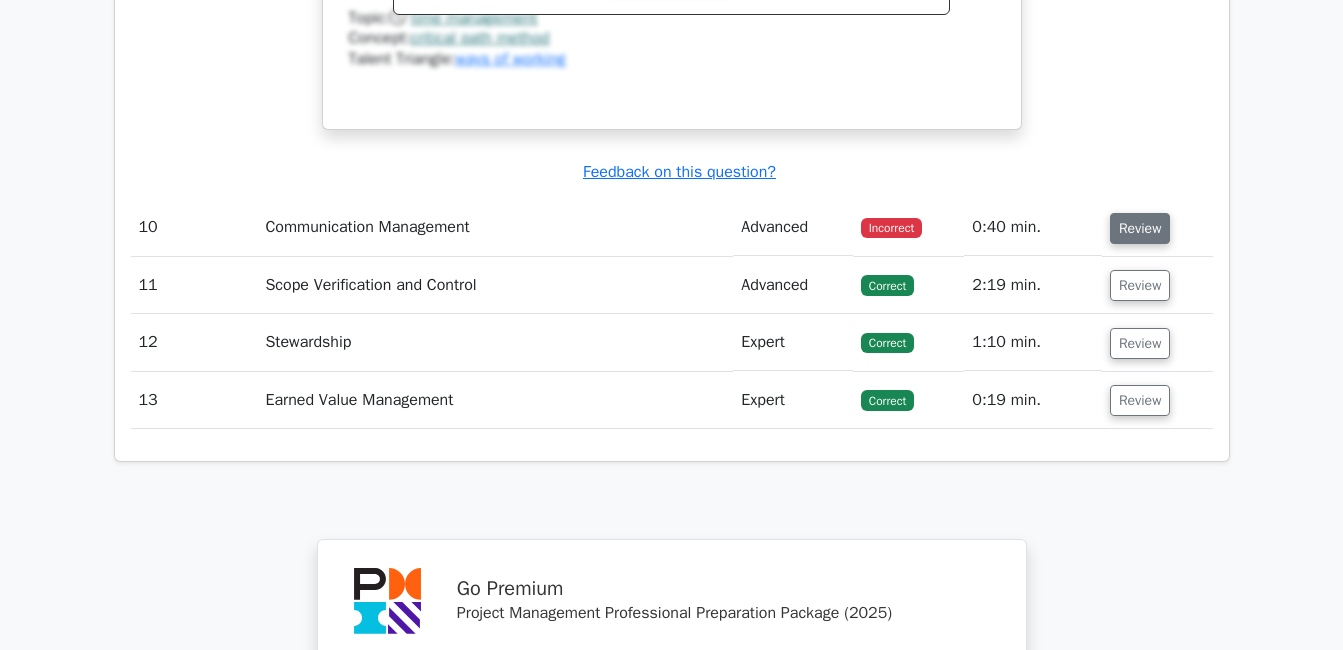 click on "Review" at bounding box center [1140, 228] 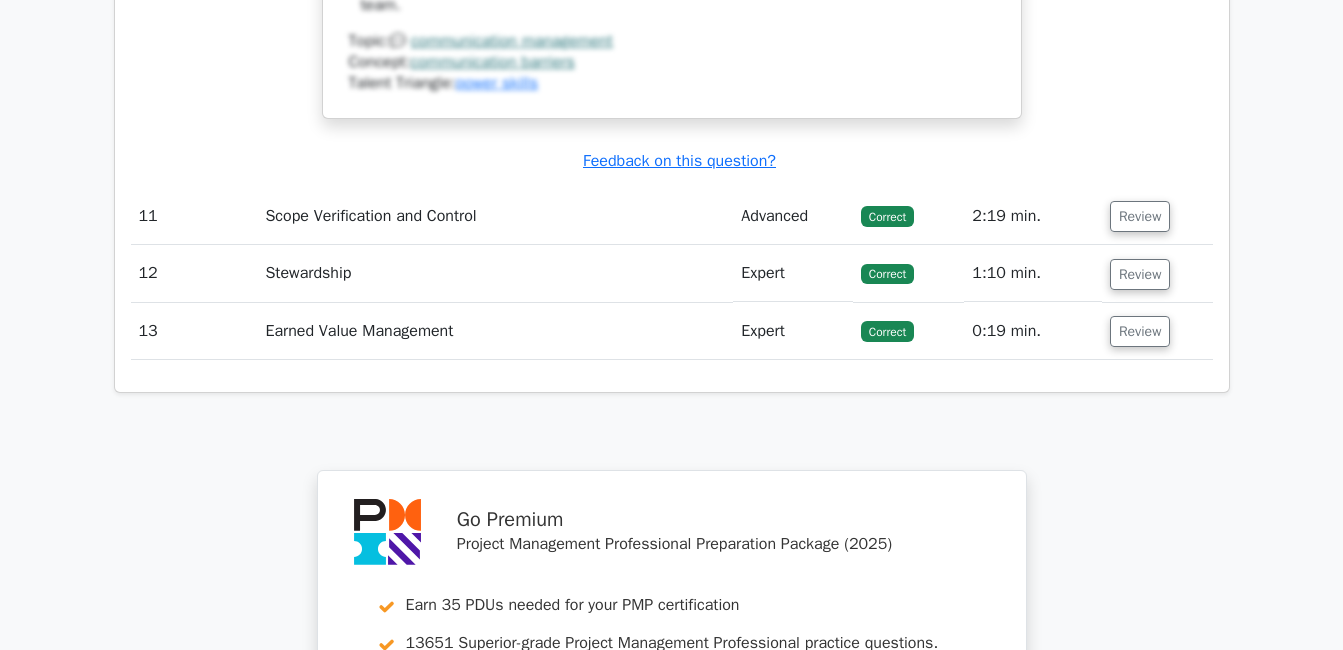 scroll, scrollTop: 12234, scrollLeft: 0, axis: vertical 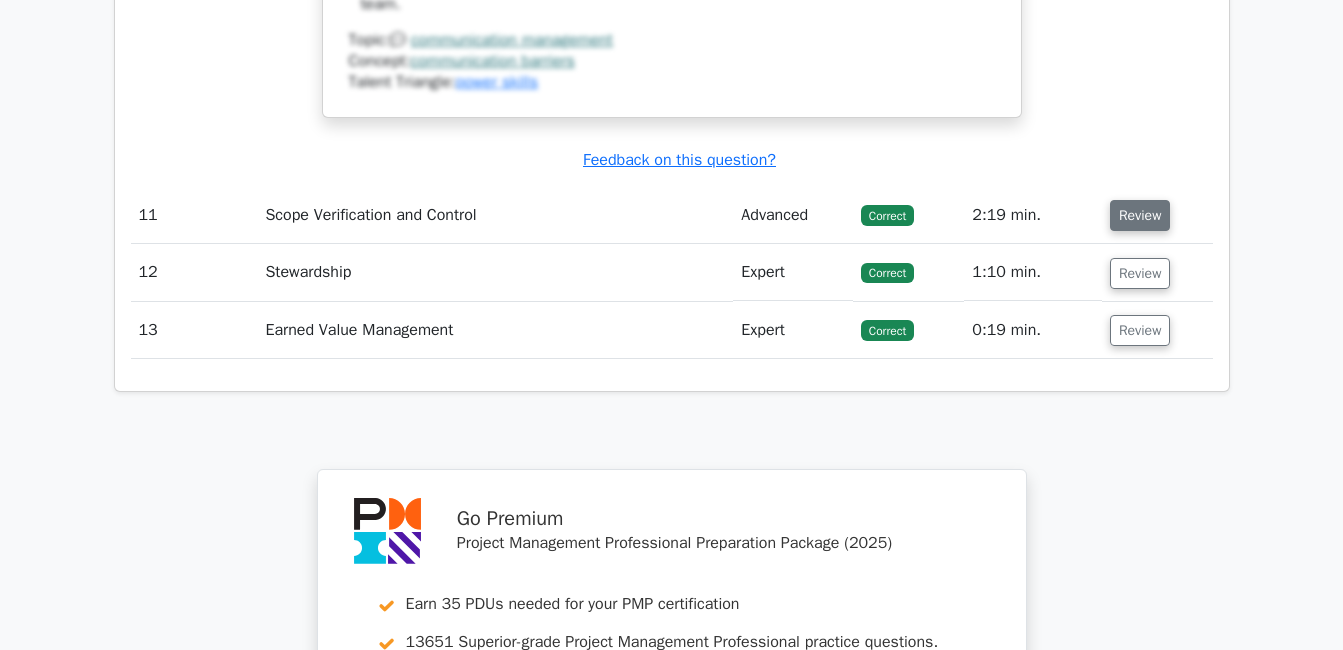 click on "Review" at bounding box center (1140, 215) 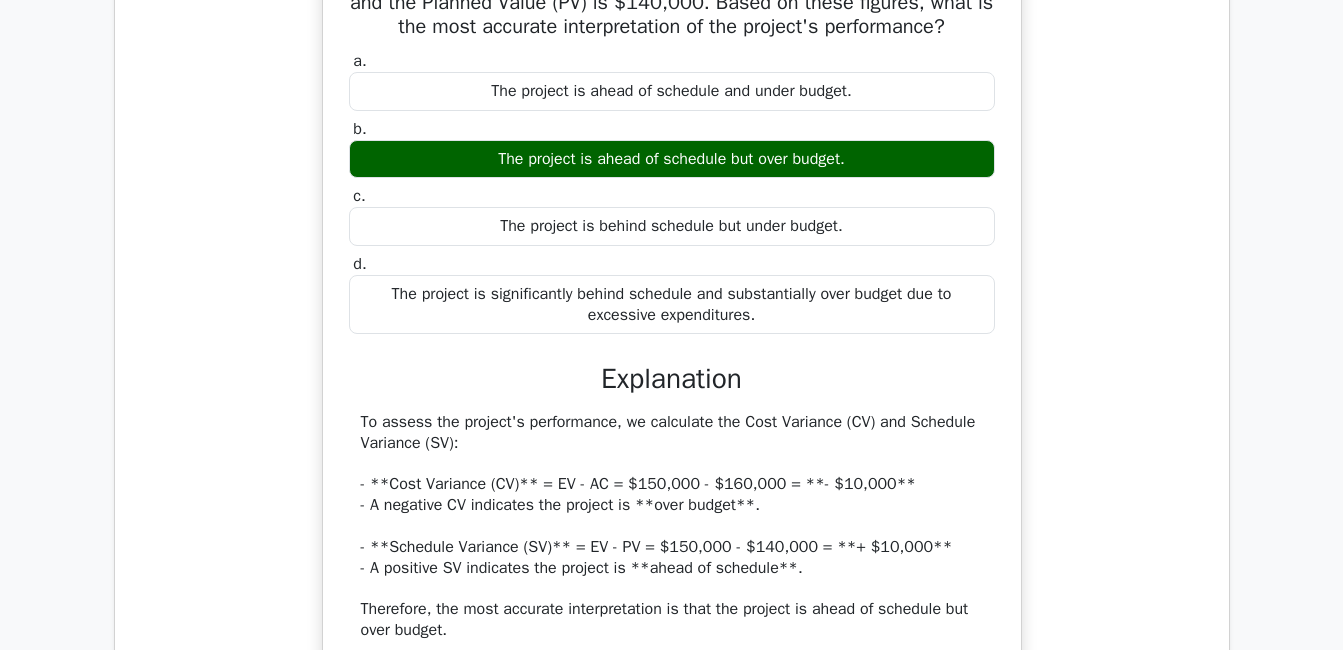 scroll, scrollTop: 12569, scrollLeft: 0, axis: vertical 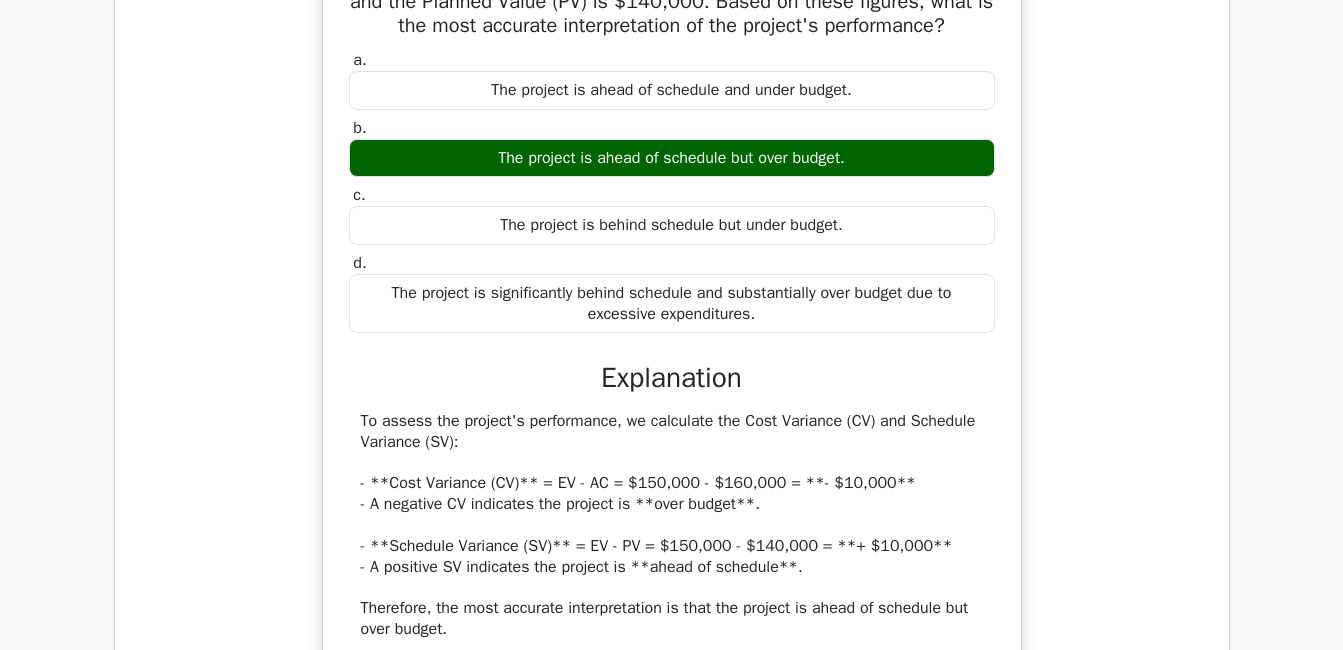 click on "During a software development project, the project manager observes that the Earned Value (EV) is $150,000, the Actual Cost (AC) is $160,000, and the Planned Value (PV) is $140,000. Based on these figures, what is the most accurate interpretation of the project's performance?
a.
The project is ahead of schedule and under budget.
b." at bounding box center (672, 338) 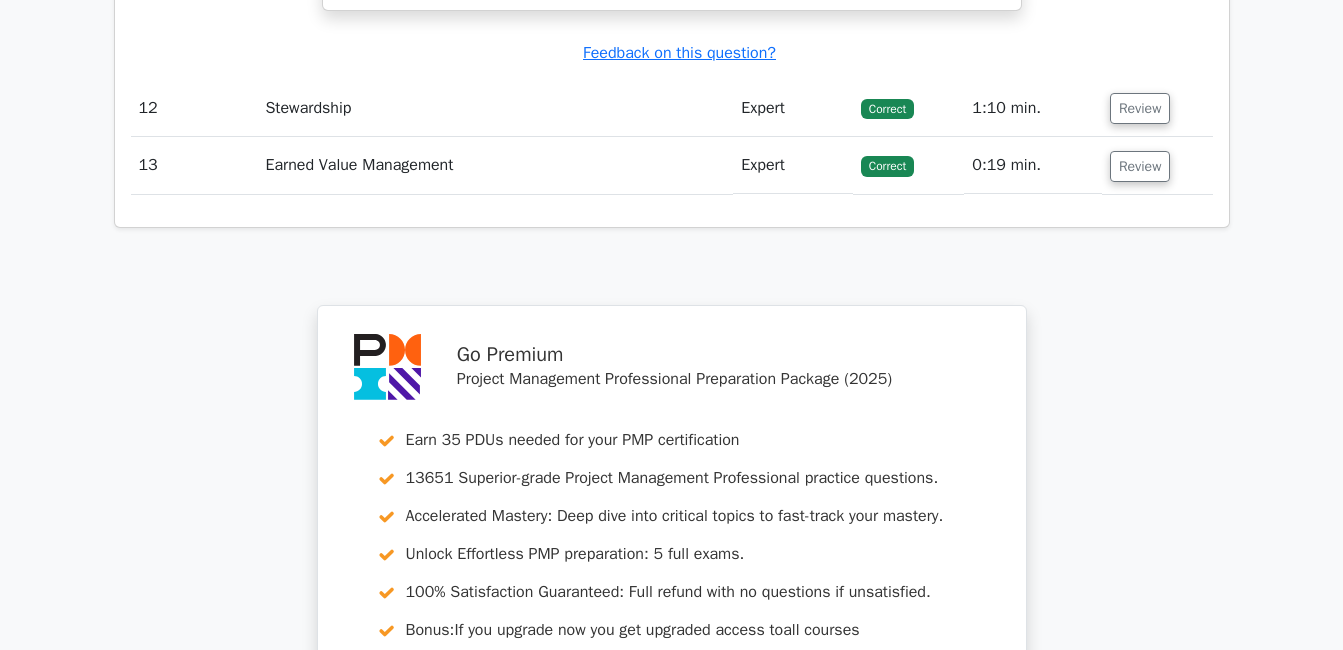 scroll, scrollTop: 13343, scrollLeft: 0, axis: vertical 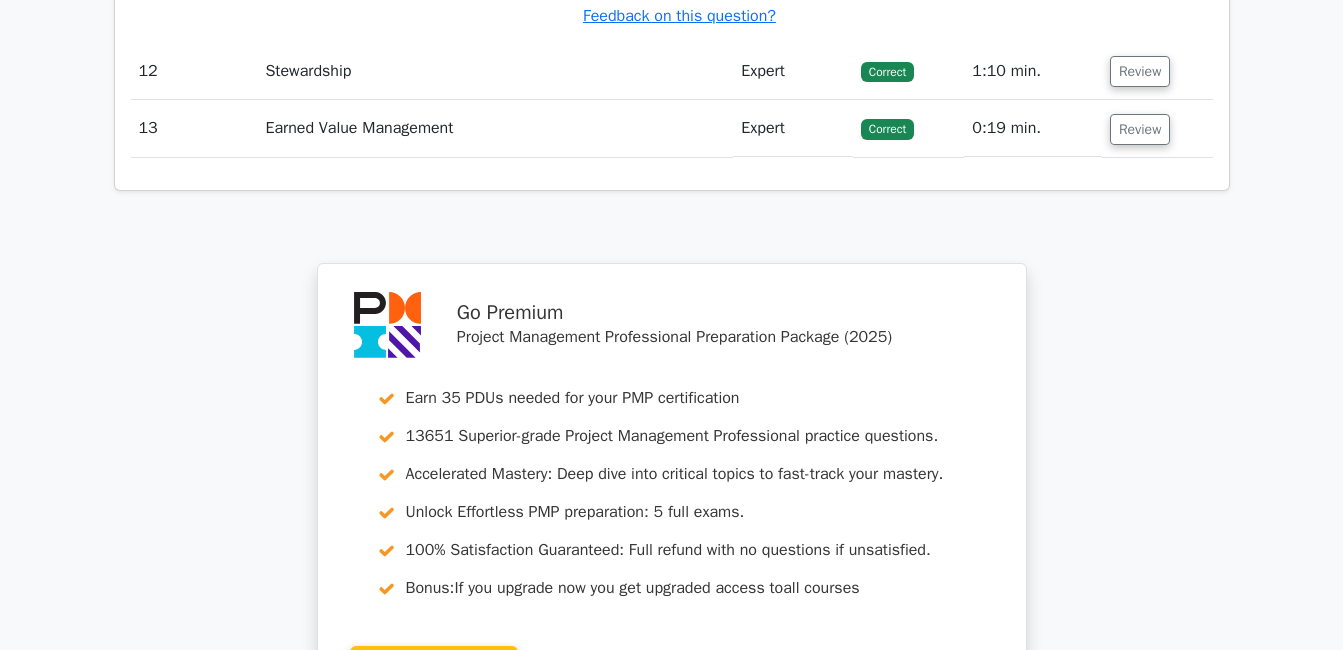 click on "Your Test Results
Project Management Professional
62%
Your Score
Keep practicing!
Performance by Topic
Virtual Team Management
100%
Schedule Development
100%" at bounding box center (672, -5956) 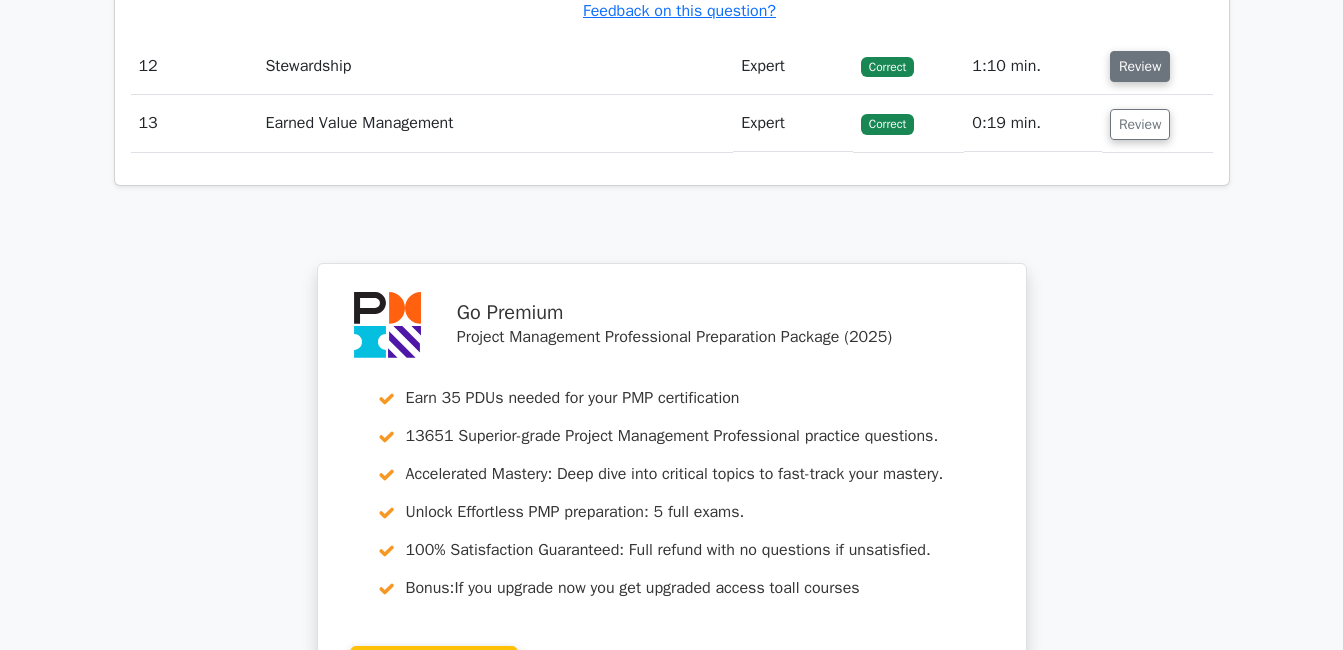 click on "Review" at bounding box center (1140, 66) 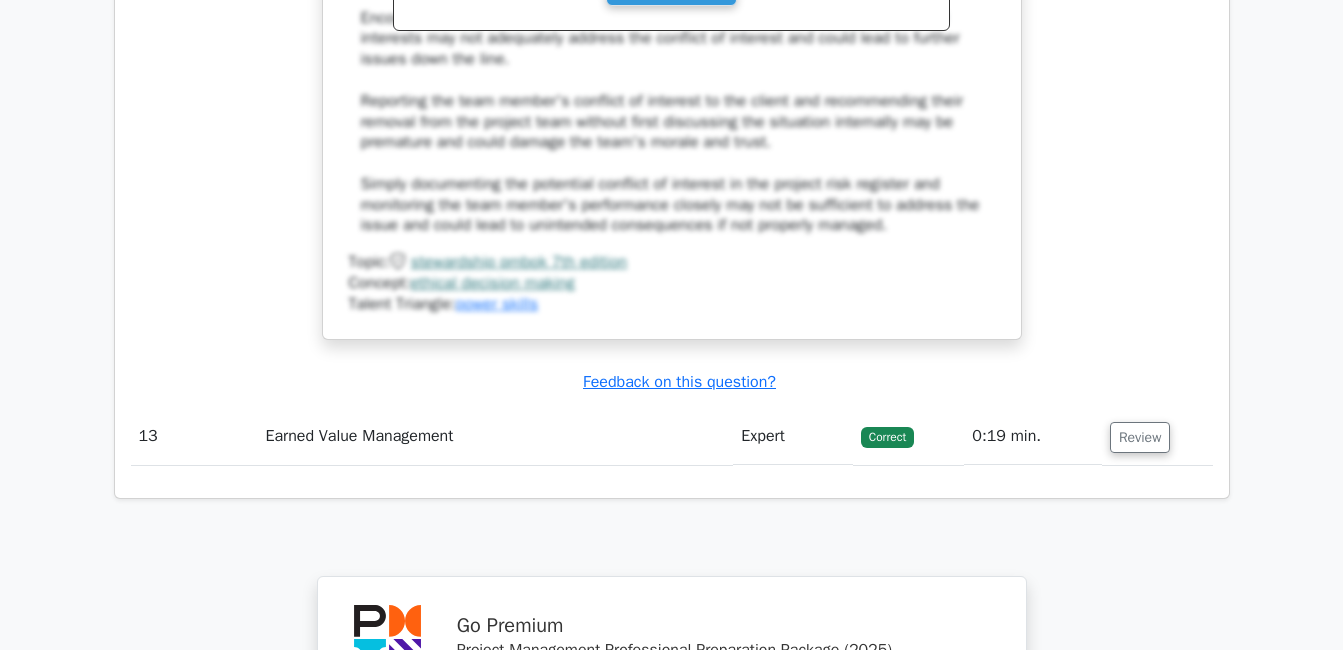 scroll, scrollTop: 14219, scrollLeft: 0, axis: vertical 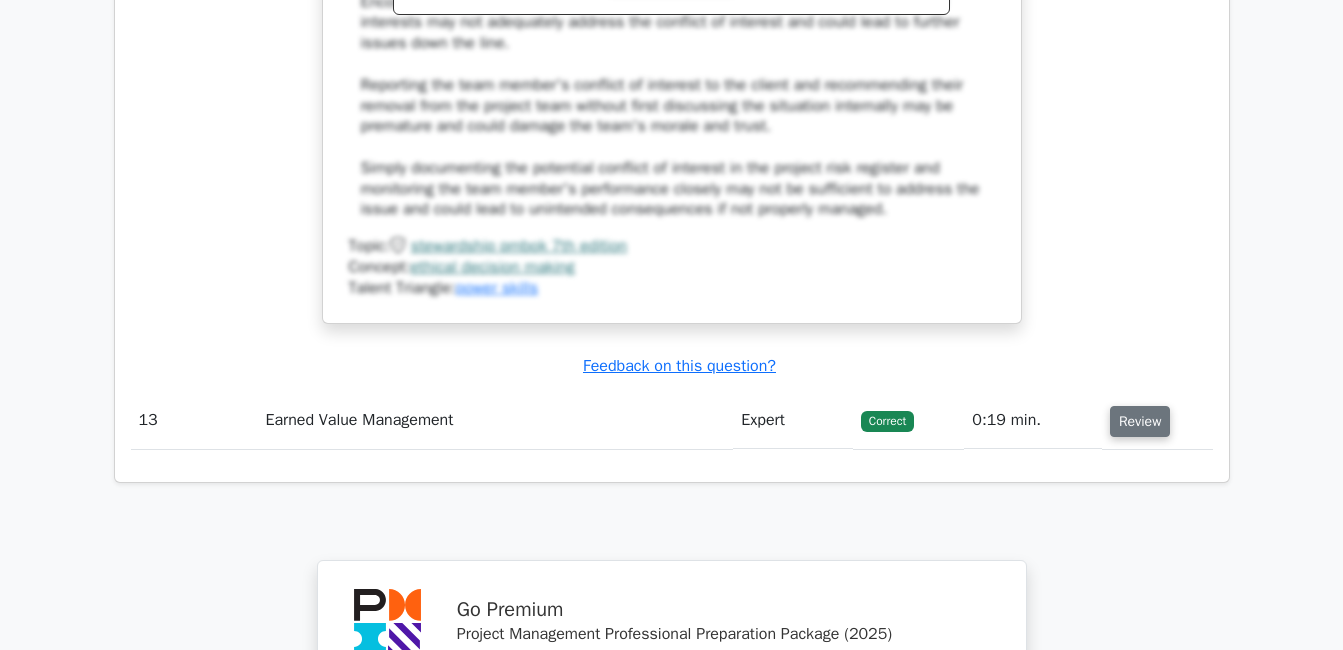click on "Review" at bounding box center (1140, 421) 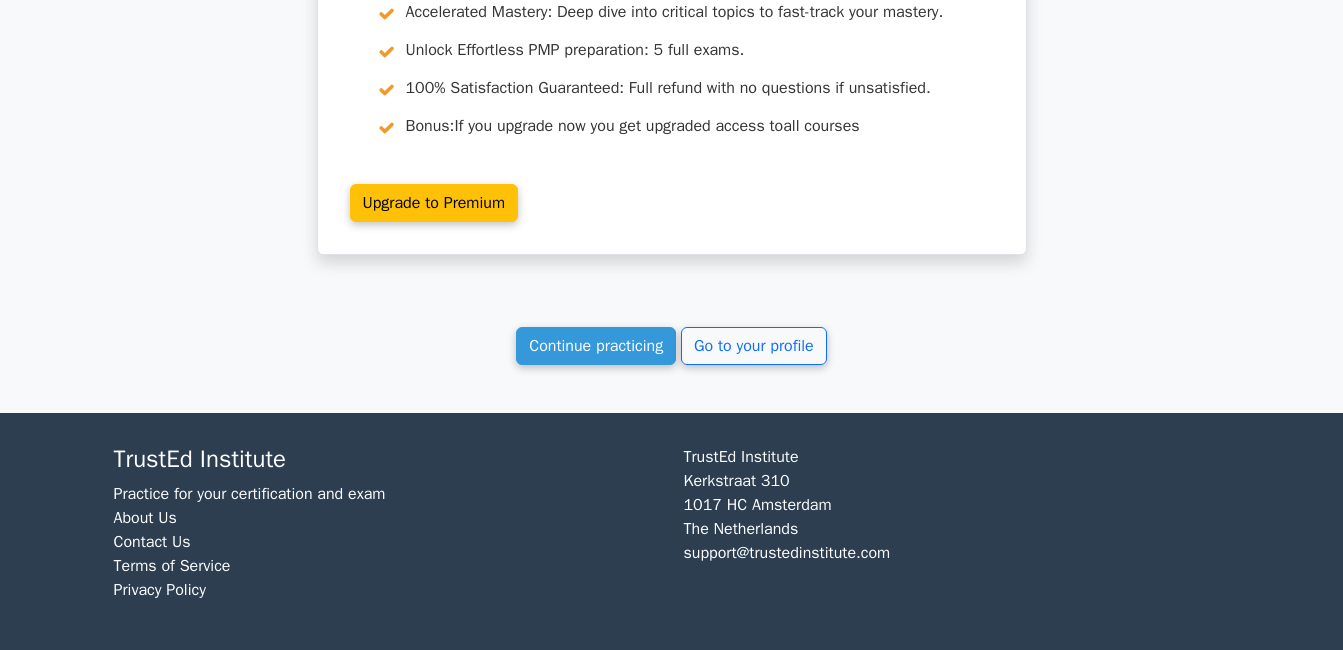 scroll, scrollTop: 16138, scrollLeft: 0, axis: vertical 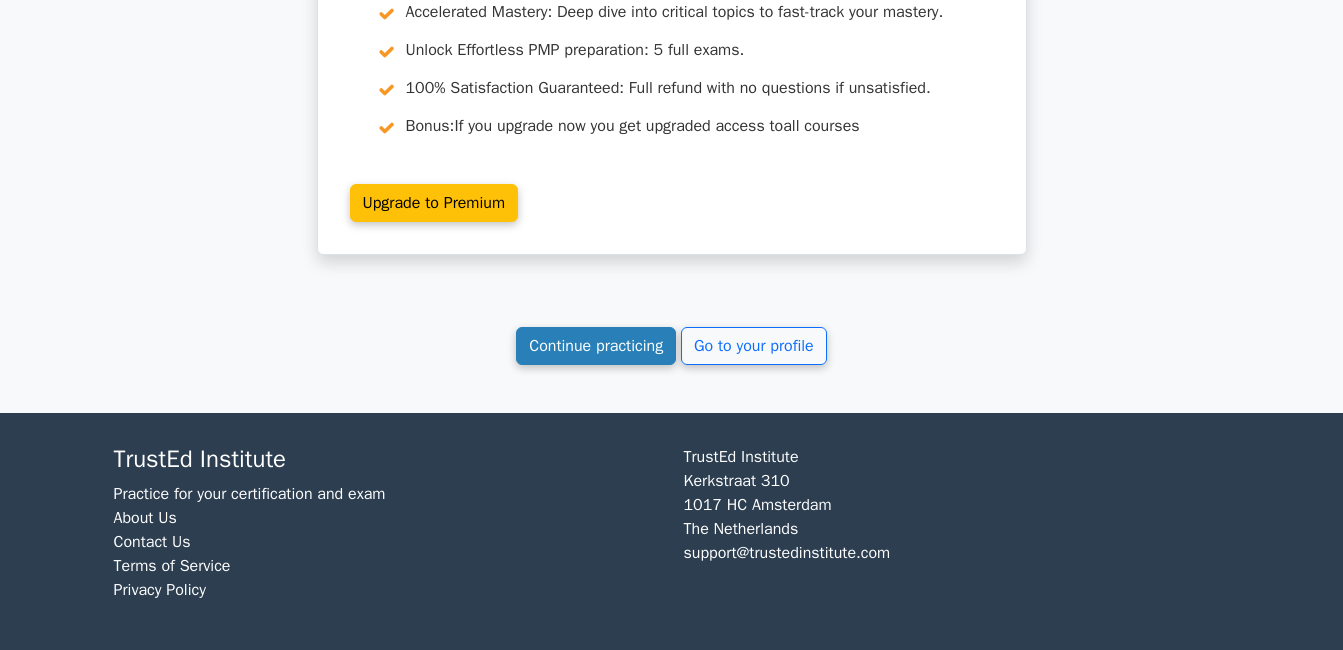 click on "Continue practicing" at bounding box center (596, 346) 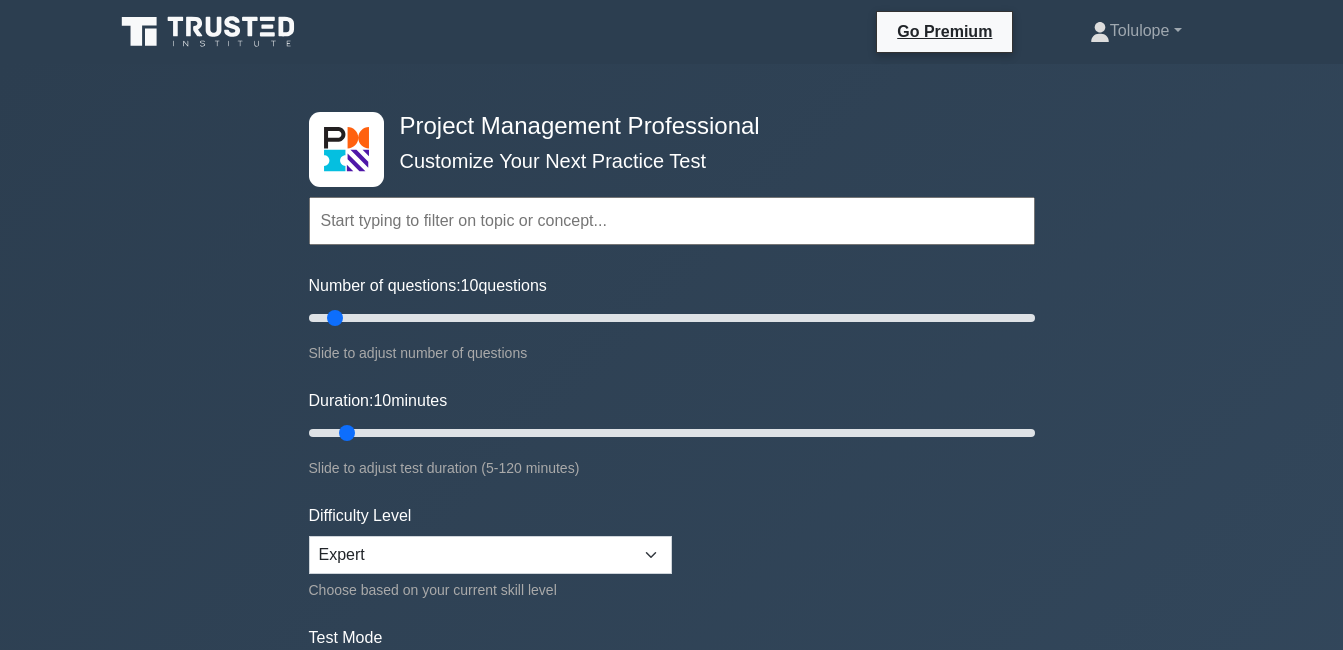 scroll, scrollTop: 0, scrollLeft: 0, axis: both 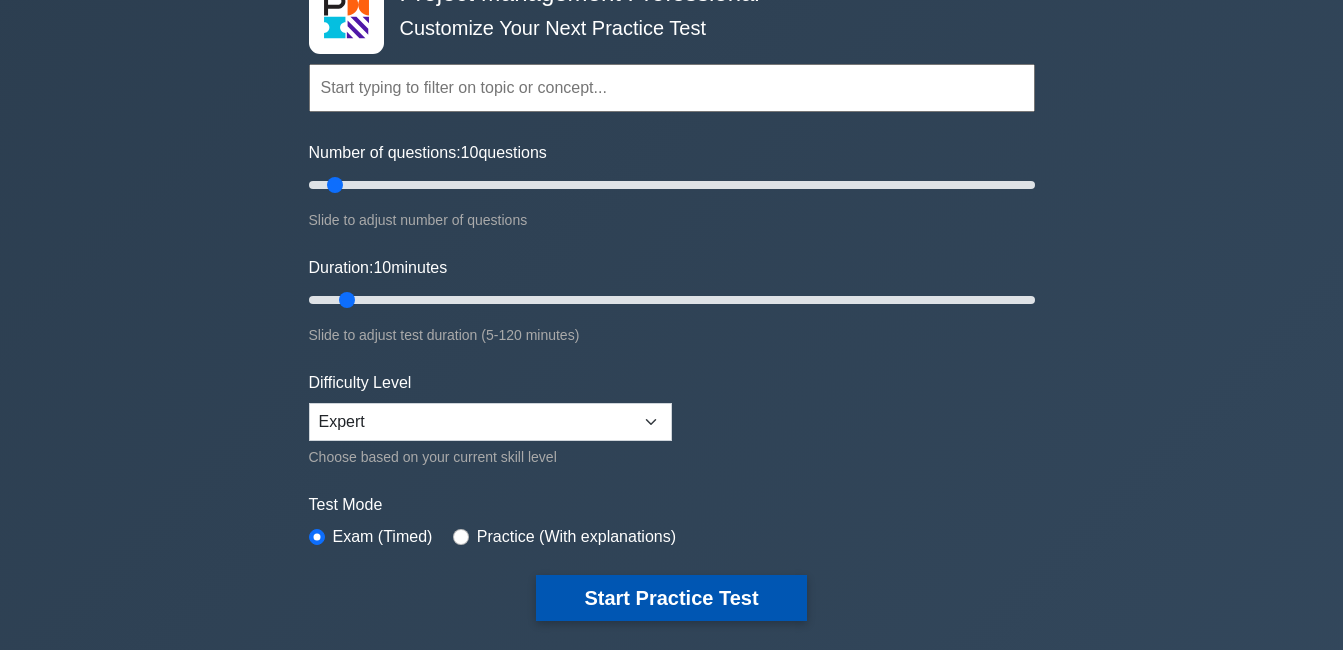 click on "Start Practice Test" at bounding box center (671, 598) 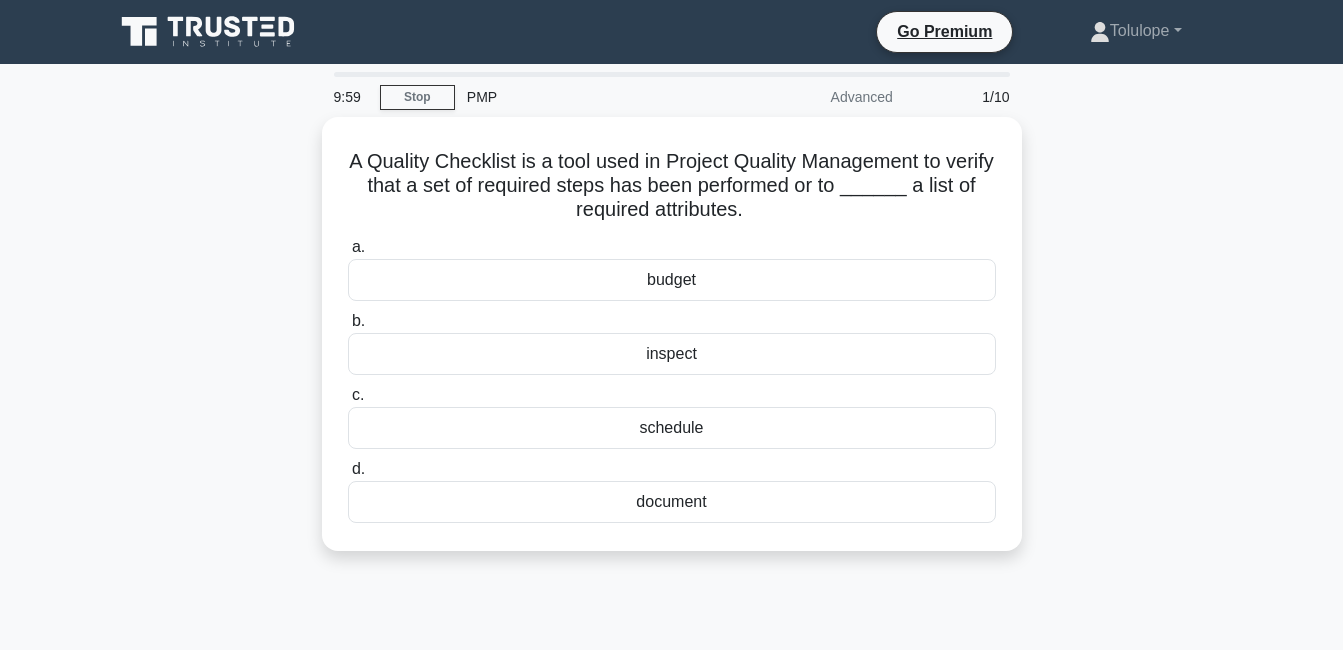 scroll, scrollTop: 0, scrollLeft: 0, axis: both 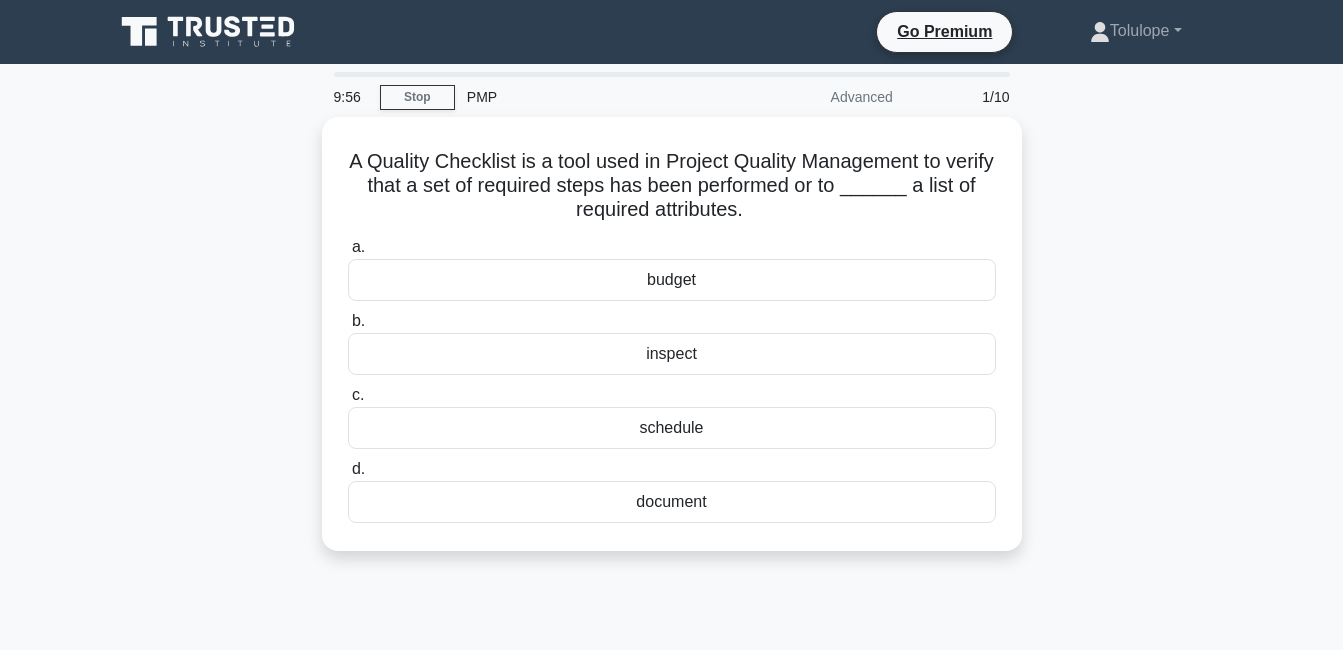 click on "A Quality Checklist is a tool used in Project Quality Management to verify that a set of required steps has been performed or to ______ a list of required attributes.
.spinner_0XTQ{transform-origin:center;animation:spinner_y6GP .75s linear infinite}@keyframes spinner_y6GP{100%{transform:rotate(360deg)}}
a.
budget
b. c. d." at bounding box center (672, 334) 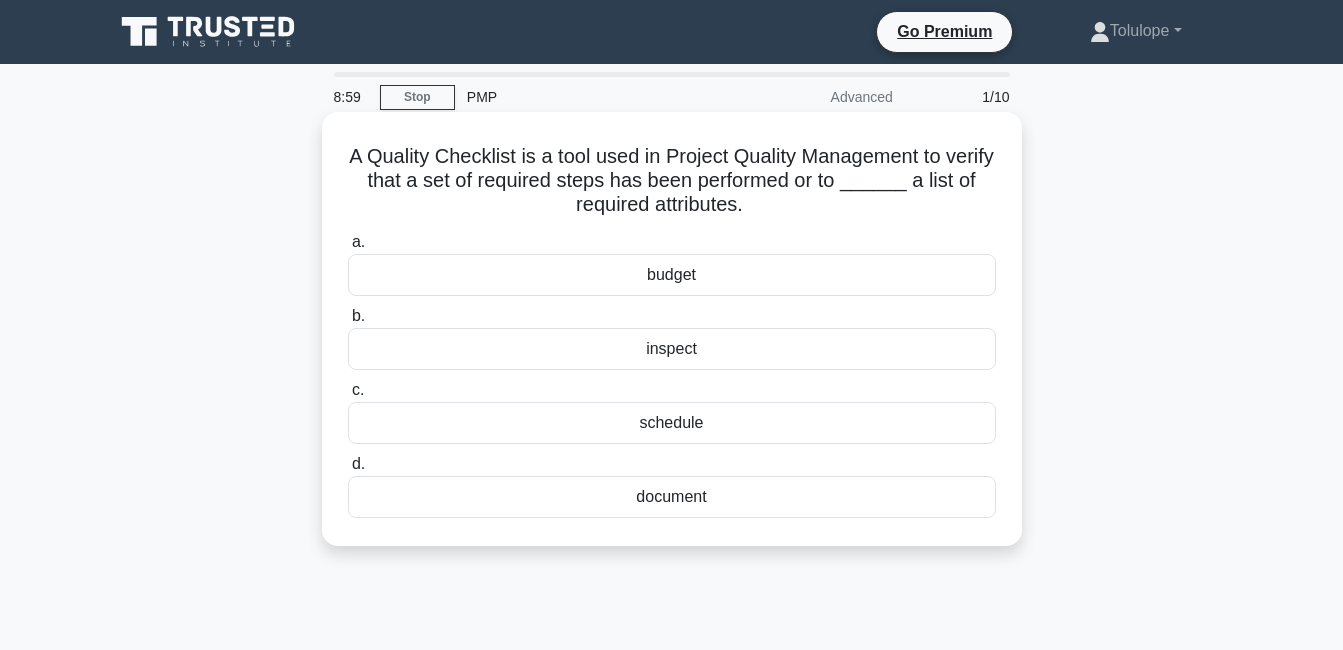click on "document" at bounding box center [672, 497] 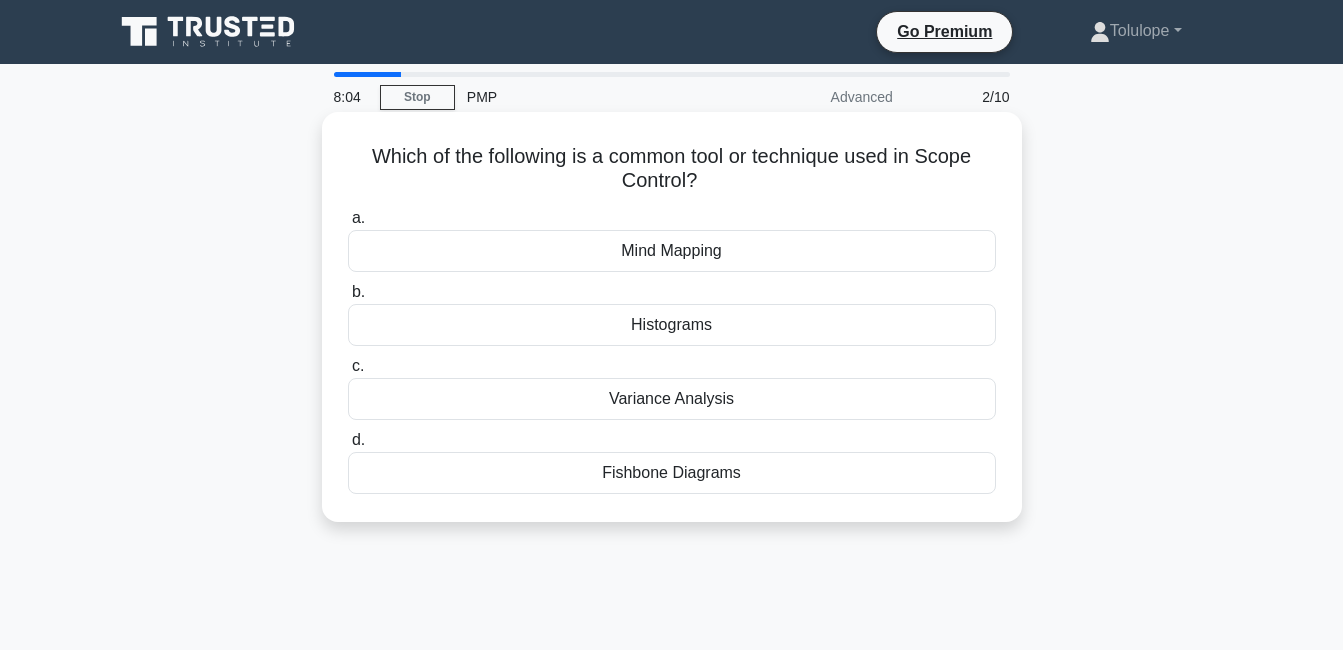 click on "Variance Analysis" at bounding box center (672, 399) 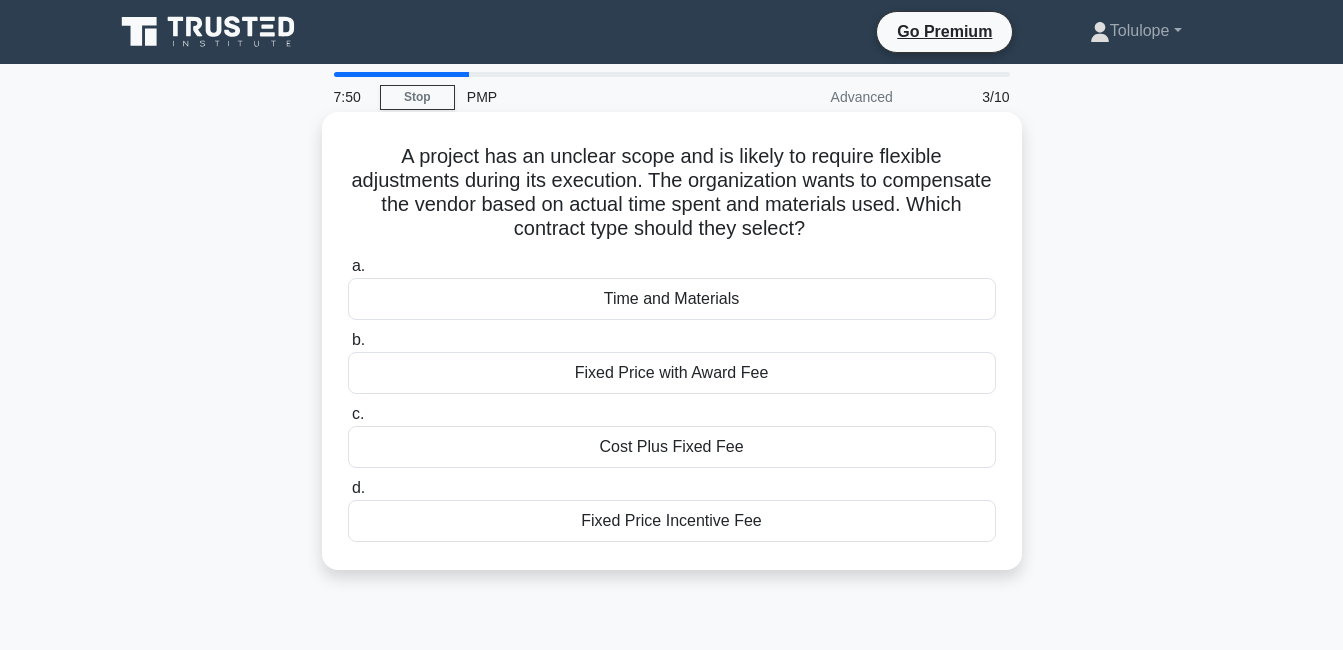 click on "Time and Materials" at bounding box center (672, 299) 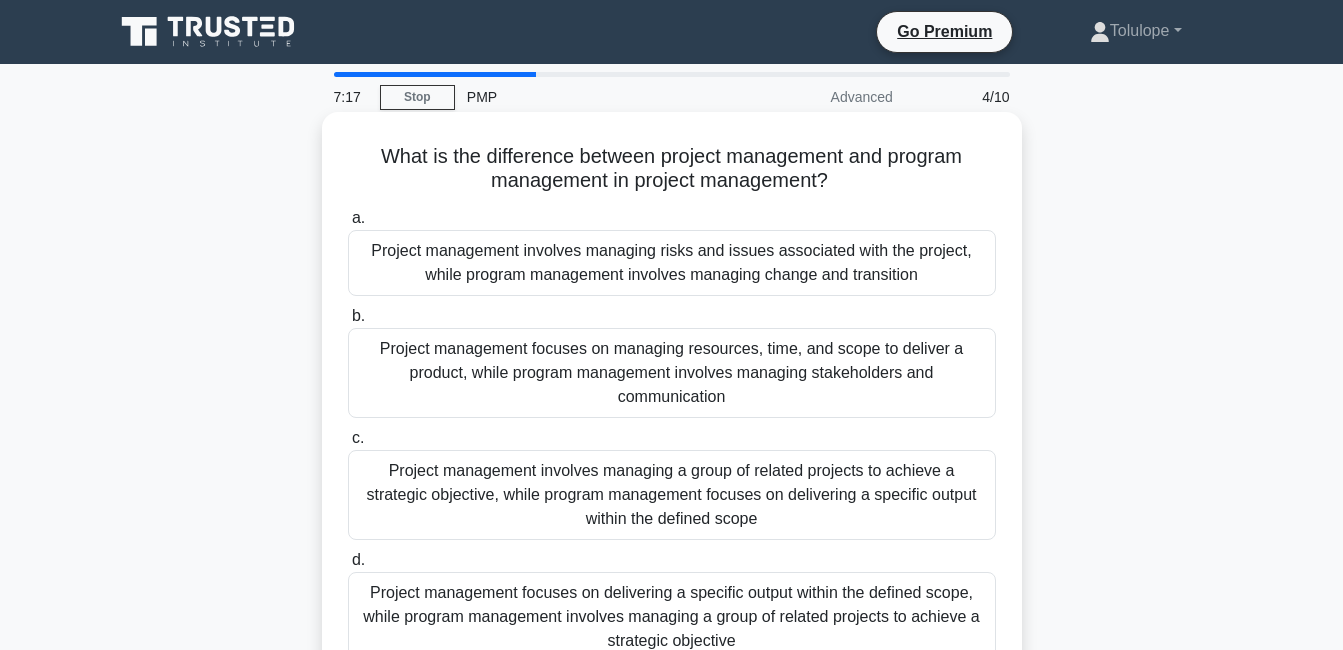 click on "Project management focuses on delivering a specific output within the defined scope, while program management involves managing a group of related projects to achieve a strategic objective" at bounding box center [672, 617] 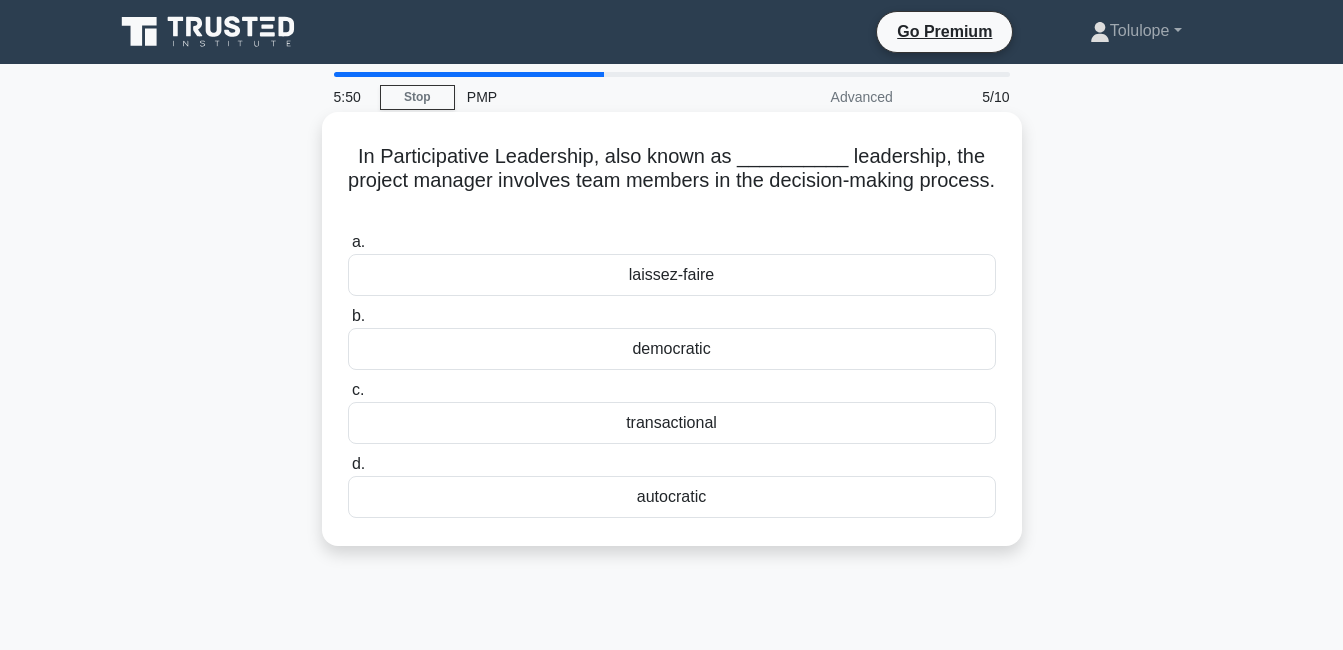 click on "transactional" at bounding box center (672, 423) 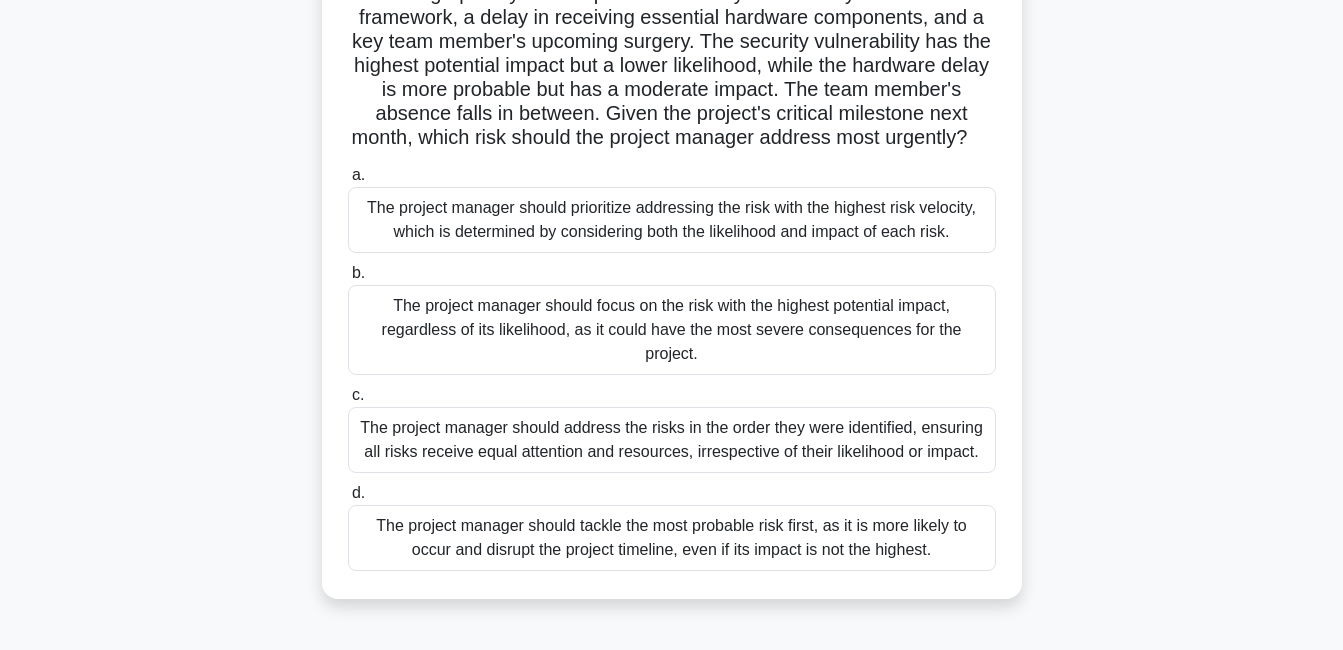 scroll, scrollTop: 193, scrollLeft: 0, axis: vertical 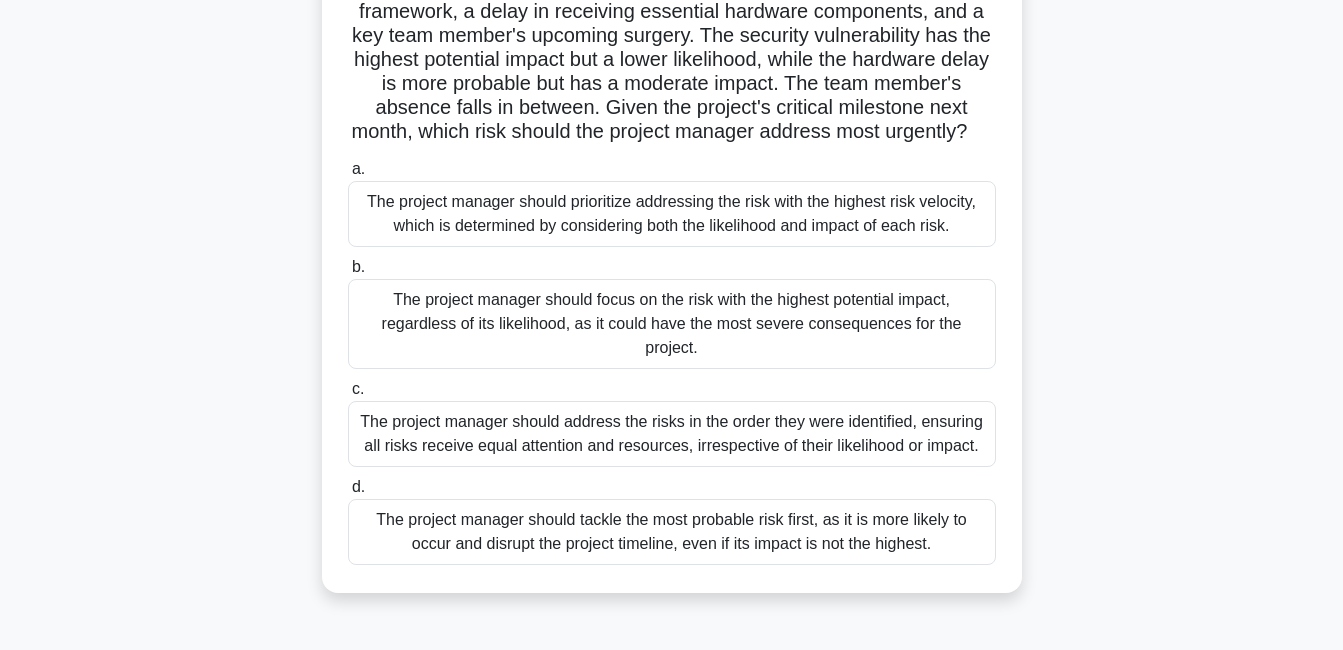 click on "The project manager should tackle the most probable risk first, as it is more likely to occur and disrupt the project timeline, even if its impact is not the highest." at bounding box center (672, 532) 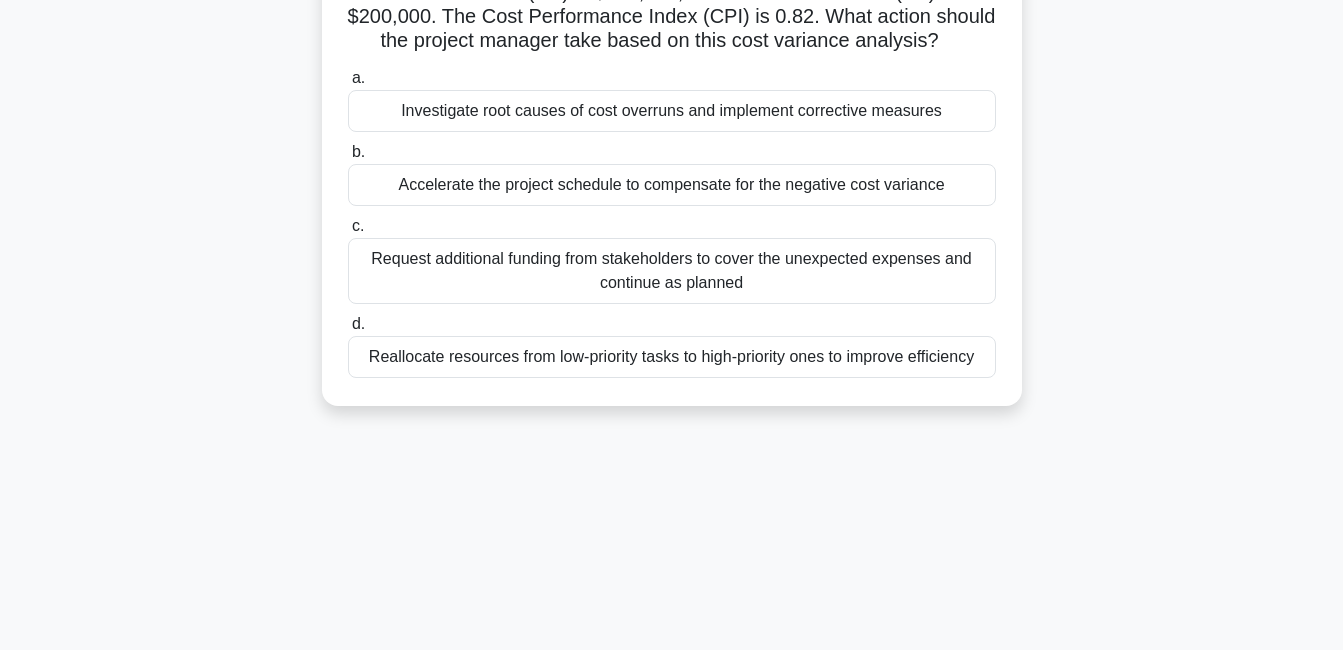 scroll, scrollTop: 0, scrollLeft: 0, axis: both 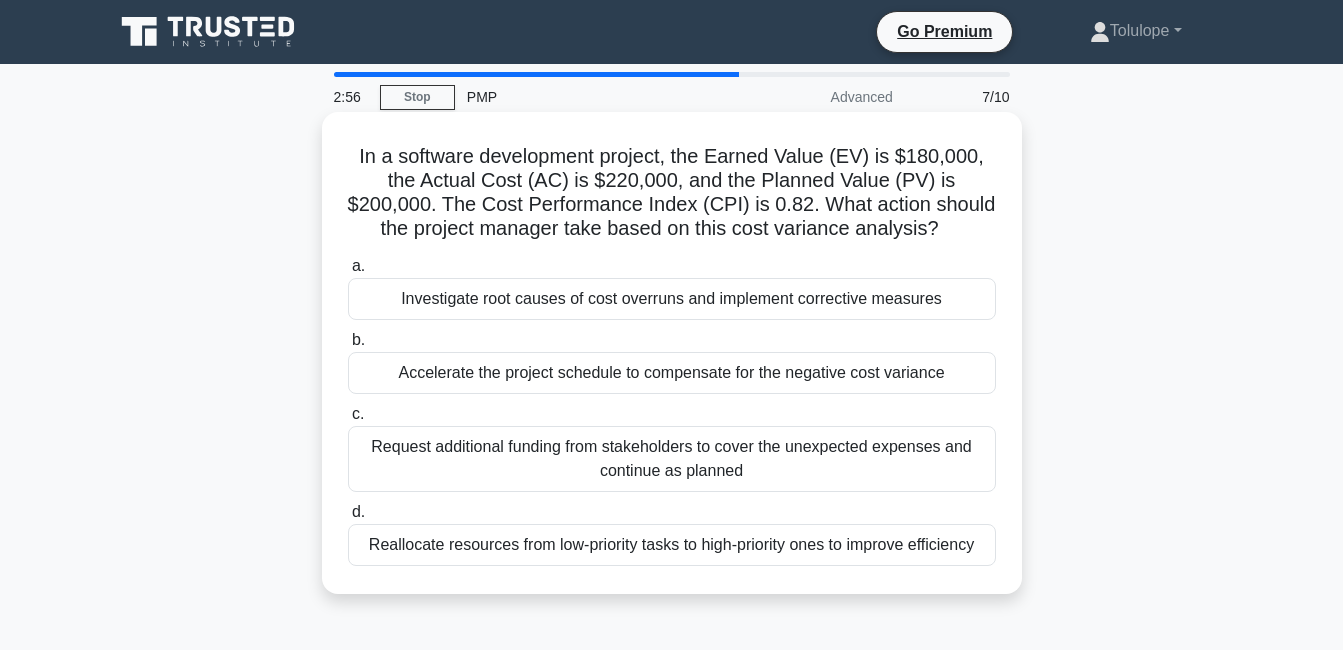 click on "Investigate root causes of cost overruns and implement corrective measures" at bounding box center [672, 299] 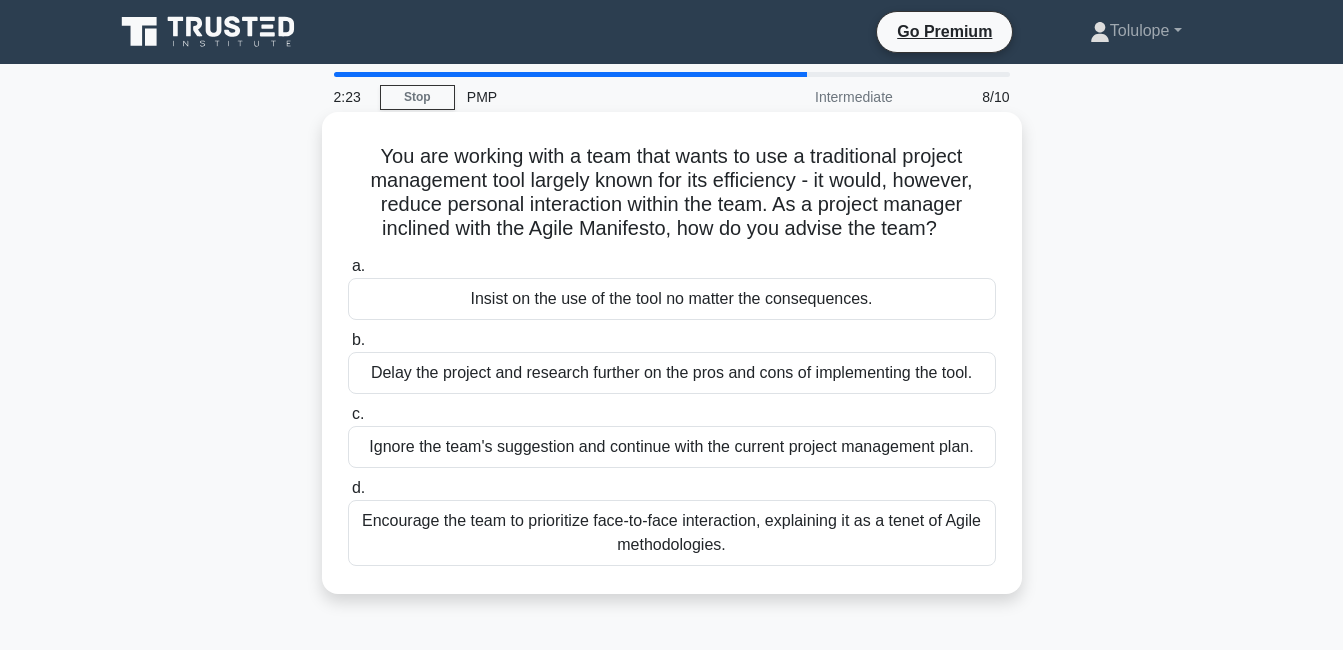 click on "Encourage the team to prioritize face-to-face interaction, explaining it as a tenet of Agile methodologies." at bounding box center (672, 533) 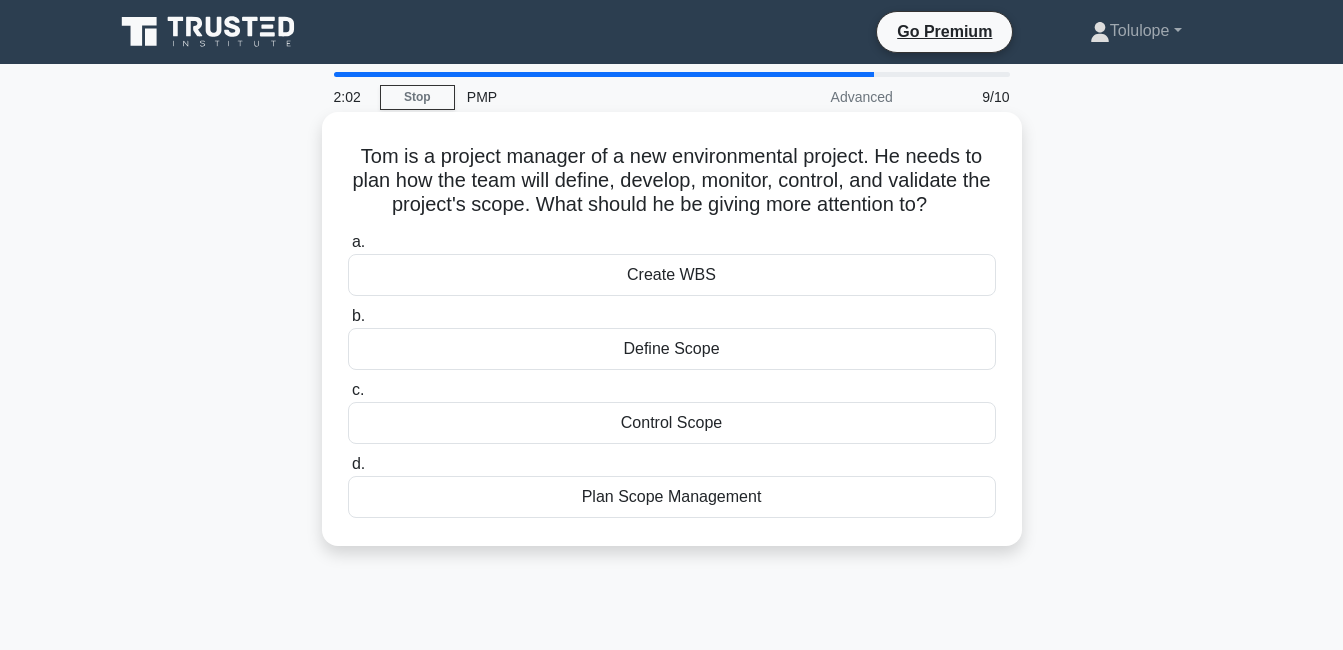 click on "Plan Scope Management" at bounding box center (672, 497) 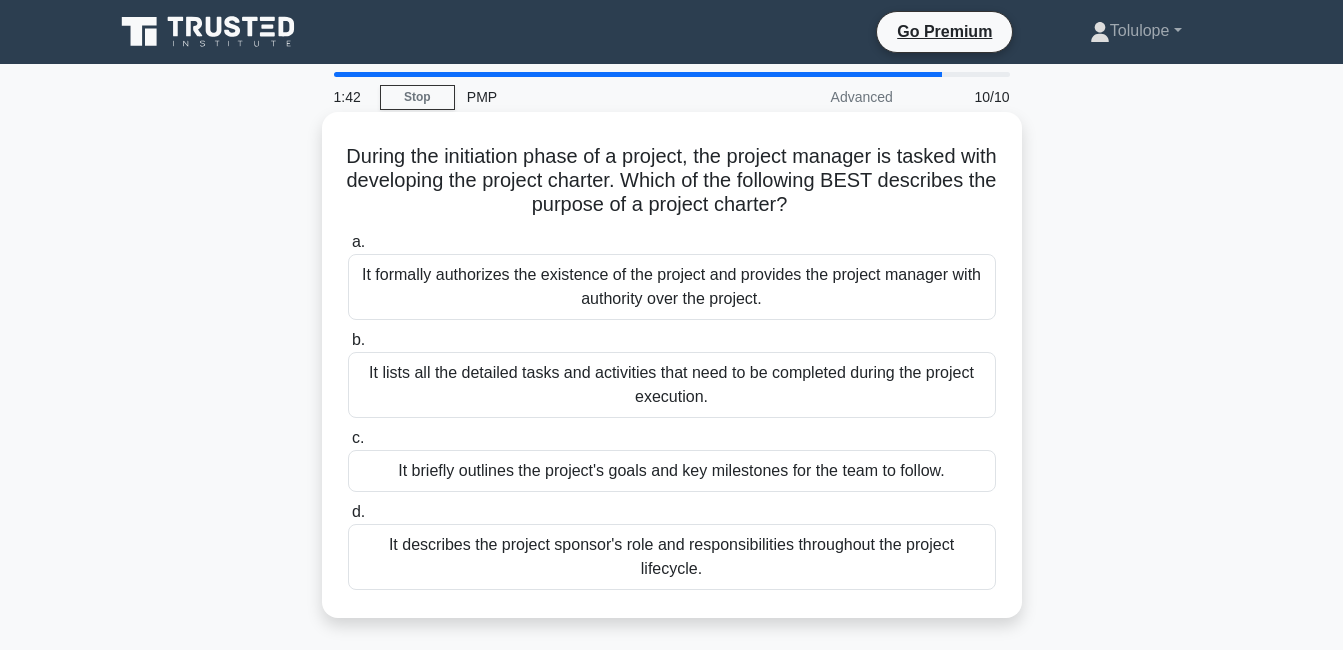 click on "It formally authorizes the existence of the project and provides the project manager with authority over the project." at bounding box center (672, 287) 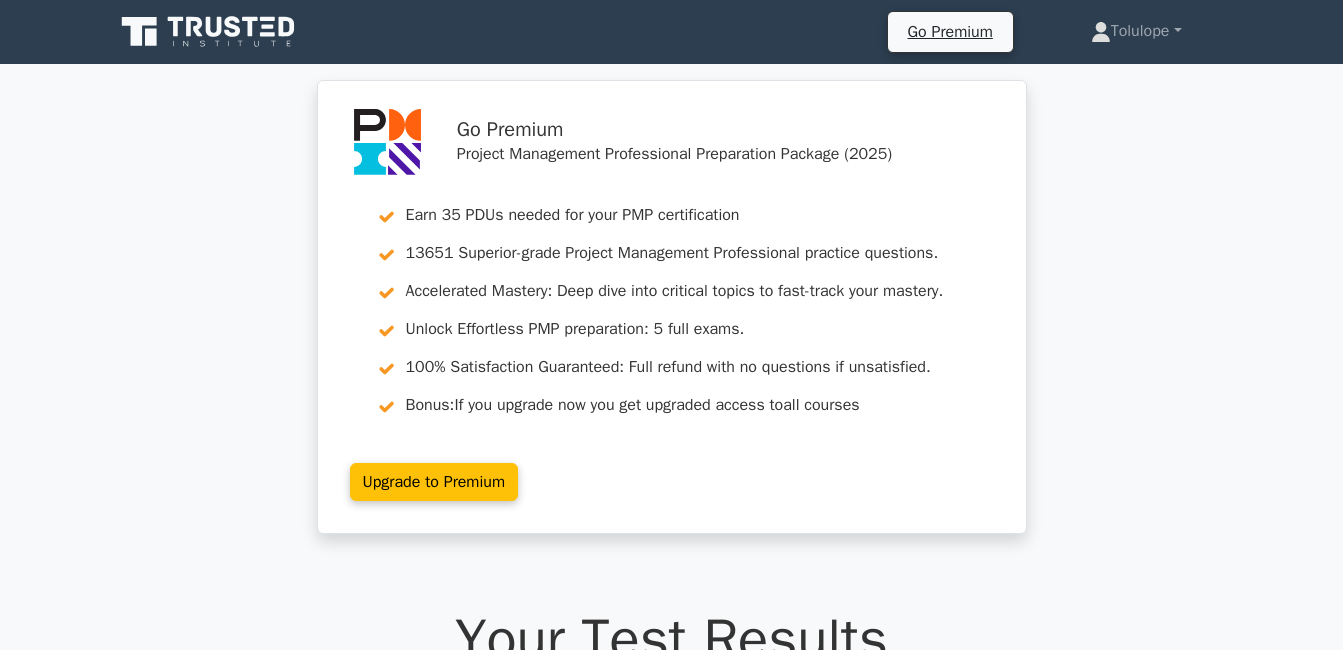 scroll, scrollTop: 0, scrollLeft: 0, axis: both 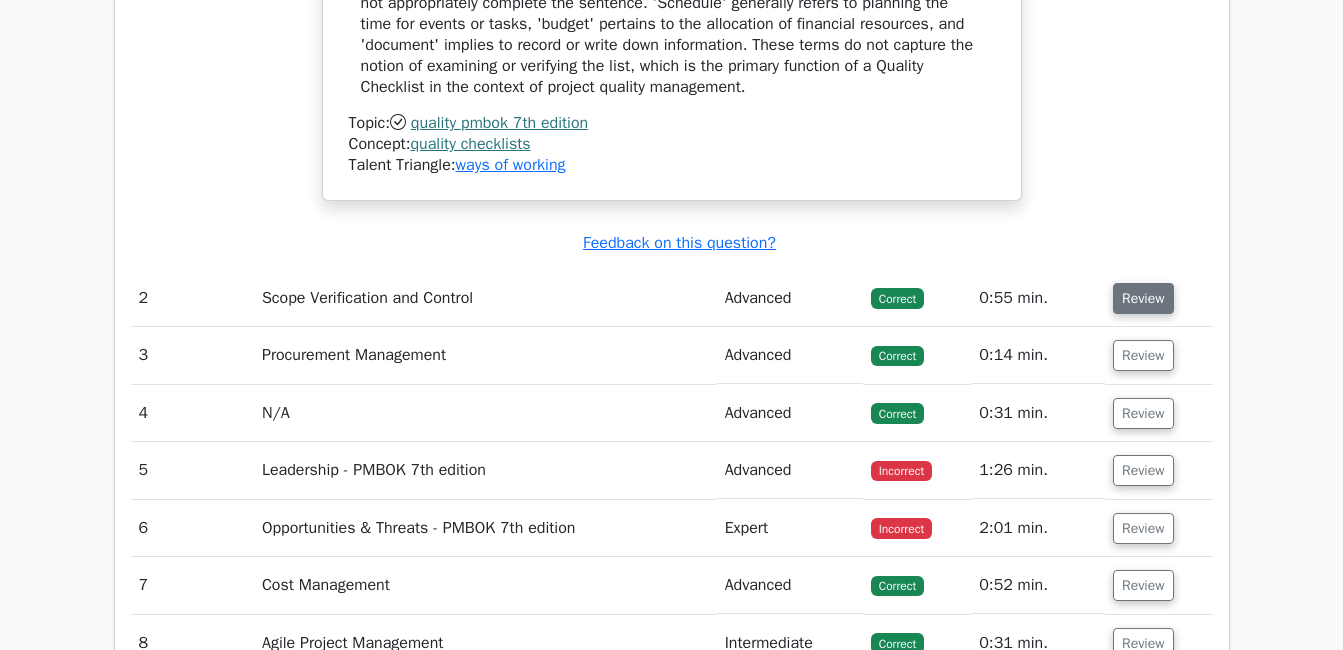 click on "Review" at bounding box center [1143, 298] 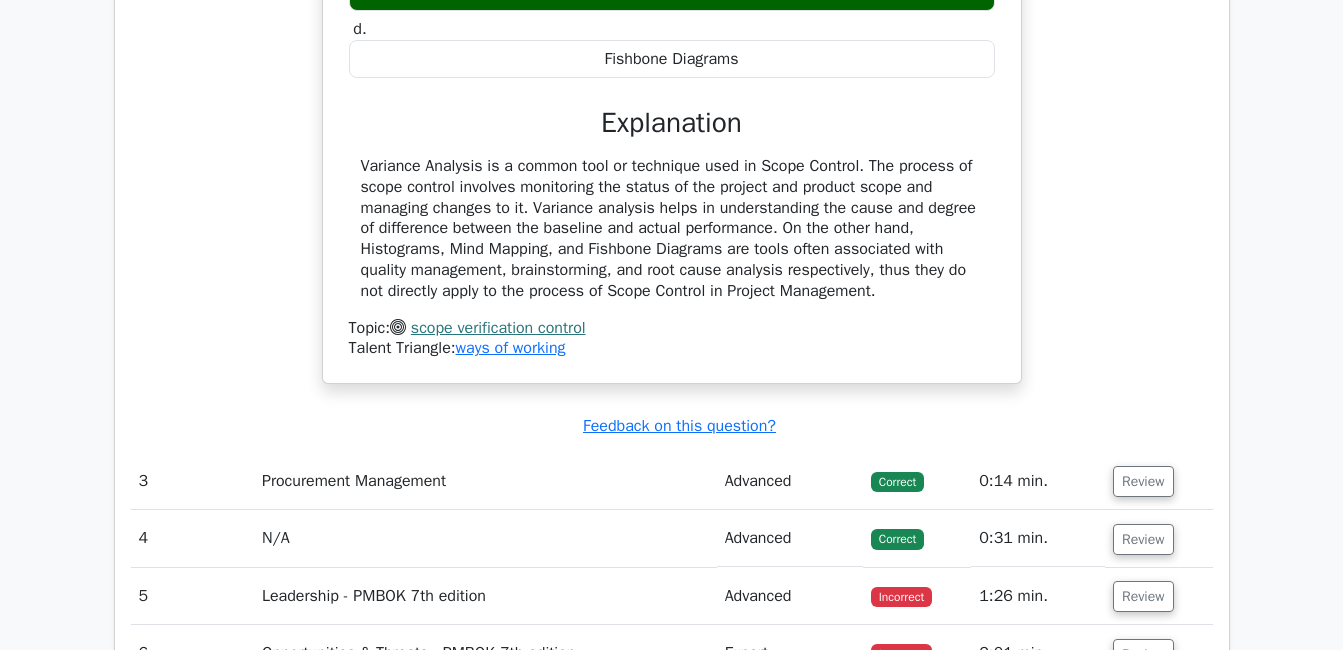 scroll, scrollTop: 3021, scrollLeft: 0, axis: vertical 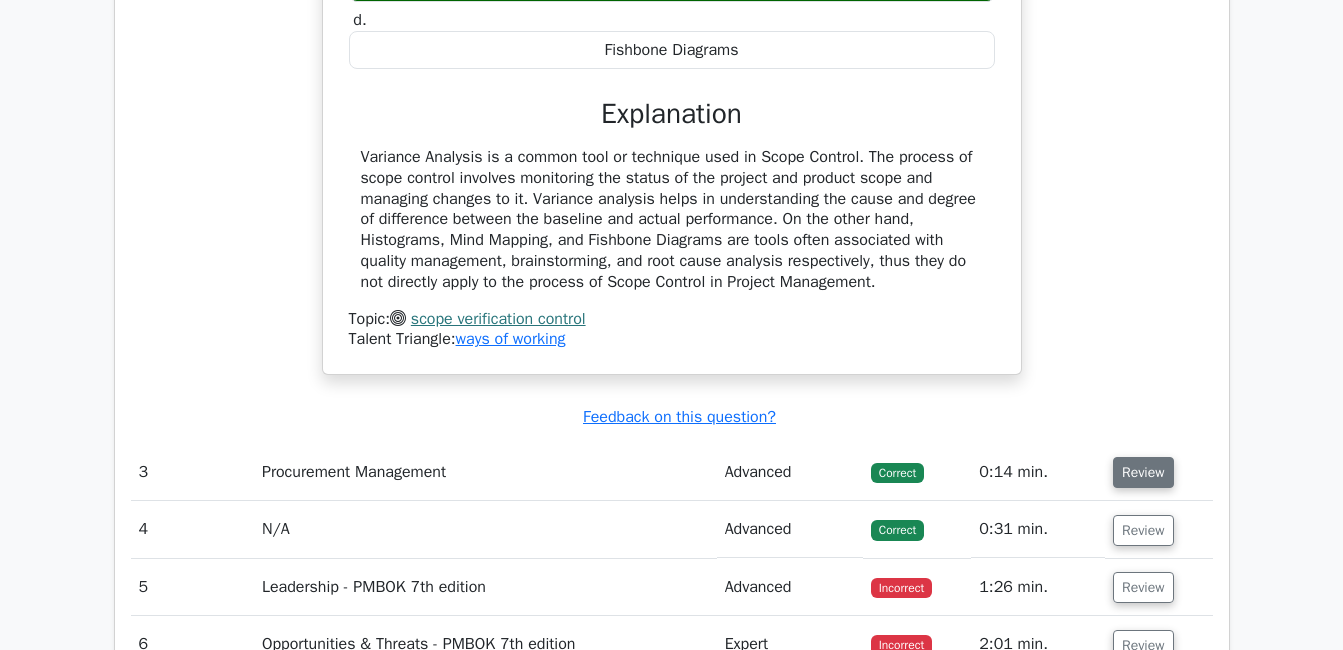 click on "Review" at bounding box center (1143, 472) 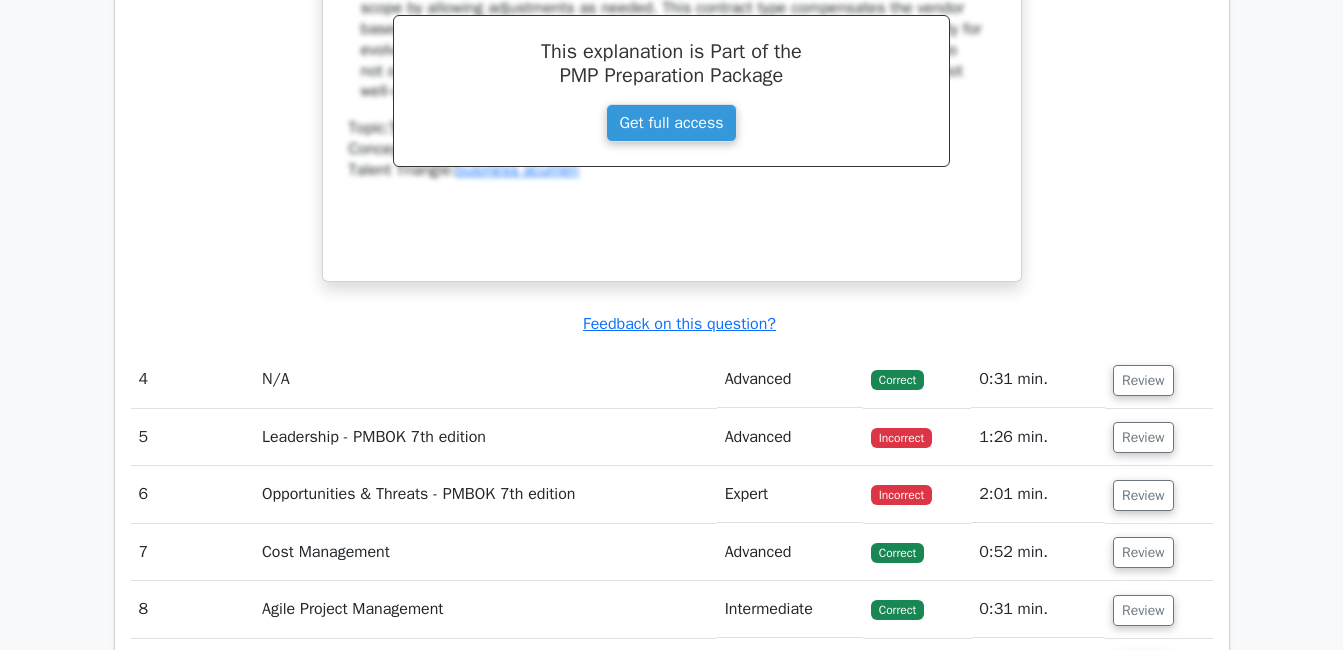 scroll, scrollTop: 4028, scrollLeft: 0, axis: vertical 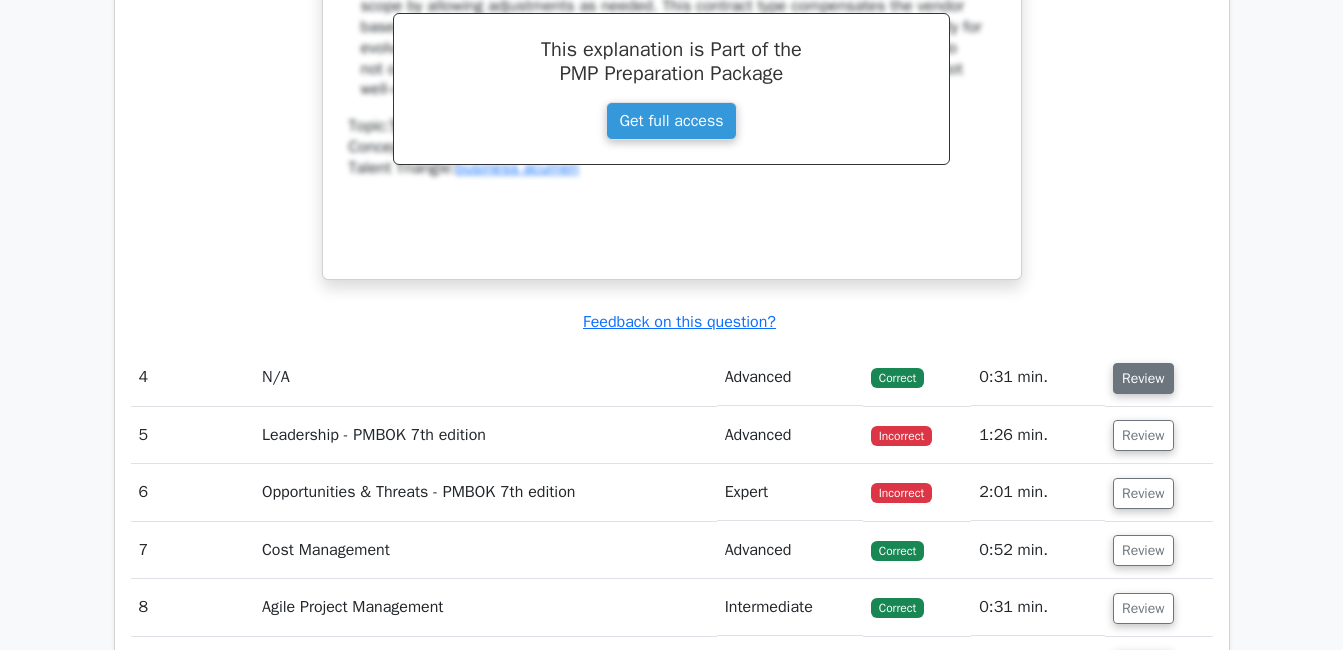 click on "Review" at bounding box center (1143, 378) 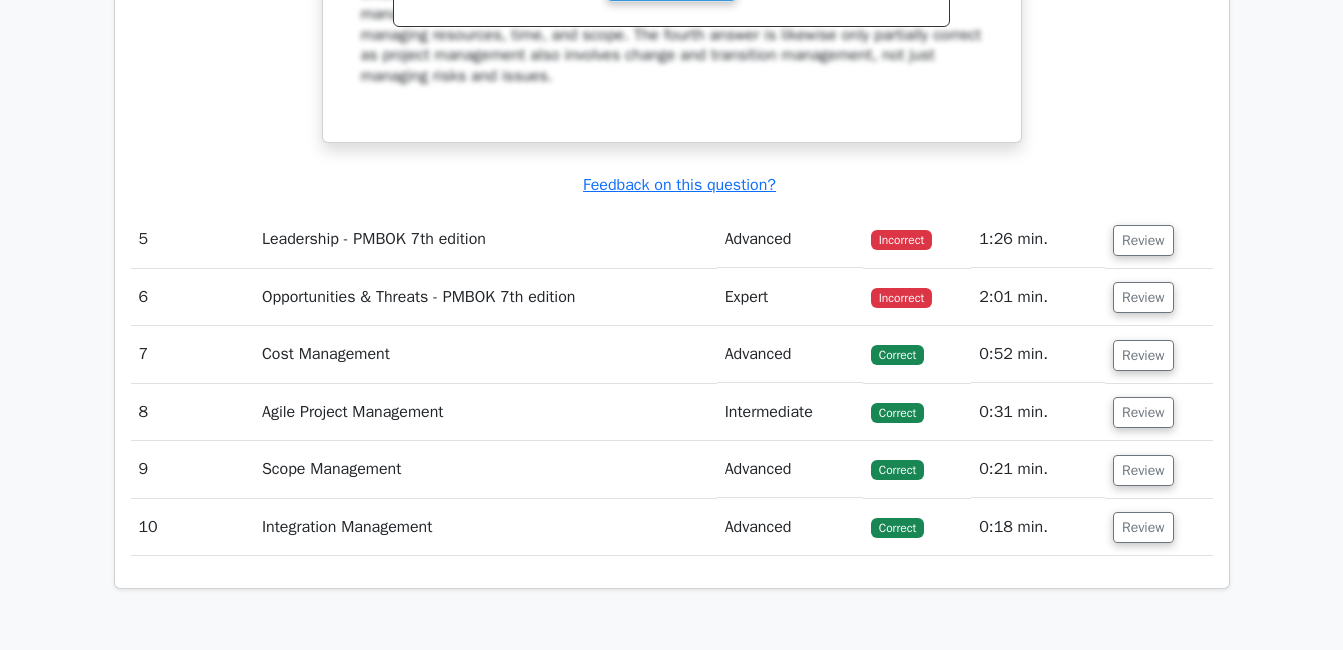 scroll, scrollTop: 5156, scrollLeft: 0, axis: vertical 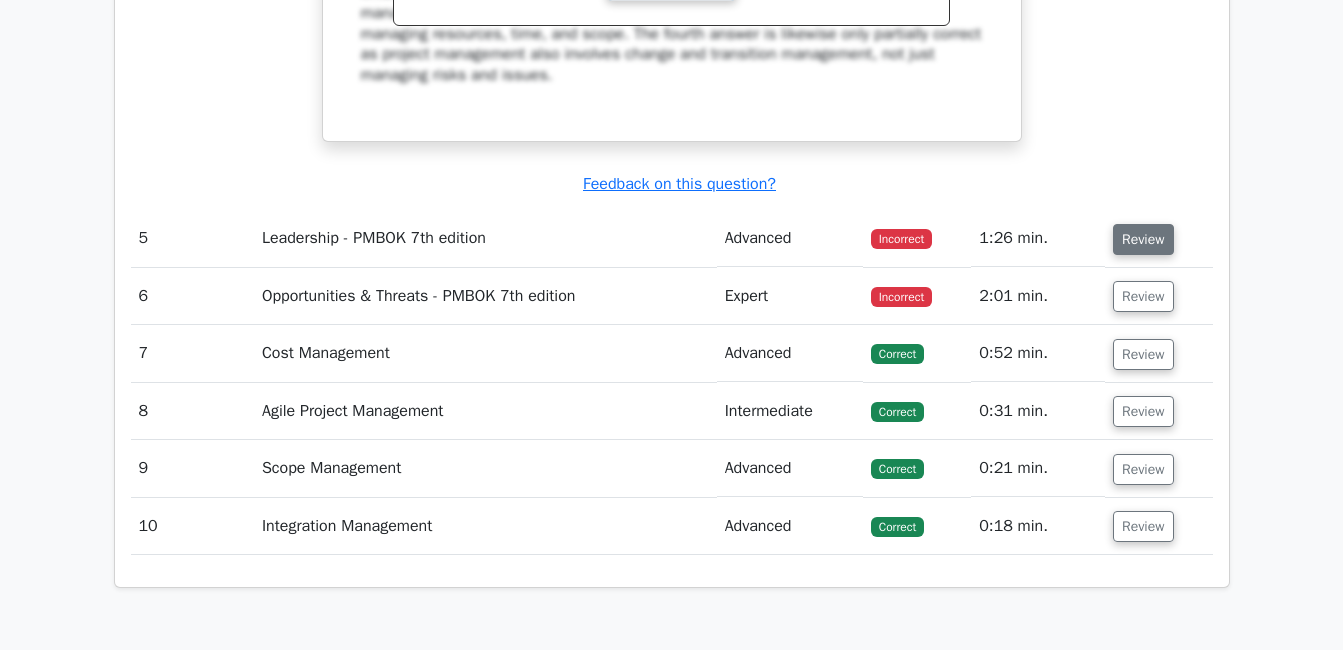 click on "Review" at bounding box center [1143, 239] 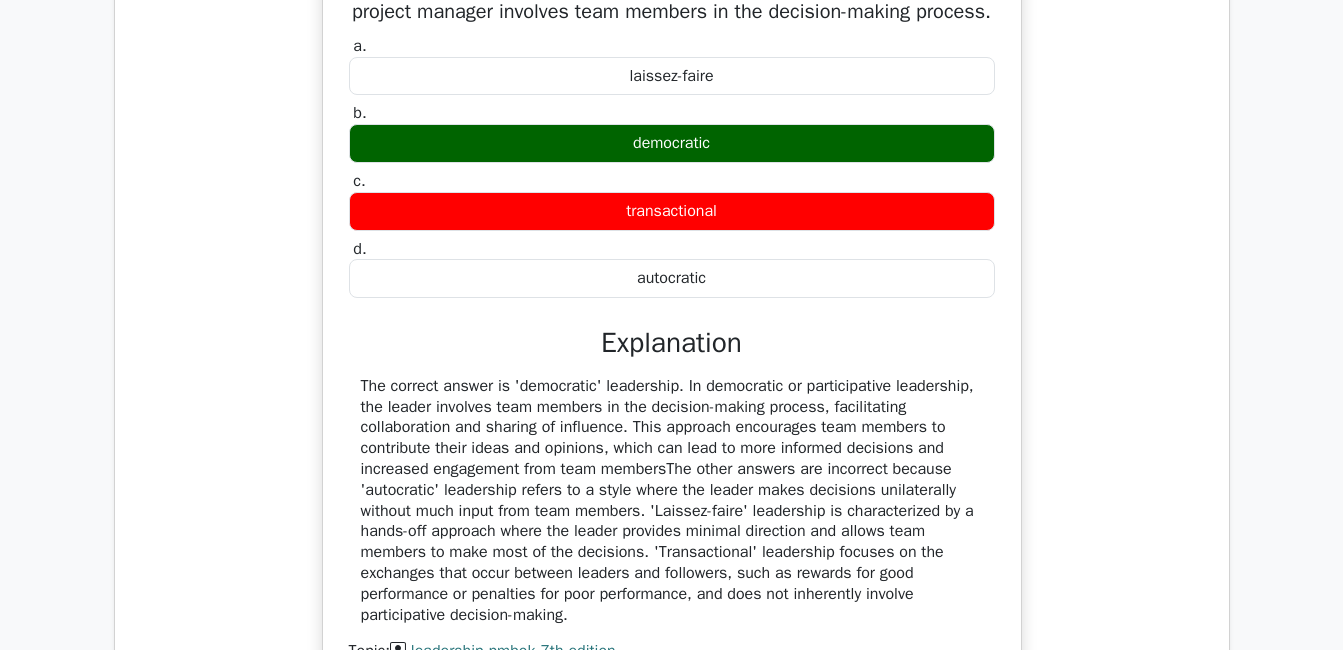 scroll, scrollTop: 5482, scrollLeft: 0, axis: vertical 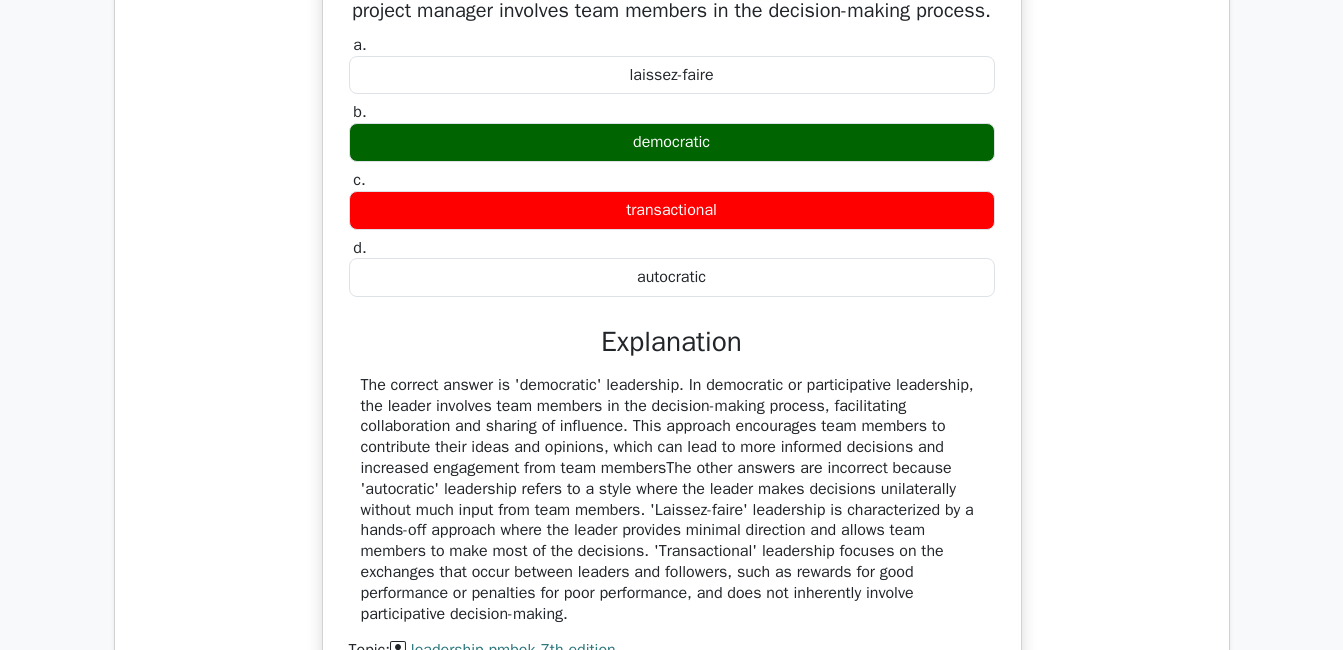 click on "The correct answer is 'democratic' leadership. In democratic or participative leadership, the leader involves team members in the decision-making process, facilitating collaboration and sharing of influence. This approach encourages team members to contribute their ideas and opinions, which can lead to more informed decisions and increased engagement from team membersThe other answers are incorrect because 'autocratic' leadership refers to a style where the leader makes decisions unilaterally without much input from team members. 'Laissez-faire' leadership is characterized by a hands-off approach where the leader provides minimal direction and allows team members to make most of the decisions. 'Transactional' leadership focuses on the exchanges that occur between leaders and followers, such as rewards for good performance or penalties for poor performance, and does not inherently involve participative decision-making." at bounding box center (672, 500) 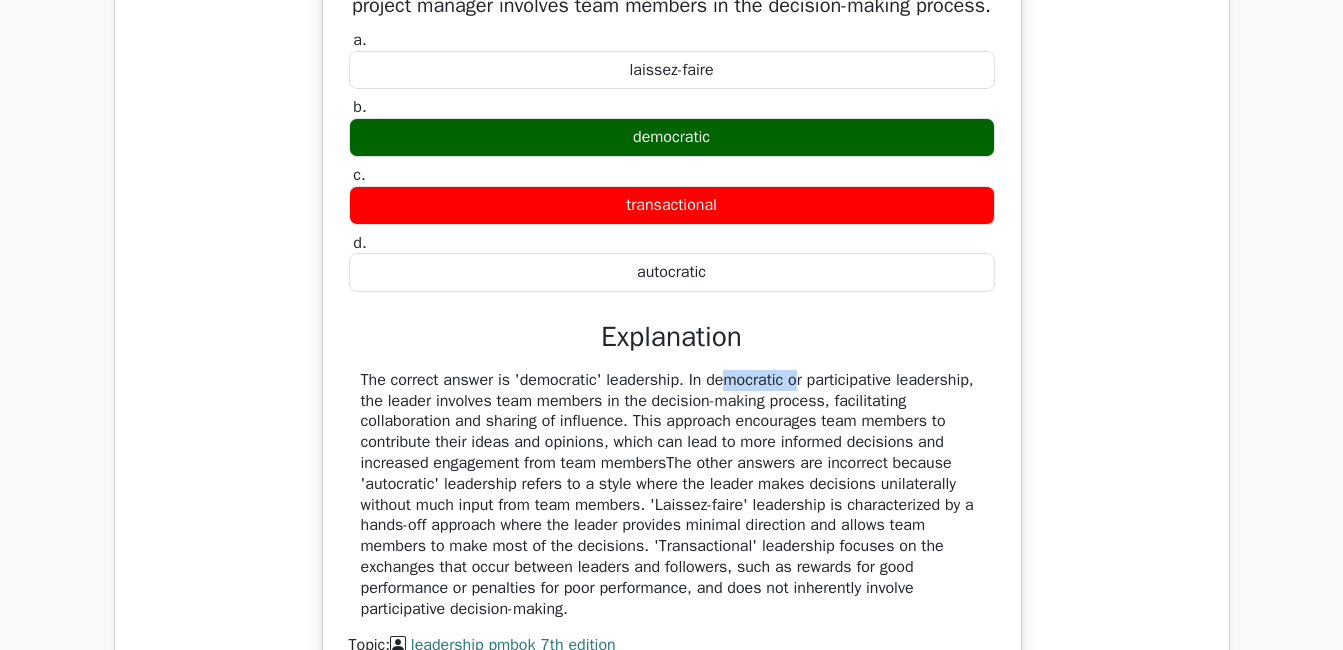 drag, startPoint x: 1150, startPoint y: 269, endPoint x: 663, endPoint y: 430, distance: 512.923 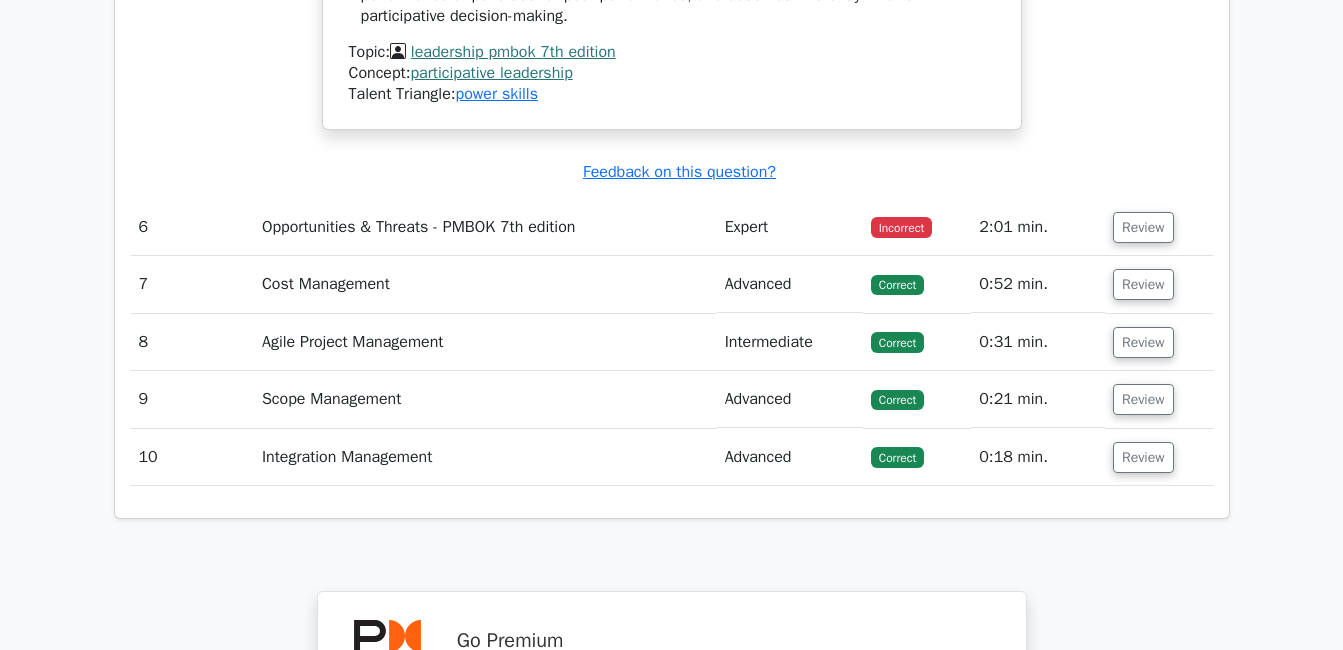 scroll, scrollTop: 6060, scrollLeft: 0, axis: vertical 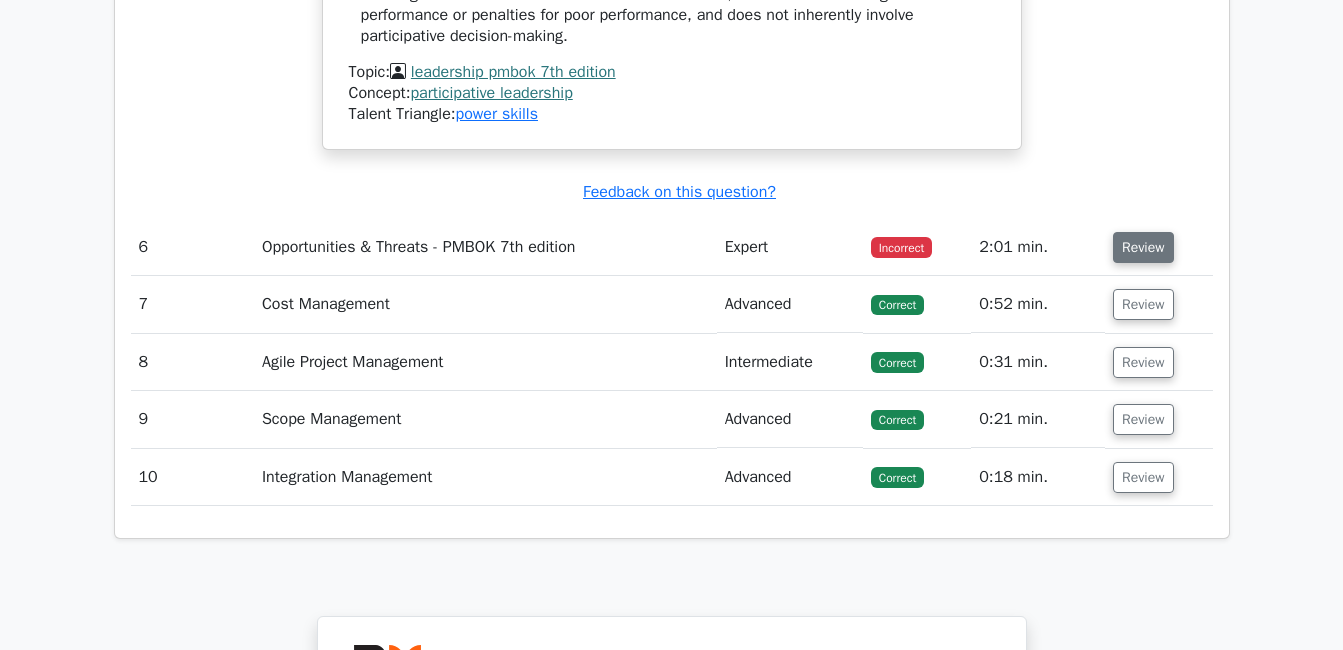 click on "Review" at bounding box center [1143, 247] 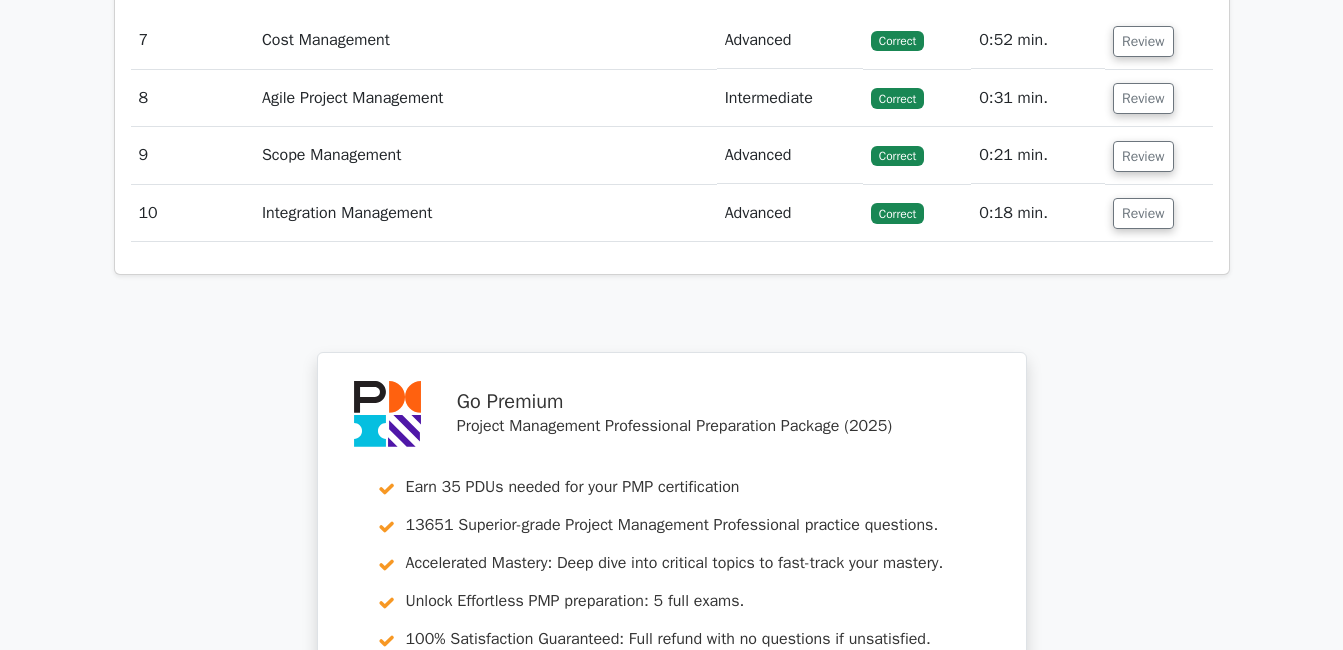 scroll, scrollTop: 7411, scrollLeft: 0, axis: vertical 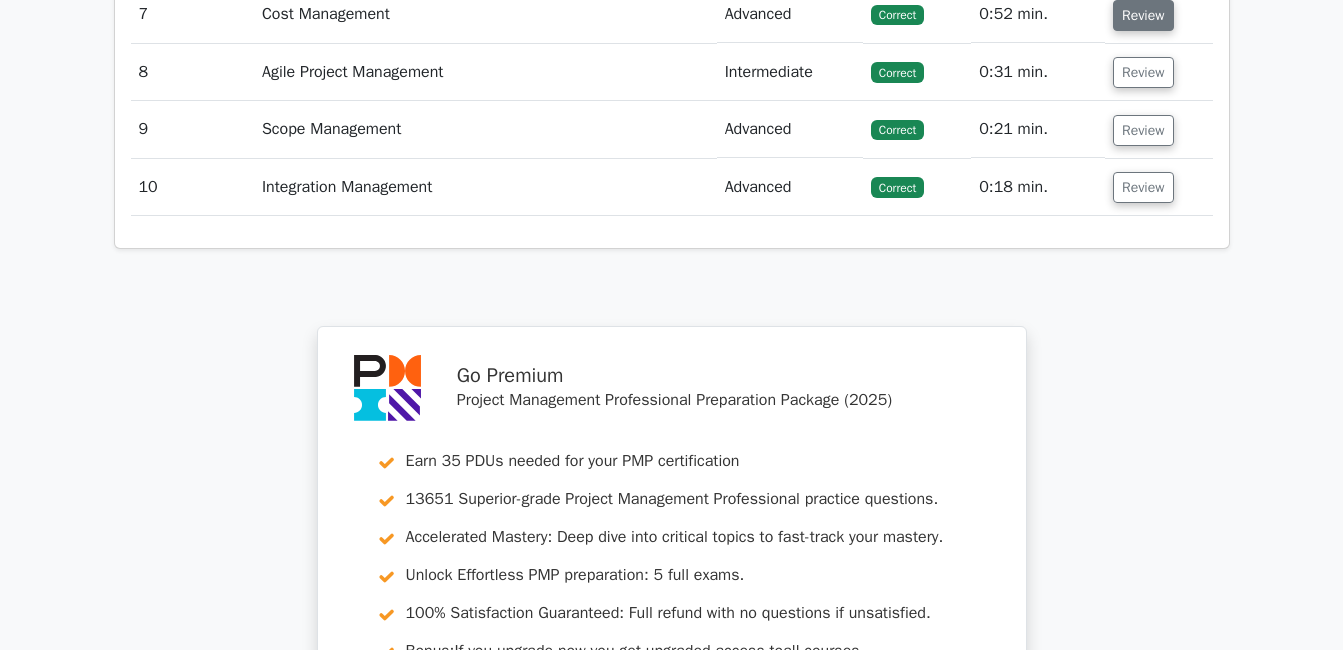 click on "Review" at bounding box center [1143, 15] 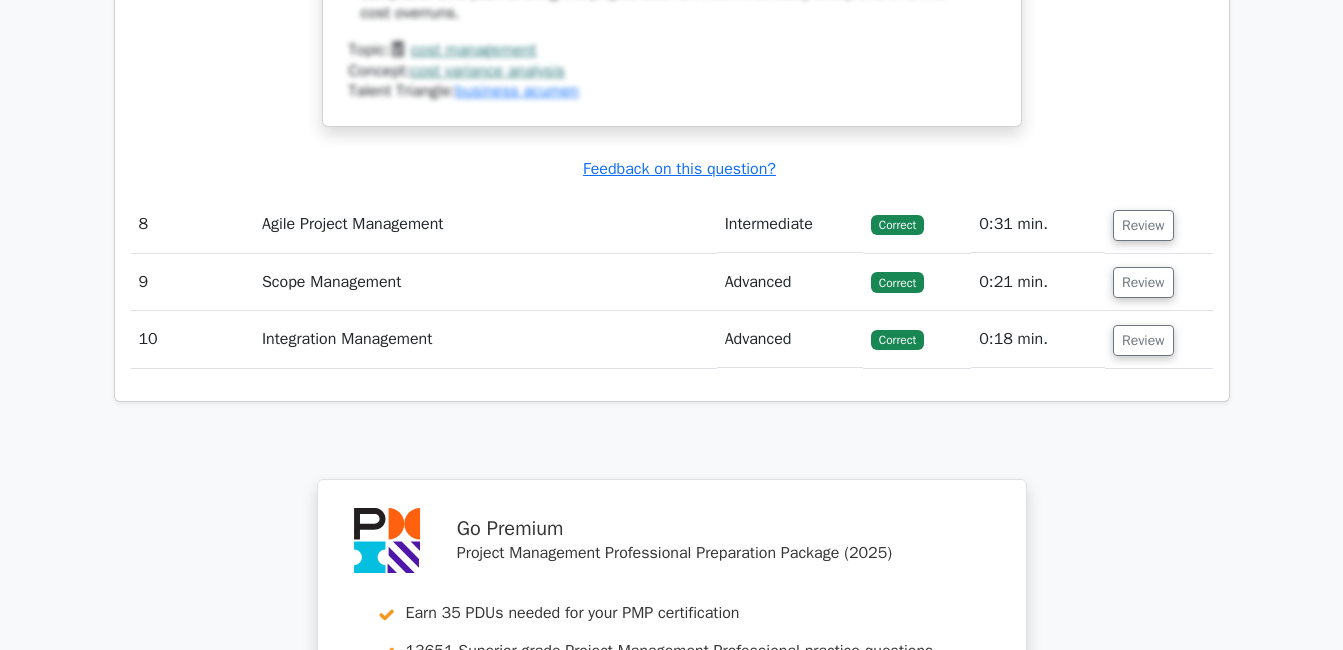 scroll, scrollTop: 8600, scrollLeft: 0, axis: vertical 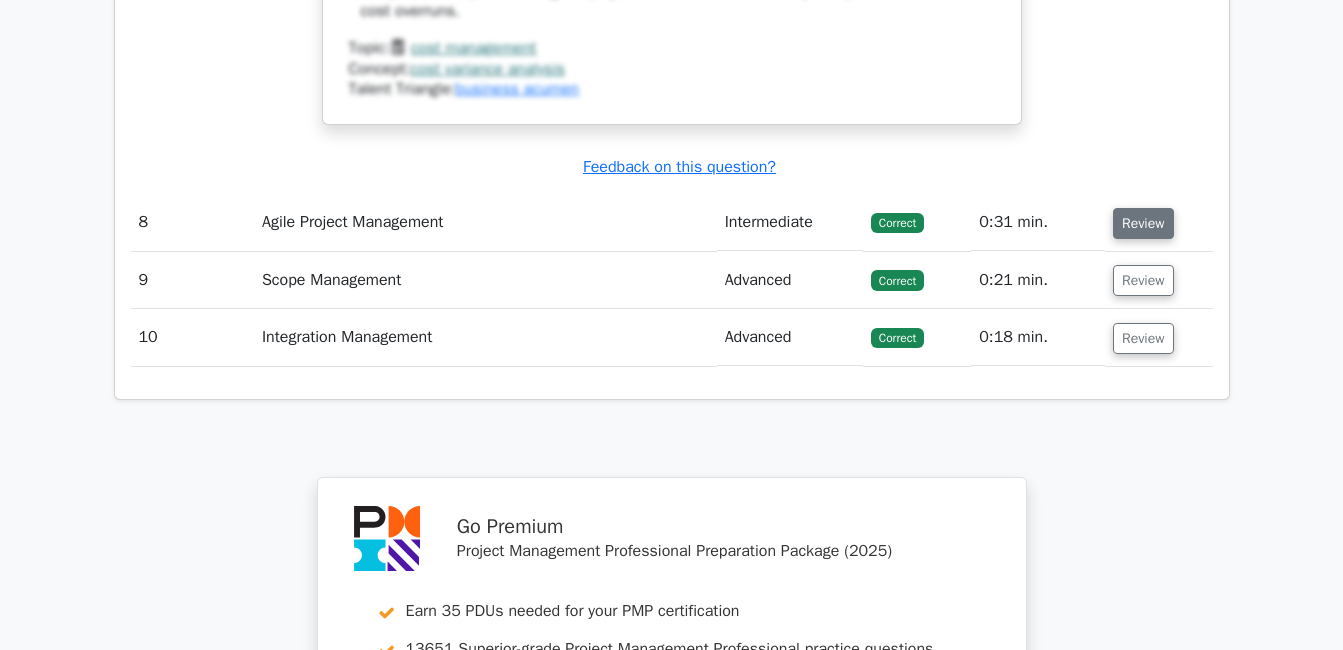 click on "Review" at bounding box center [1143, 223] 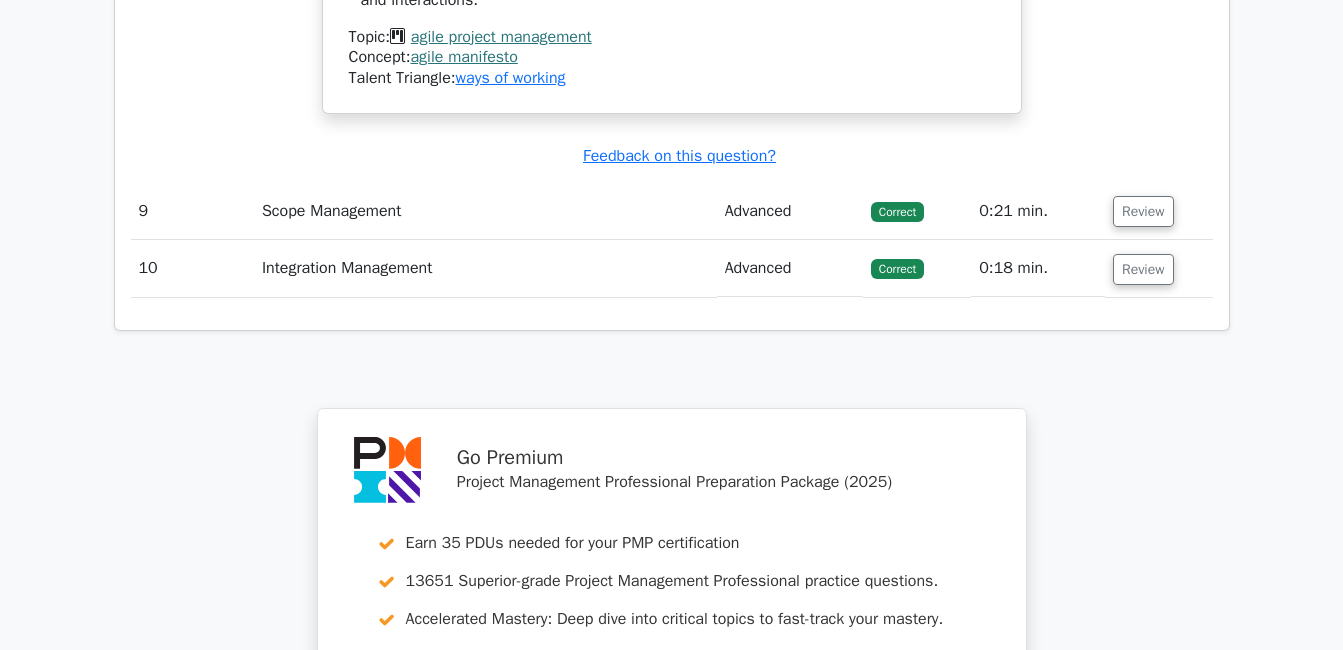 scroll, scrollTop: 9705, scrollLeft: 0, axis: vertical 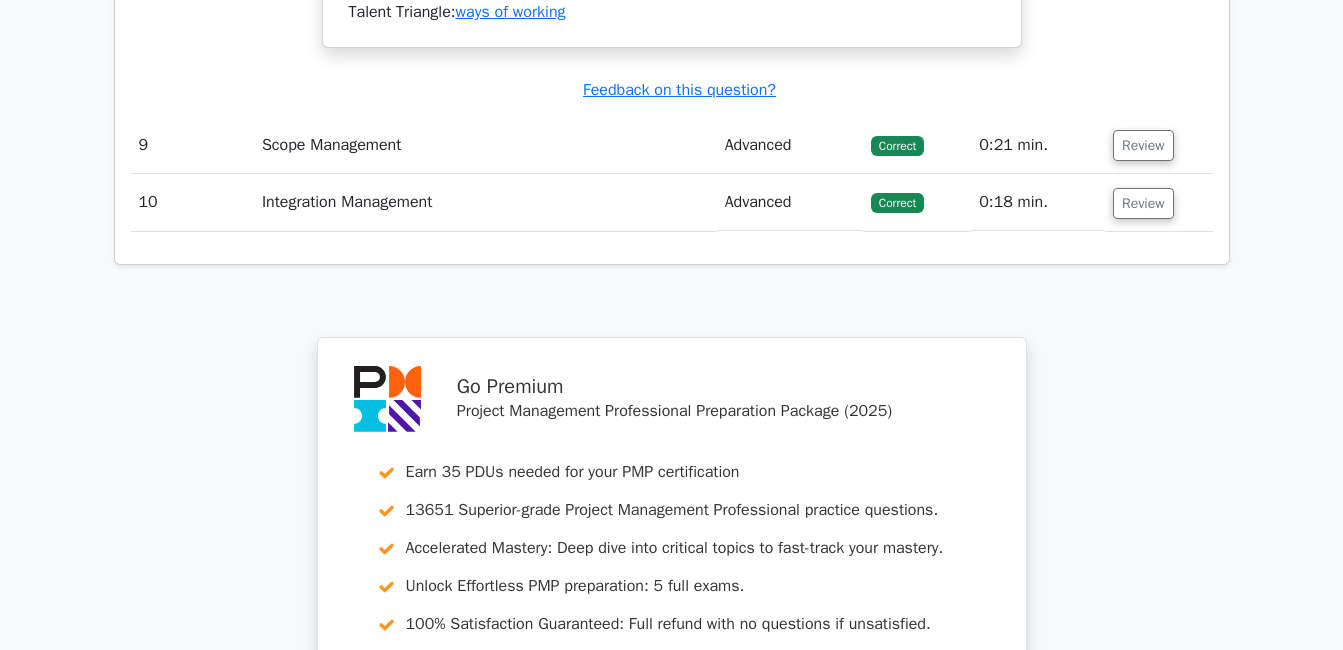 click on "Your Test Results
Project Management Professional
70%
Your Score
Keep practicing!
Performance by Topic
Scope Verification and Control
100%
Procurement Management
100% 100% 100% 0%" at bounding box center [672, -4100] 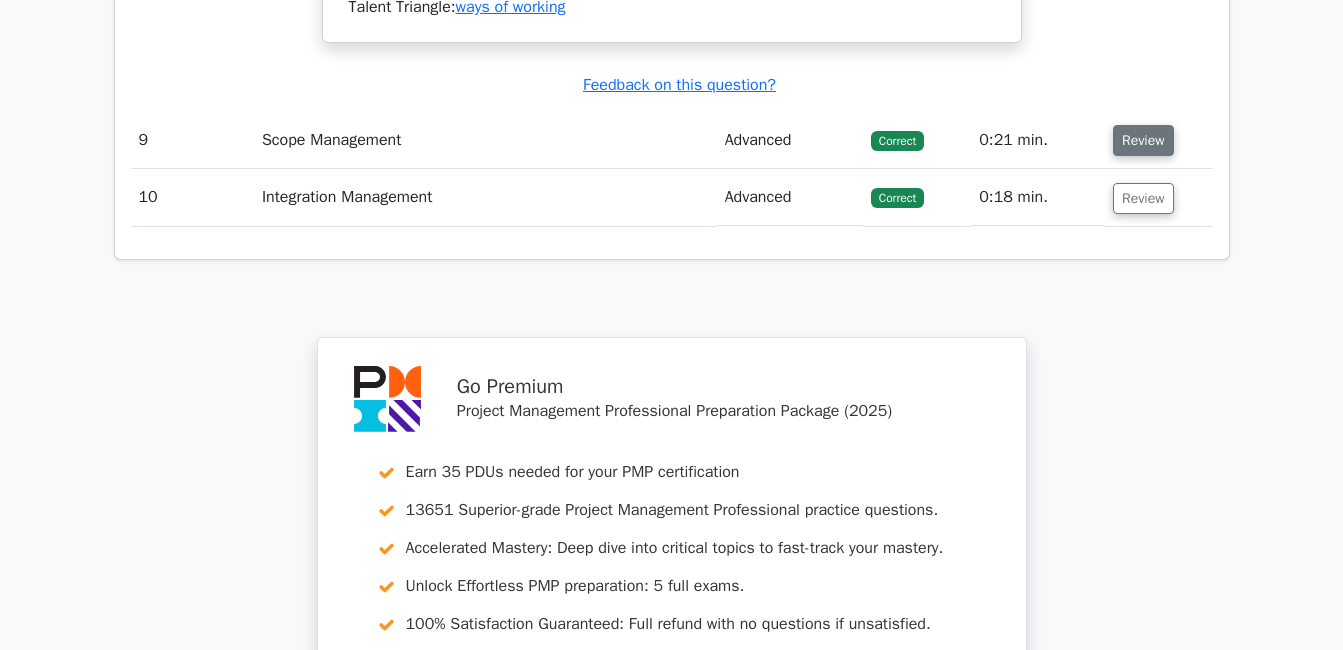 click on "Review" at bounding box center (1143, 140) 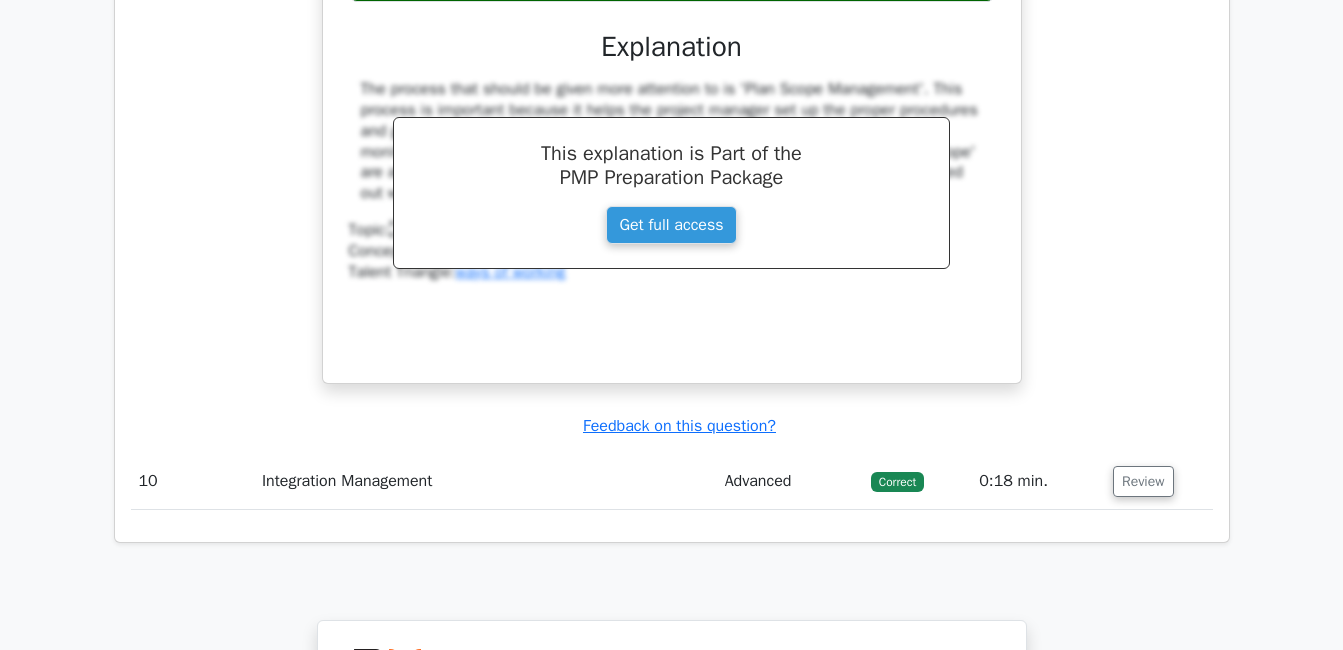 scroll, scrollTop: 10418, scrollLeft: 0, axis: vertical 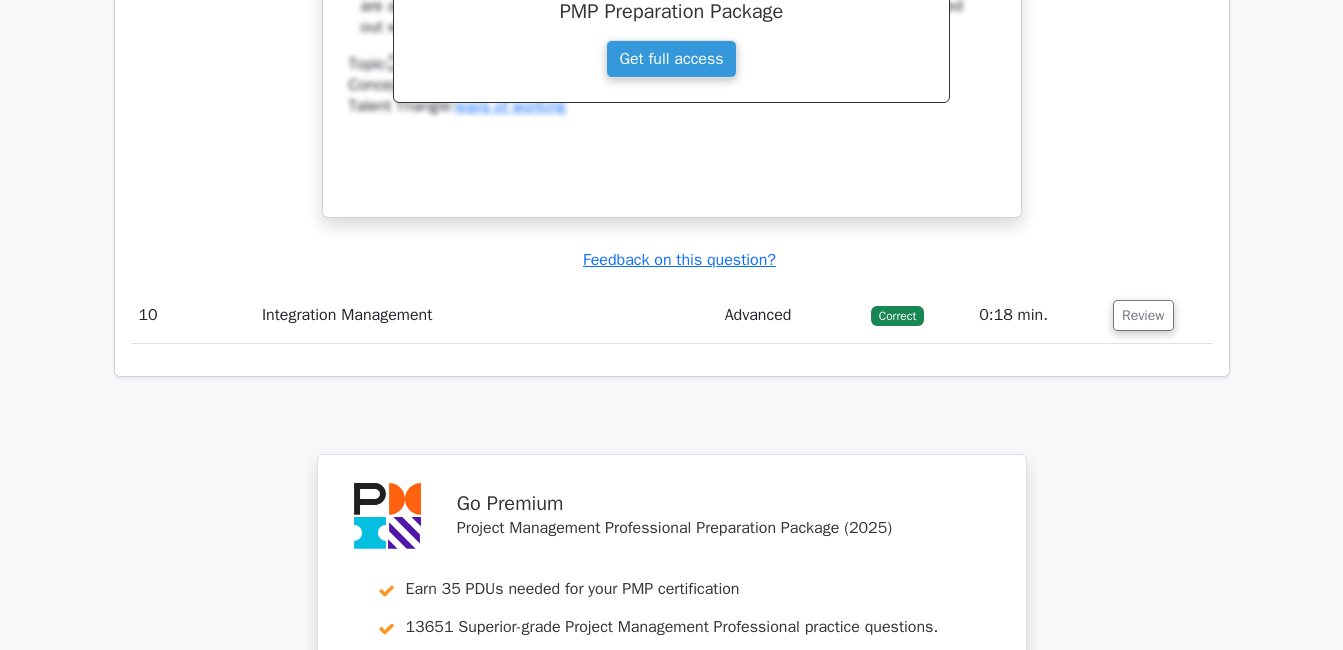click on "Question Analysis
Question  #
Topic
Difficulty
Result
Time Spent
Action
1
Quality - PMBOK 7th edition
Advanced
Incorrect
a." at bounding box center (672, -4205) 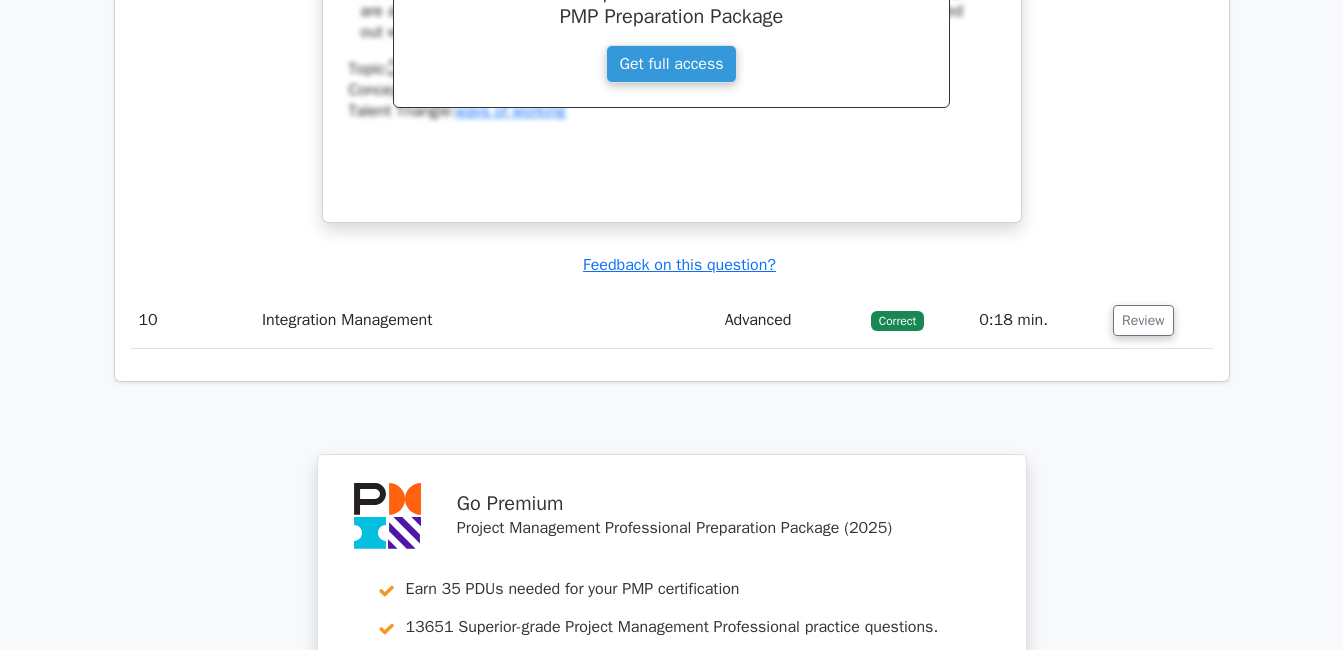 click on "Question Analysis
Question  #
Topic
Difficulty
Result
Time Spent
Action
1
Quality - PMBOK 7th edition
Advanced
Incorrect
a. b. c." at bounding box center (672, -4188) 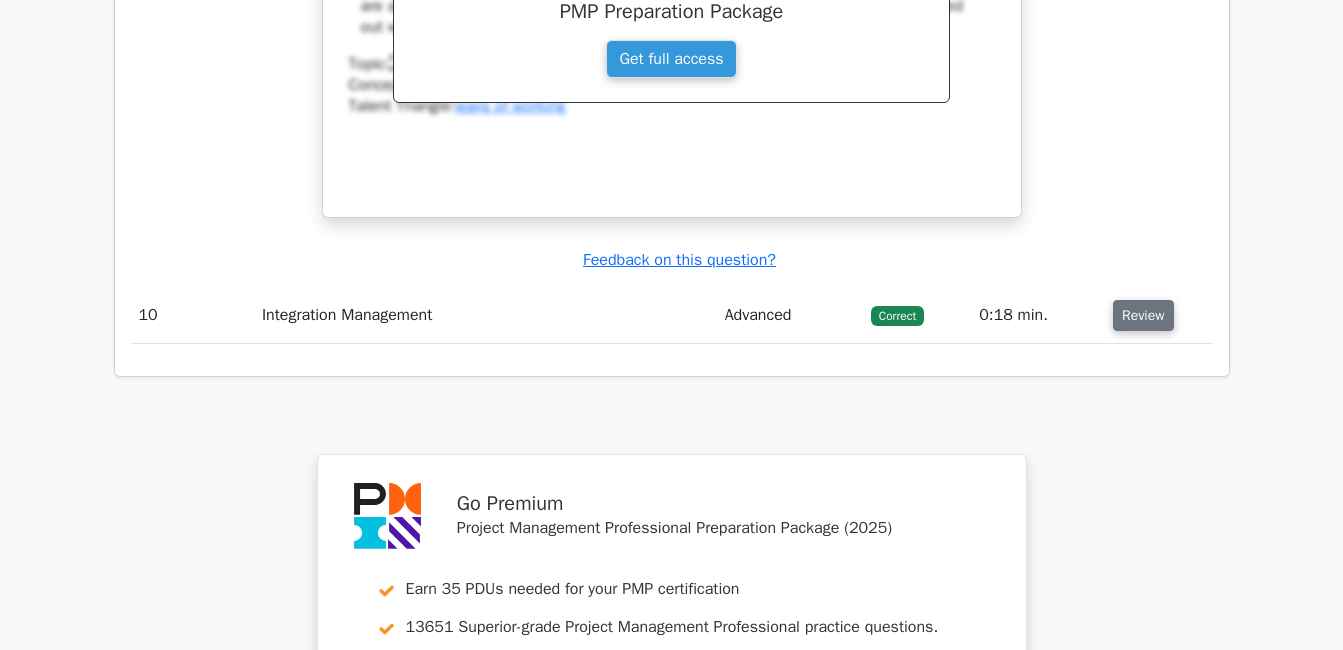 click on "Review" at bounding box center [1143, 315] 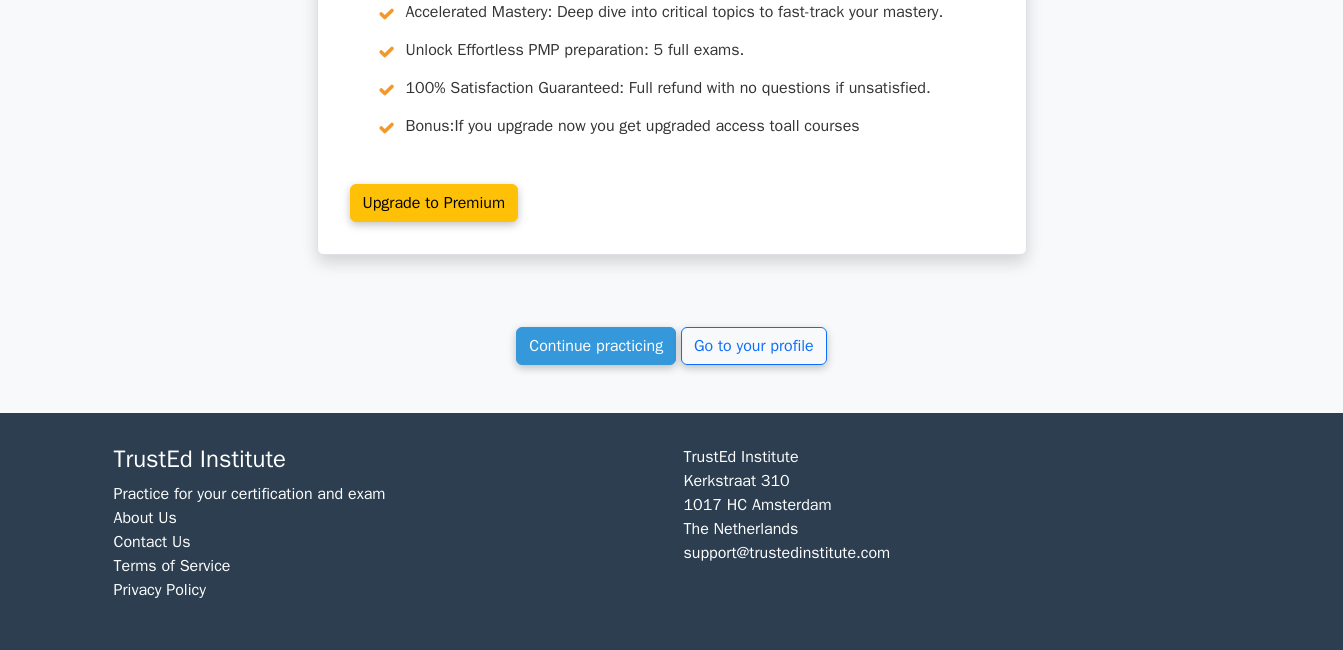 scroll, scrollTop: 12093, scrollLeft: 0, axis: vertical 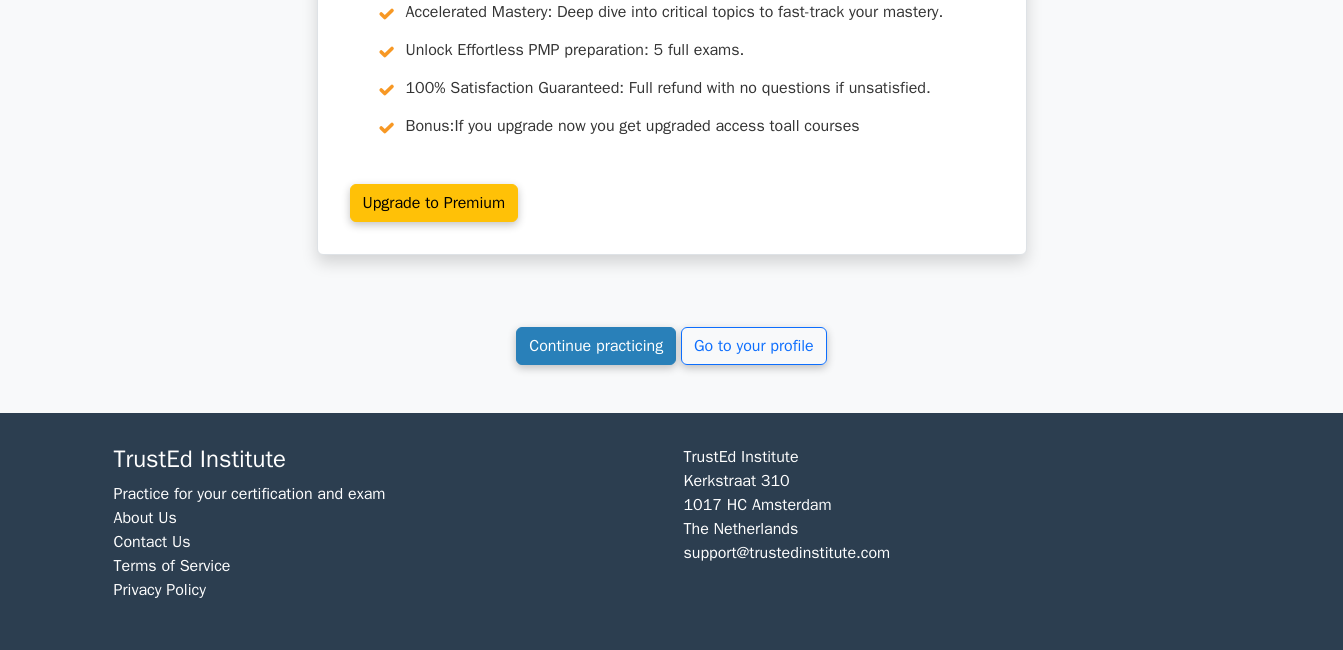 click on "Continue practicing" at bounding box center (596, 346) 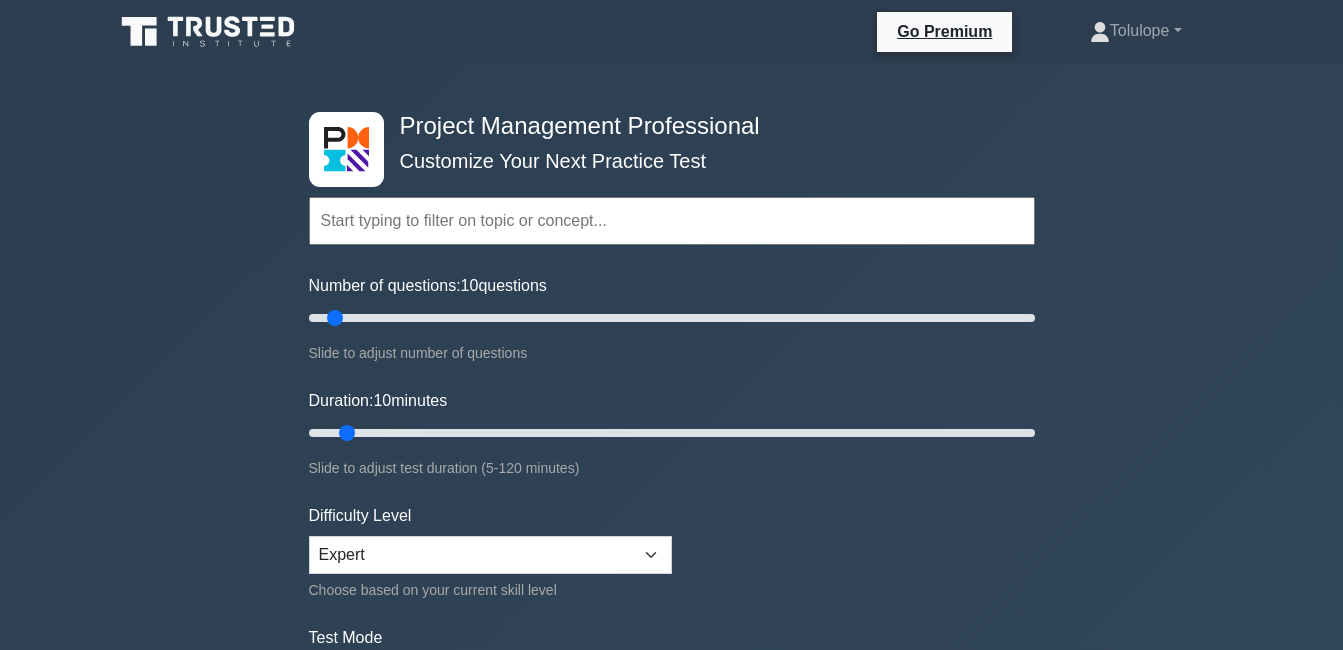 scroll, scrollTop: 268, scrollLeft: 0, axis: vertical 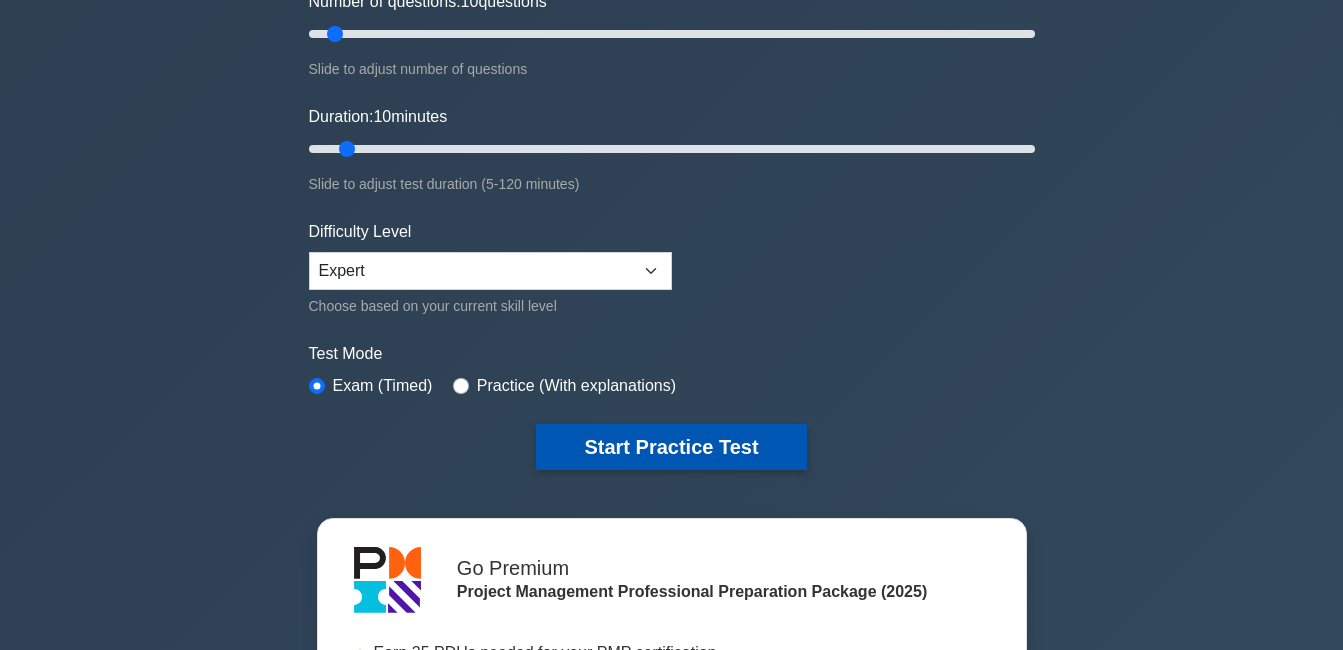 click on "Start Practice Test" at bounding box center (671, 447) 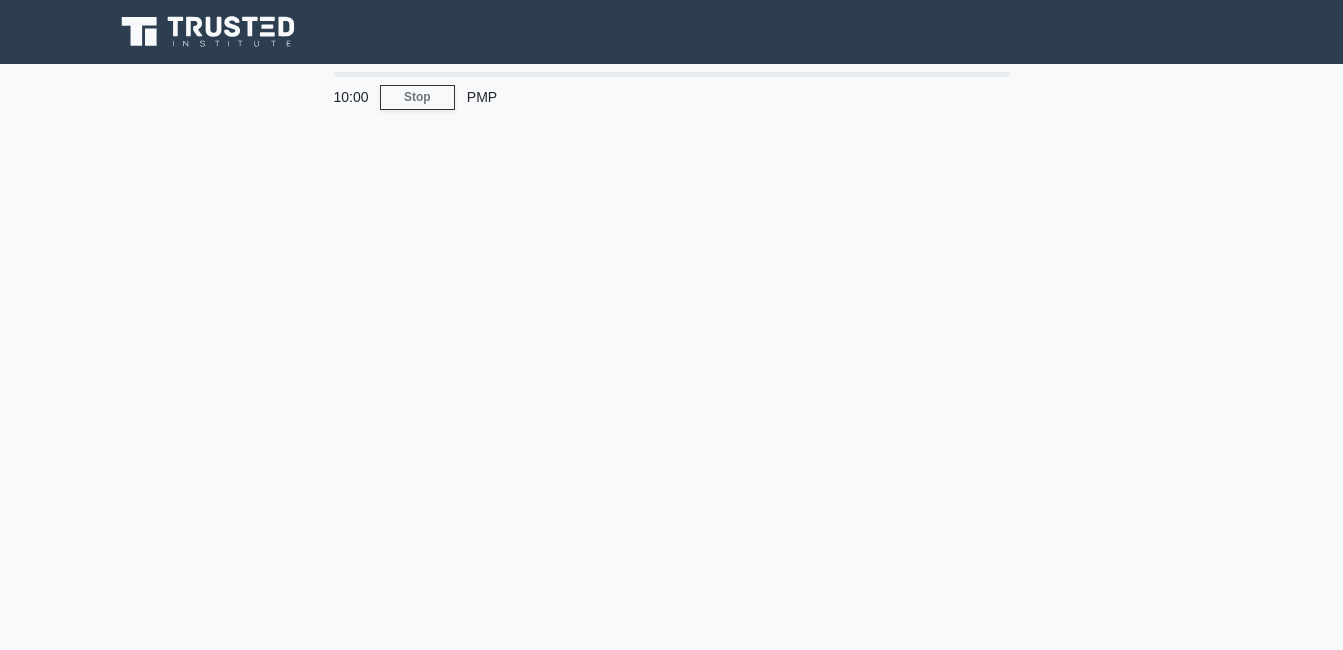 scroll, scrollTop: 0, scrollLeft: 0, axis: both 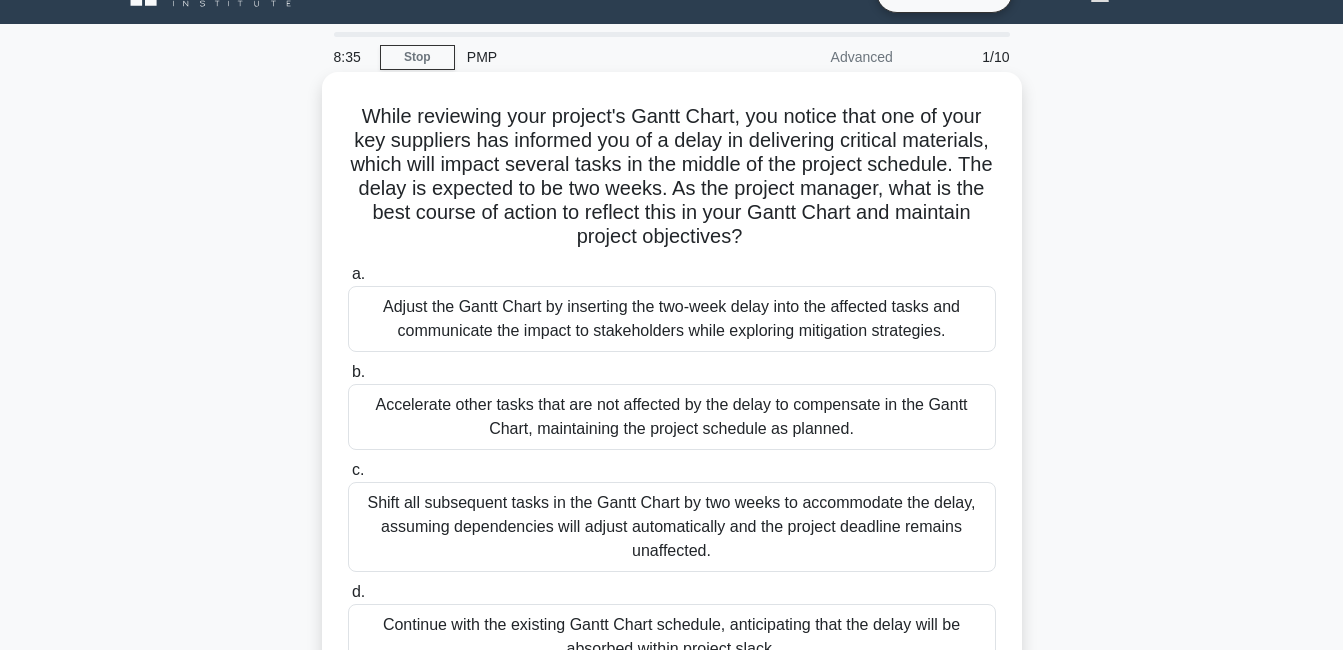 click on "Adjust the Gantt Chart by inserting the two-week delay into the affected tasks and communicate the impact to stakeholders while exploring mitigation strategies." at bounding box center [672, 319] 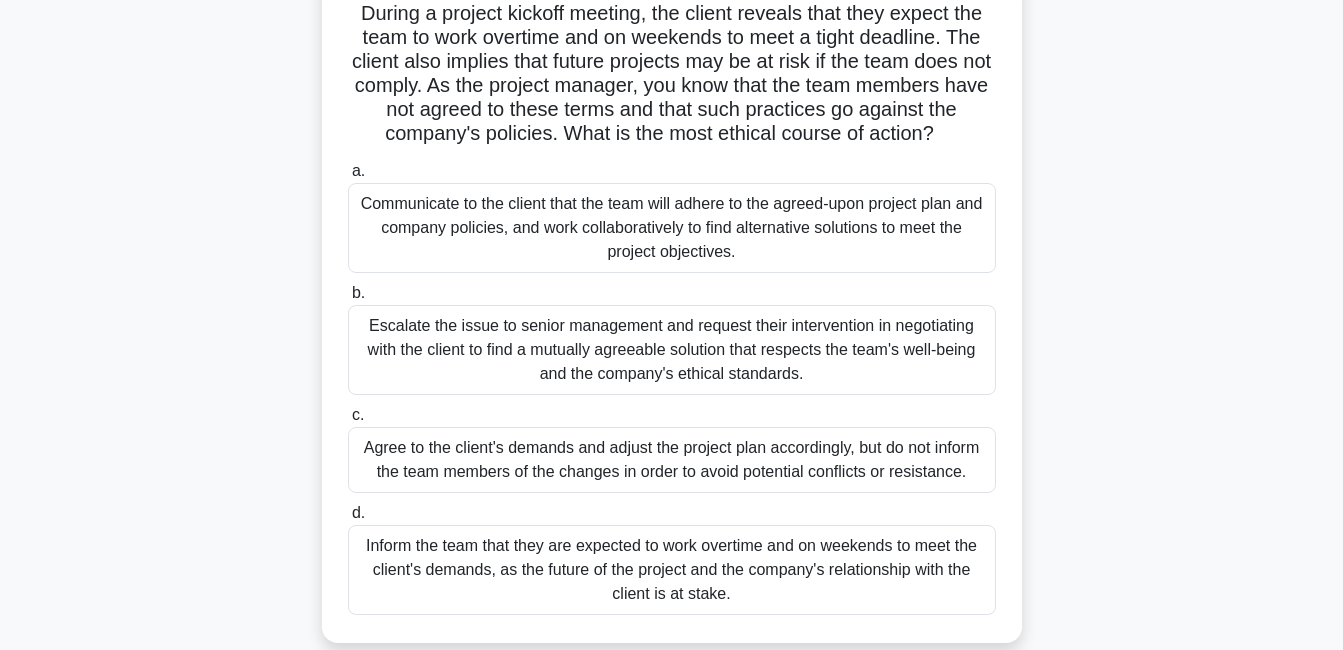scroll, scrollTop: 153, scrollLeft: 0, axis: vertical 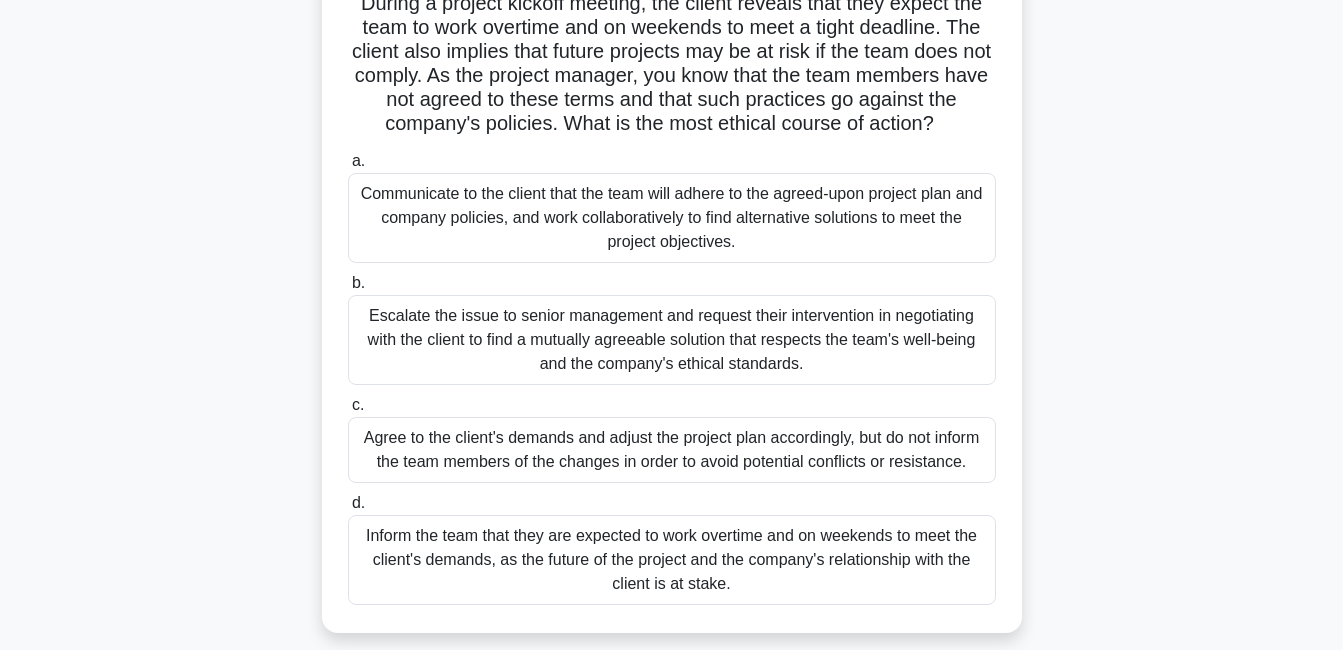 click on "Escalate the issue to senior management and request their intervention in negotiating with the client to find a mutually agreeable solution that respects the team's well-being and the company's ethical standards." at bounding box center (672, 340) 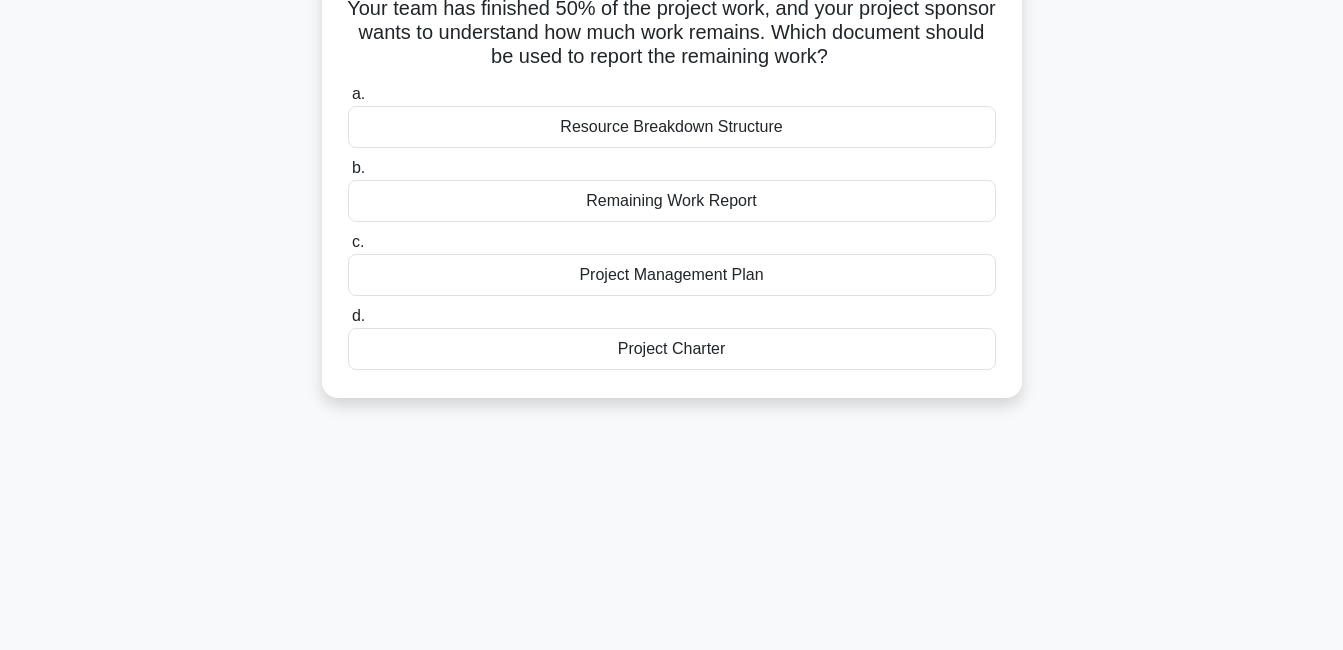 scroll, scrollTop: 0, scrollLeft: 0, axis: both 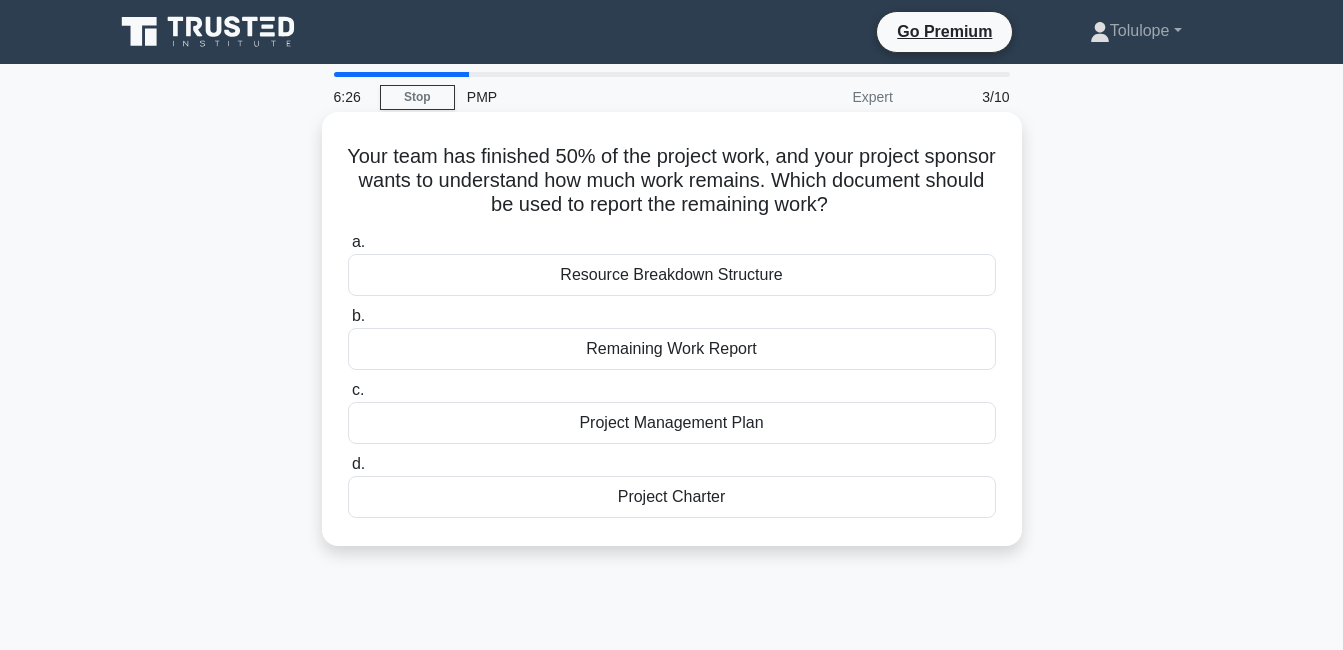click on "Remaining Work Report" at bounding box center [672, 349] 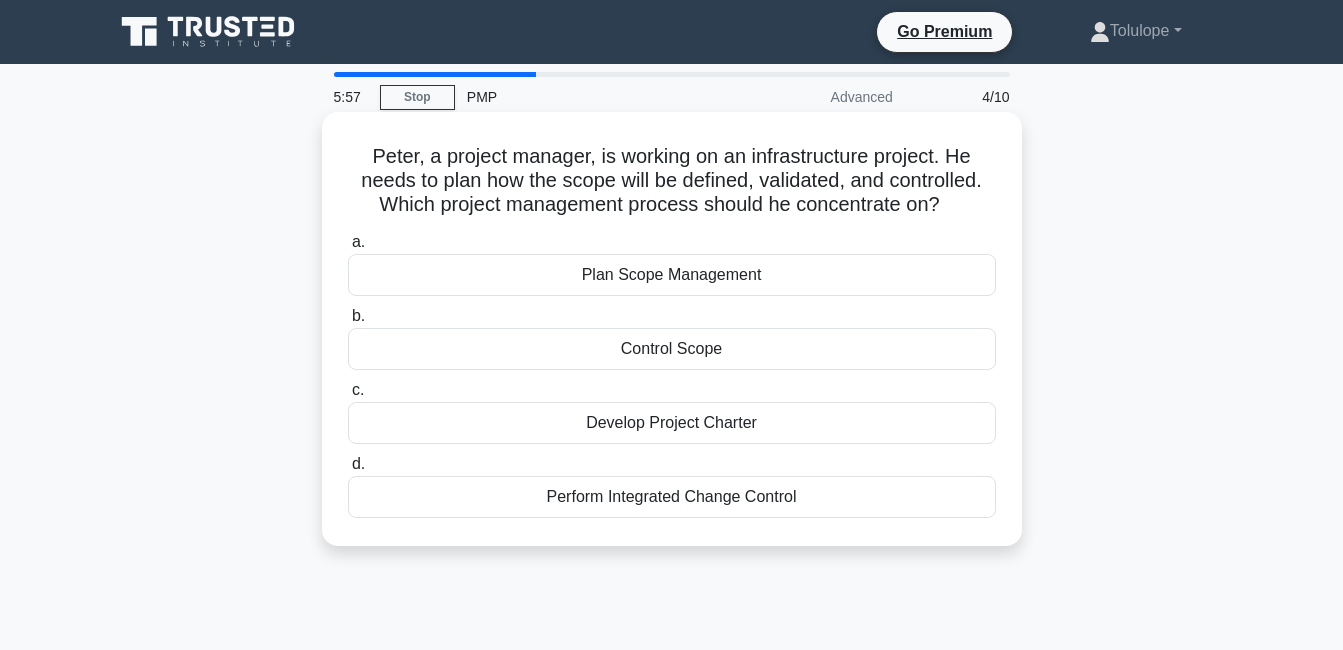 click on "Plan Scope Management" at bounding box center (672, 275) 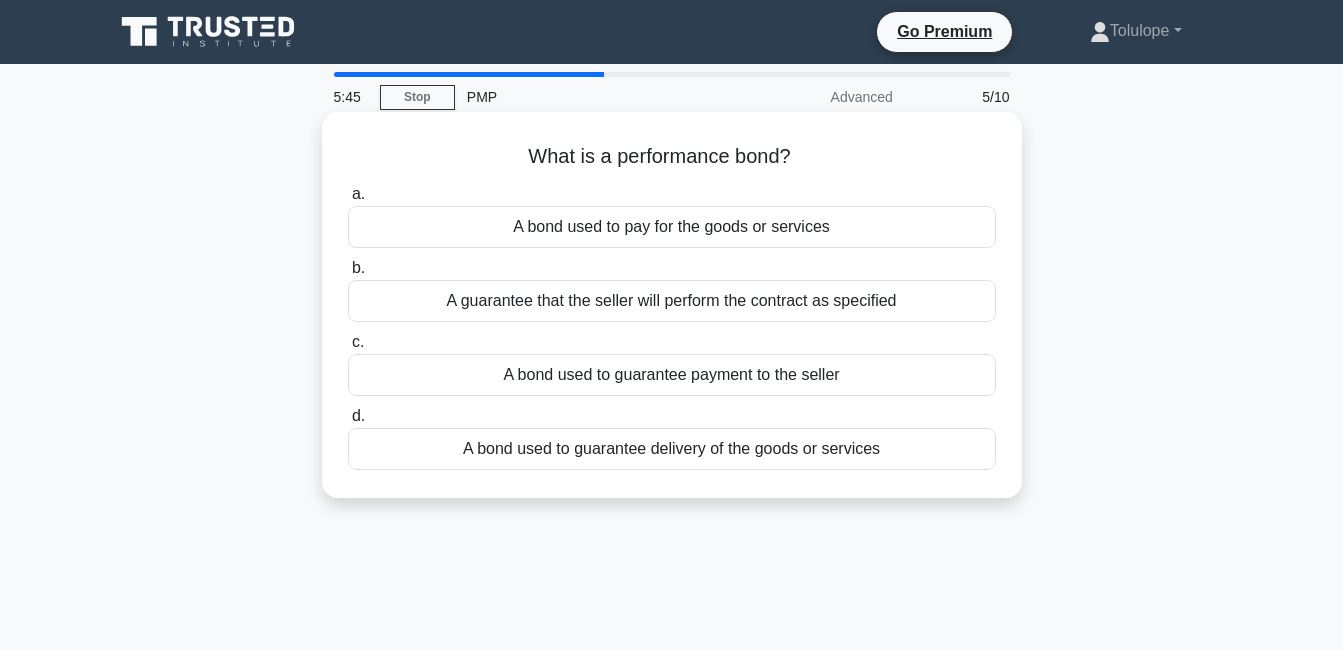 click on "A guarantee that the seller will perform the contract as specified" at bounding box center [672, 301] 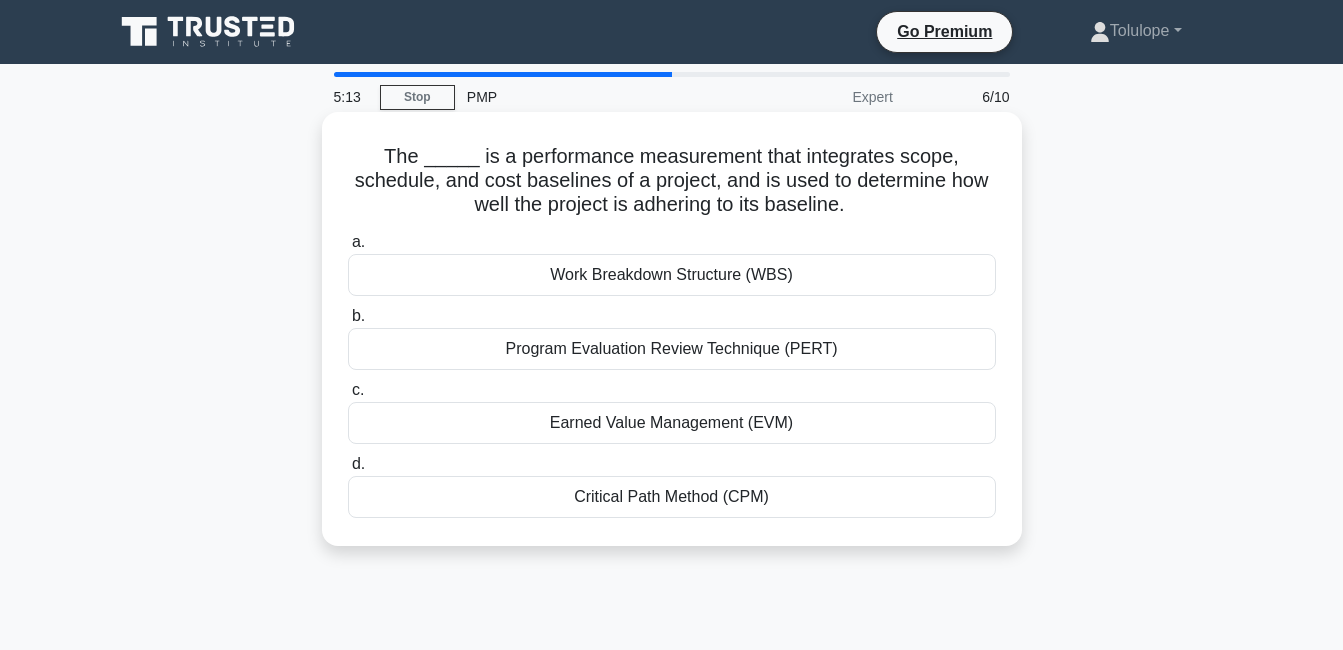 click on "Earned Value Management (EVM)" at bounding box center [672, 423] 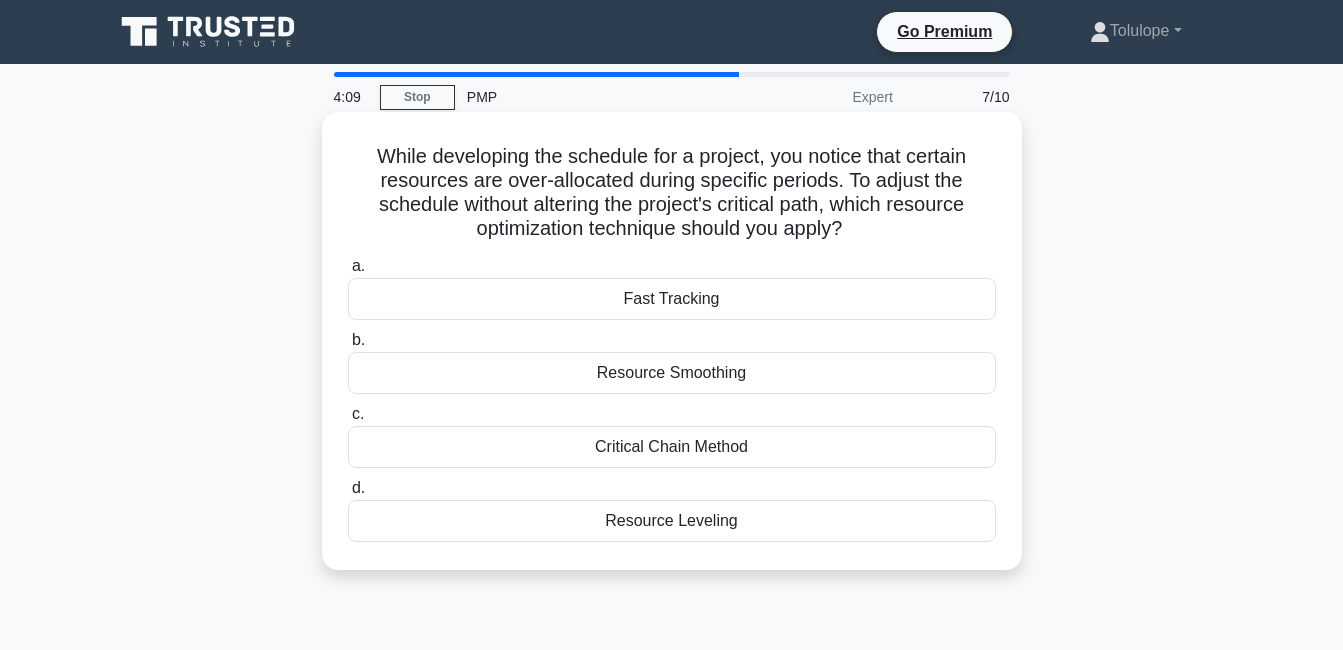 click on "Resource Smoothing" at bounding box center (672, 373) 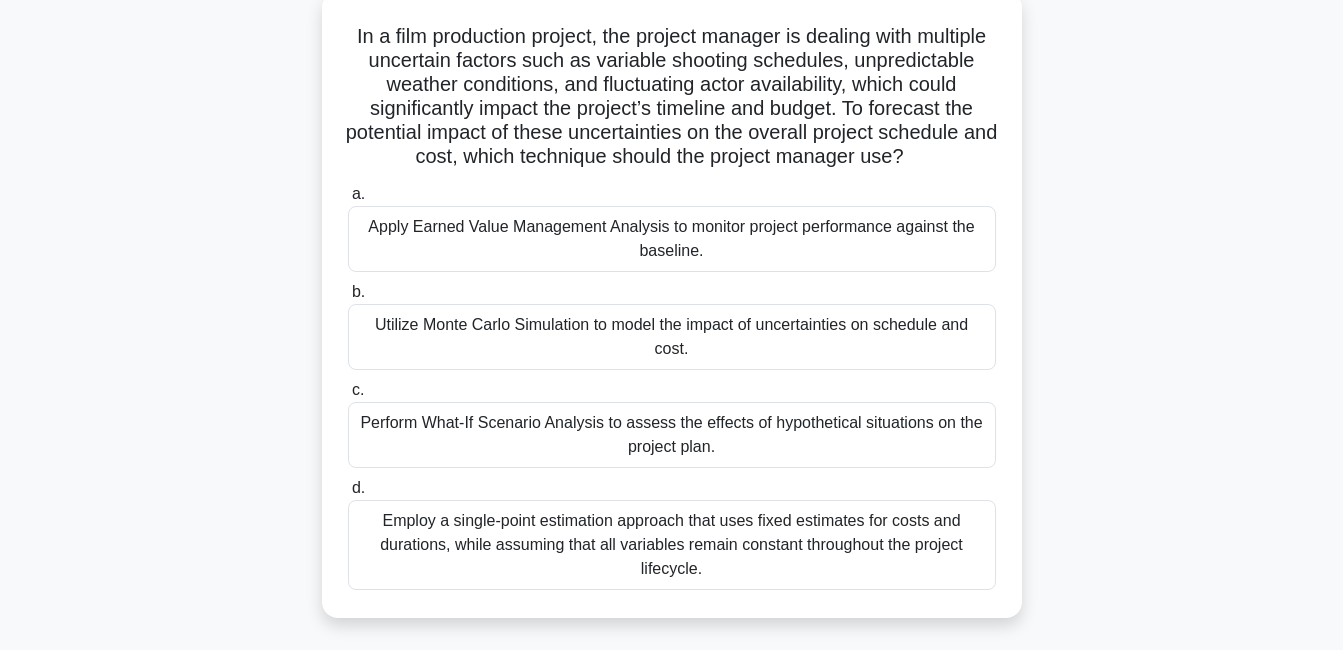scroll, scrollTop: 124, scrollLeft: 0, axis: vertical 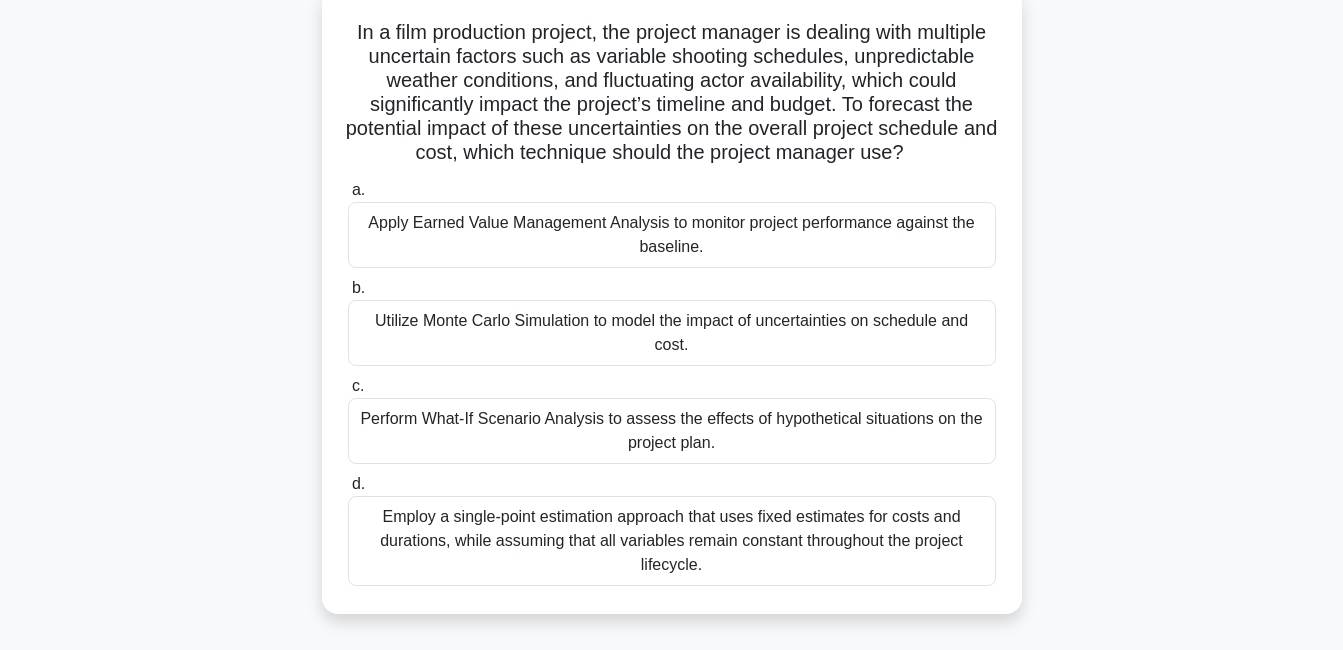 click on "Utilize Monte Carlo Simulation to model the impact of uncertainties on schedule and cost." at bounding box center (672, 333) 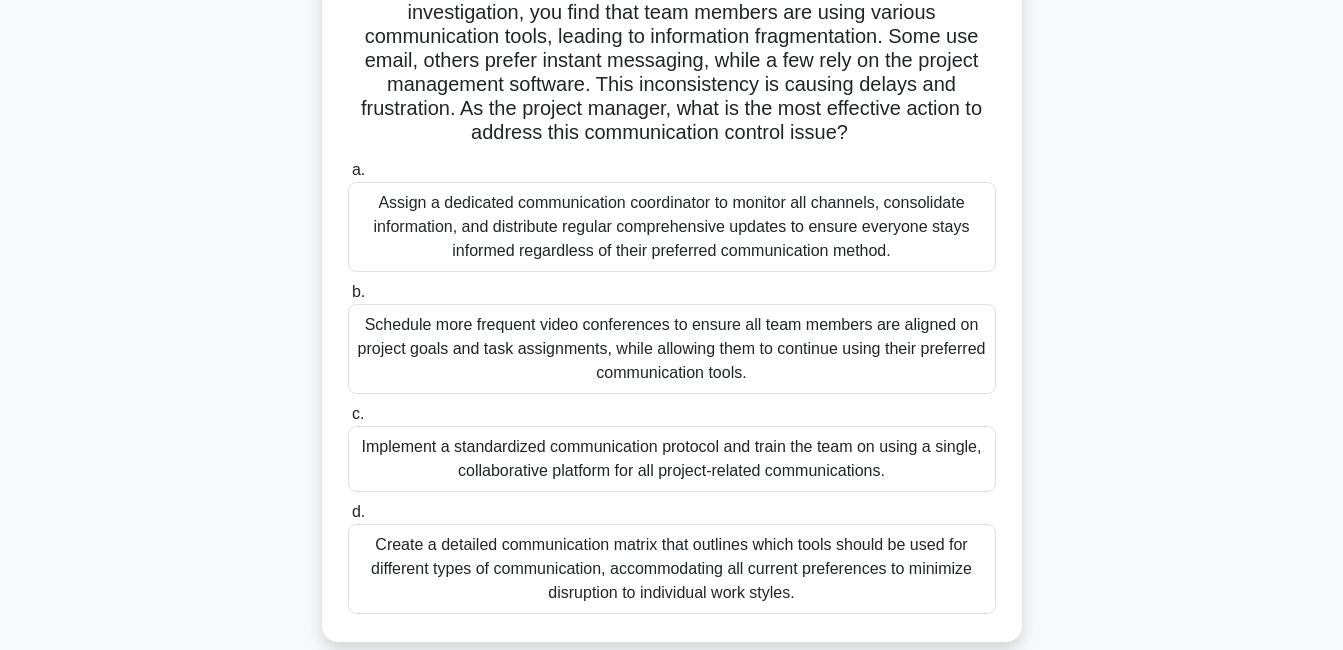 scroll, scrollTop: 217, scrollLeft: 0, axis: vertical 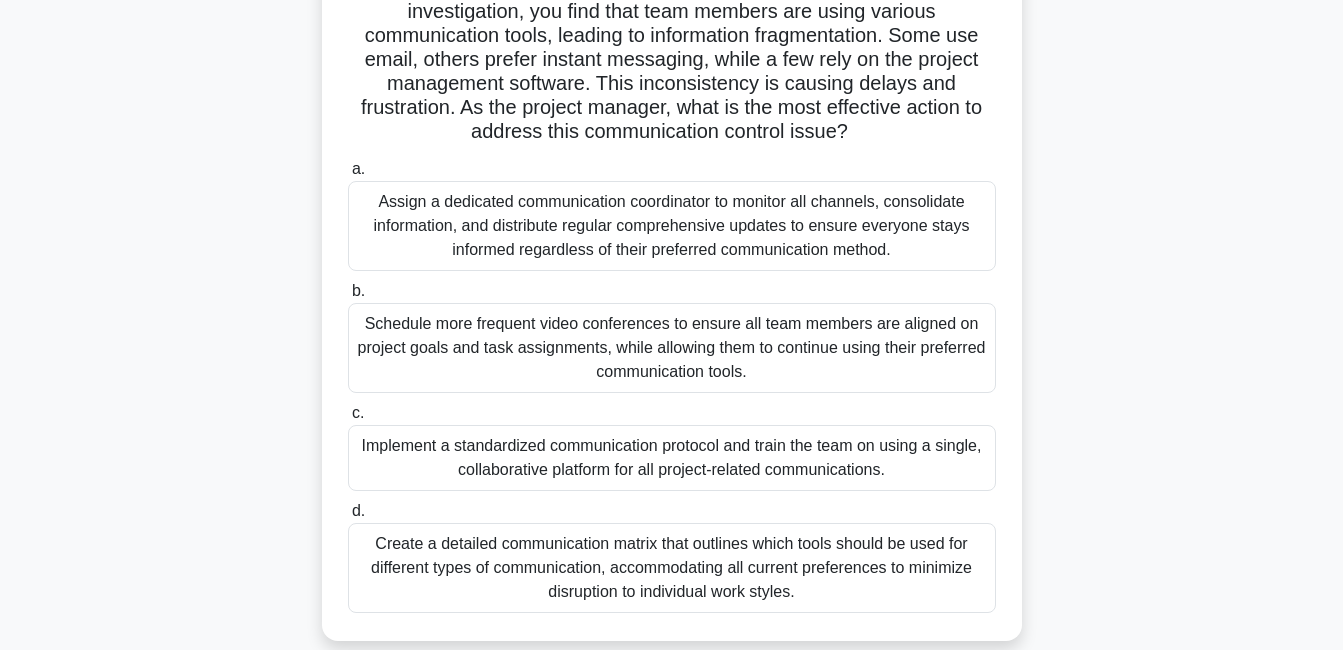 click on "Implement a standardized communication protocol and train the team on using a single, collaborative platform for all project-related communications." at bounding box center (672, 458) 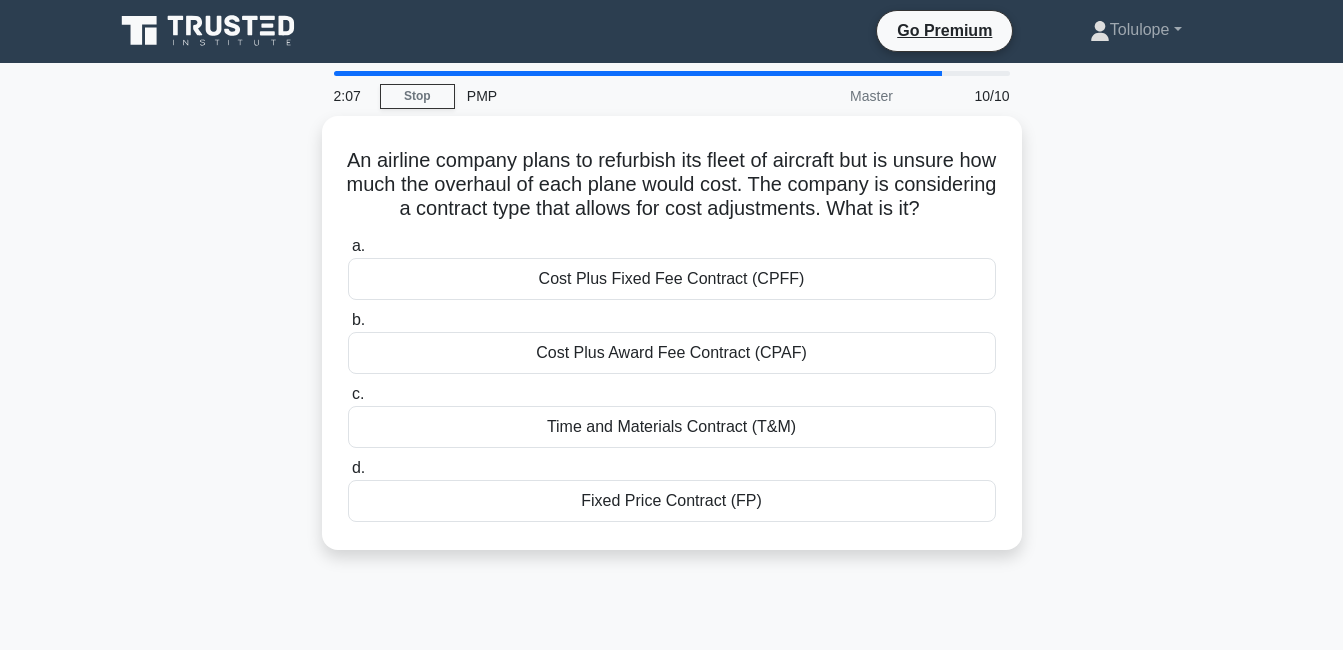 scroll, scrollTop: 0, scrollLeft: 0, axis: both 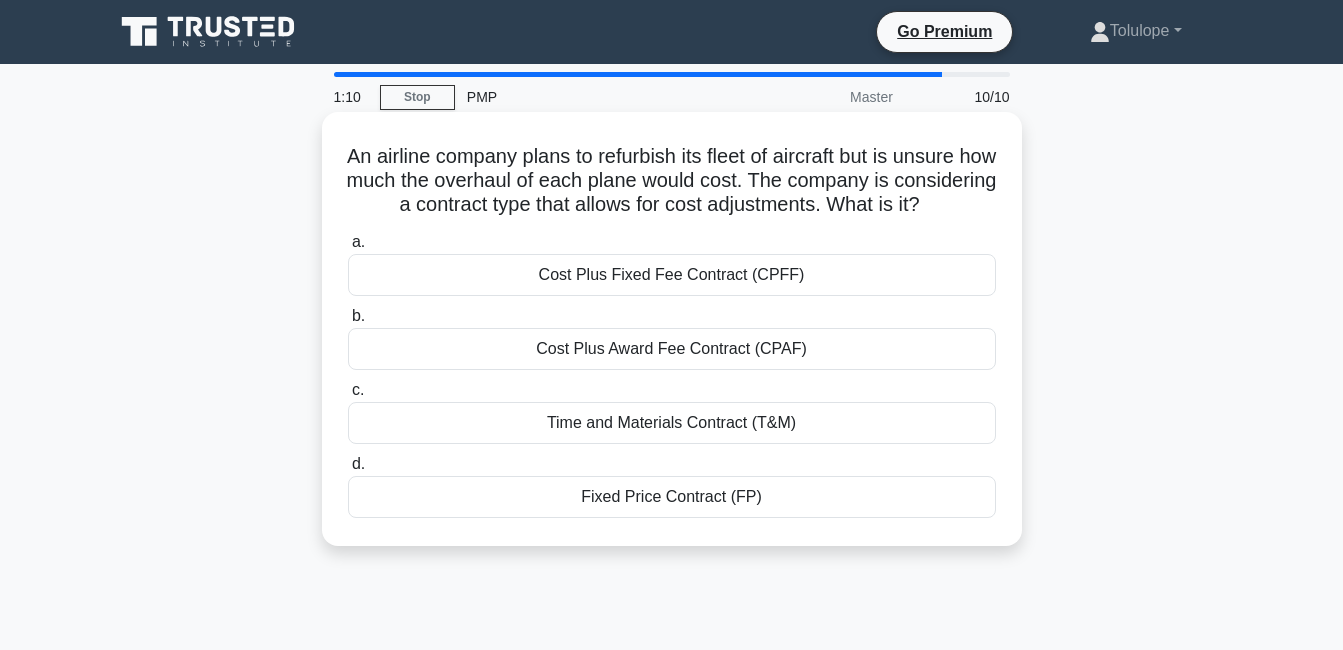 click on "Time and Materials Contract (T&M)" at bounding box center [672, 423] 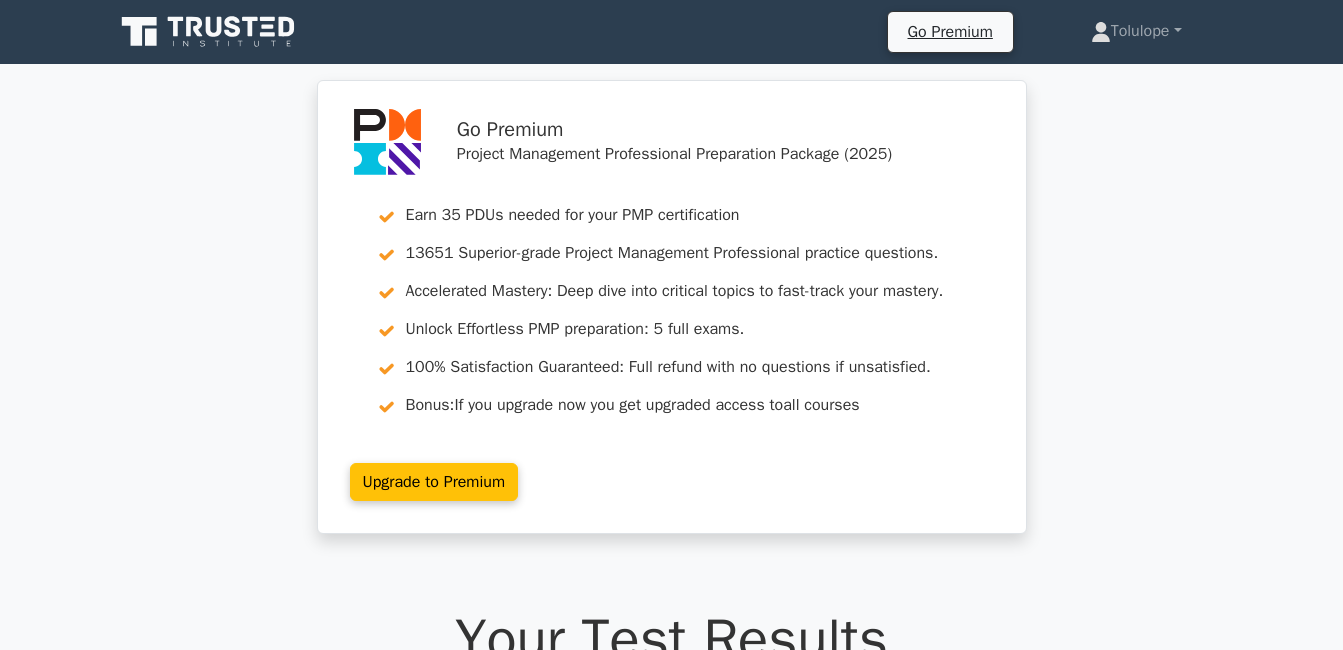 scroll, scrollTop: 0, scrollLeft: 0, axis: both 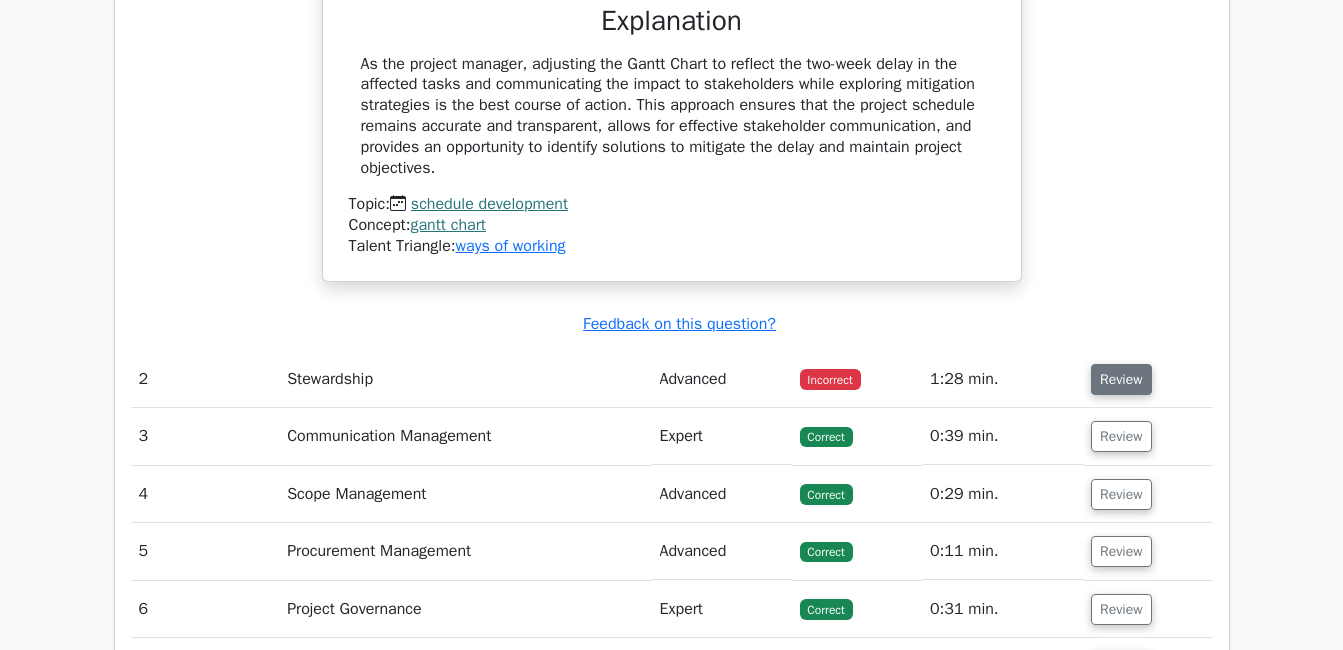 click on "Review" at bounding box center (1121, 379) 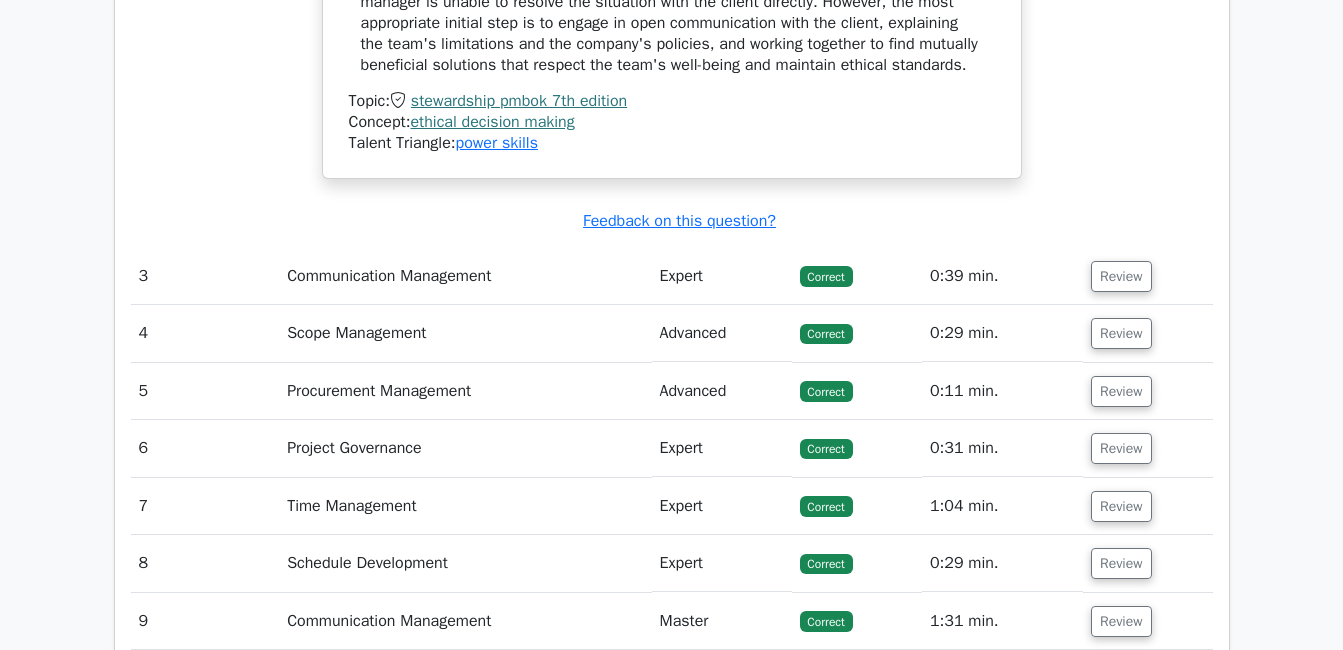 scroll, scrollTop: 4039, scrollLeft: 0, axis: vertical 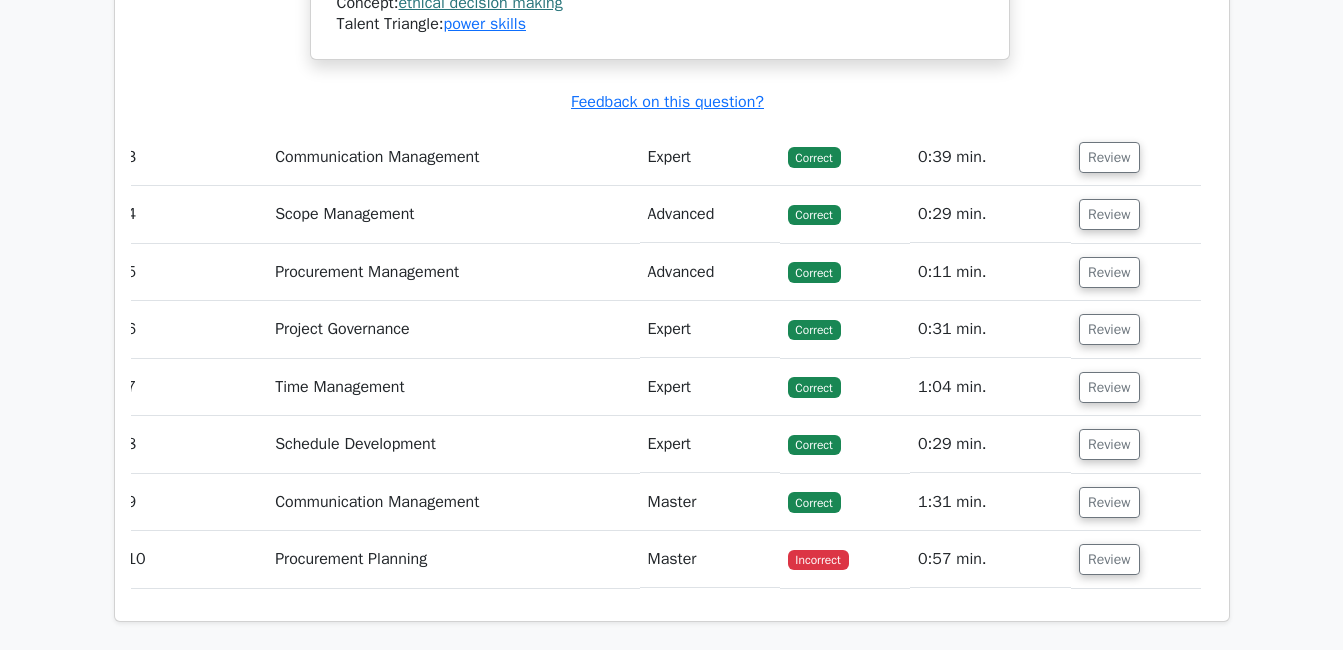 click on "Go Premium
Project Management Professional Preparation Package (2025)
Earn 35 PDUs needed for your PMP certification
13651 Superior-grade  Project Management Professional practice questions.
Accelerated Mastery: Deep dive into critical topics to fast-track your mastery.
Unlock Effortless PMP preparation: 5 full exams.
100% Satisfaction Guaranteed: Full refund with no questions if unsatisfied.
Bonus: all courses" at bounding box center [671, -1272] 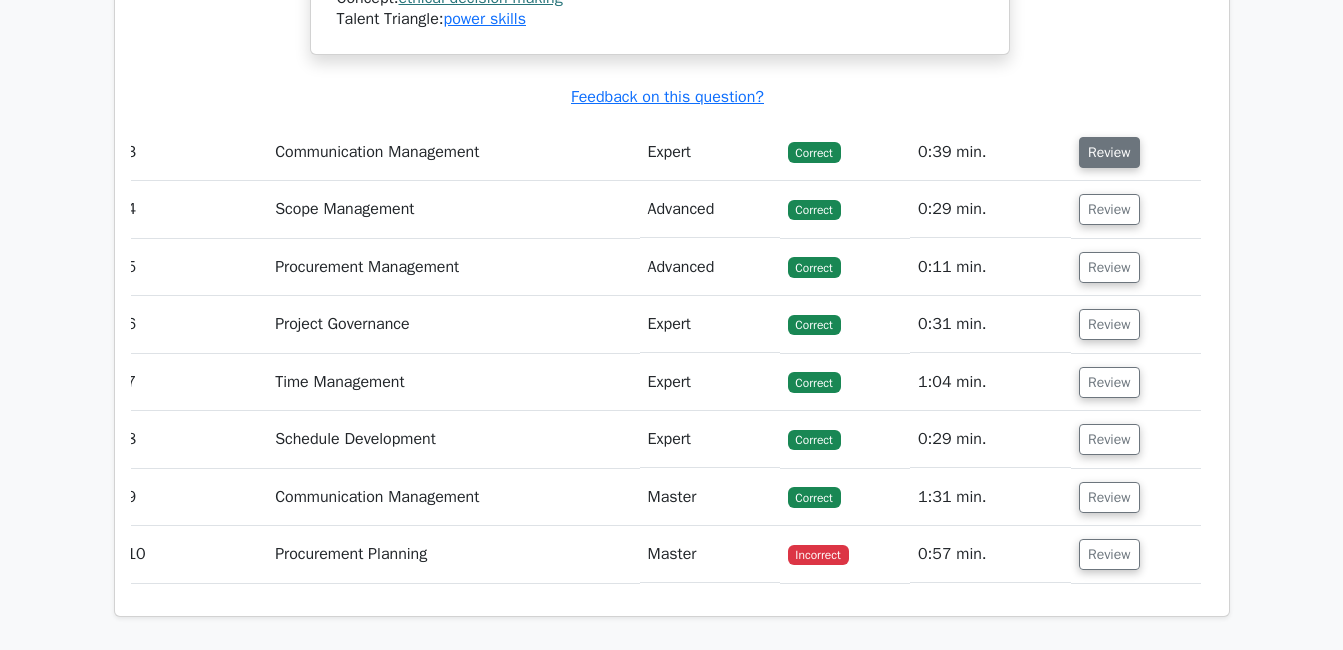 click on "Review" at bounding box center (1109, 152) 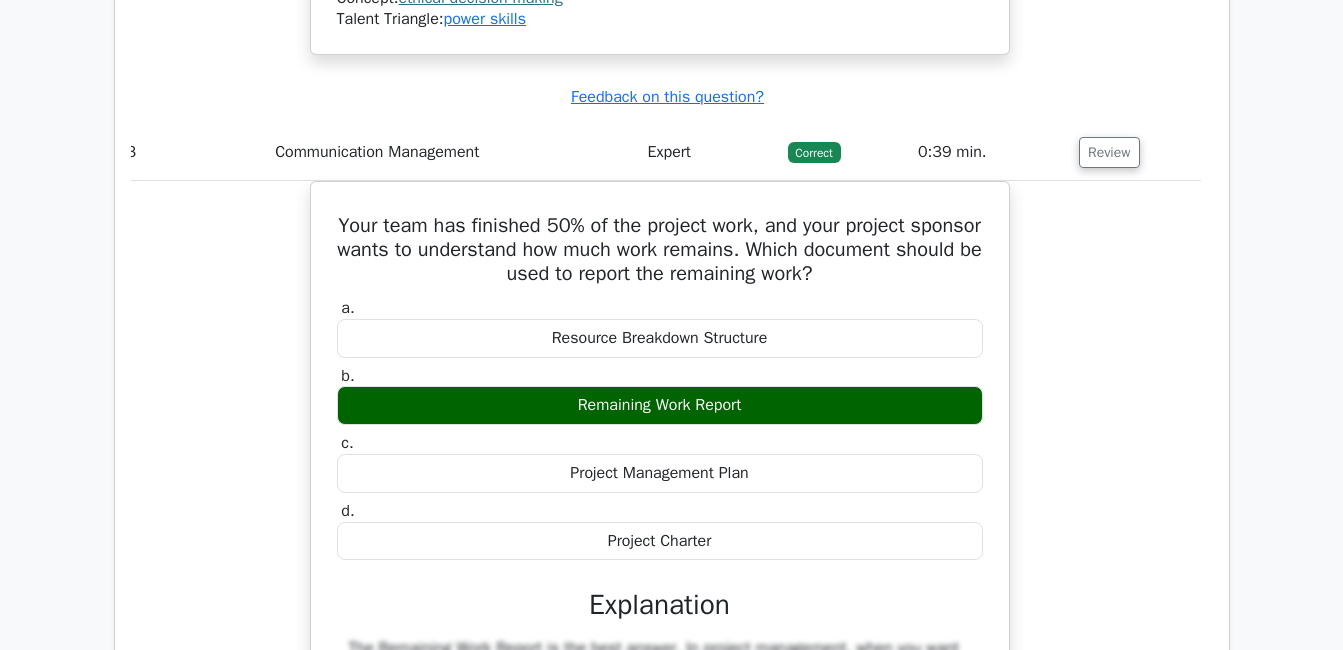 click on "Your team has finished 50% of the project work, and your project sponsor wants to understand how much work remains. Which document should be used to report the remaining work?
a.
Resource Breakdown Structure
b.
c. d." at bounding box center (660, 587) 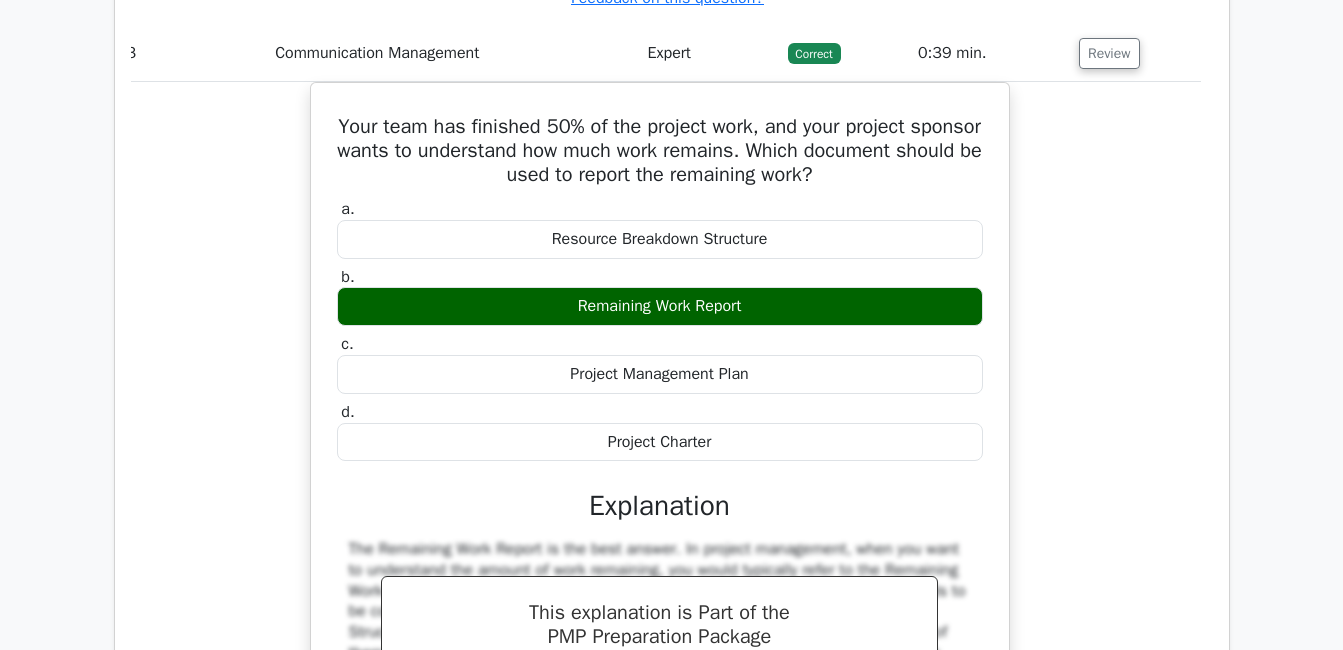 click on "Question Analysis
Question  #
Topic
Difficulty
Result
Time Spent
Action
1
Schedule Development
Advanced
Correct" at bounding box center [672, -530] 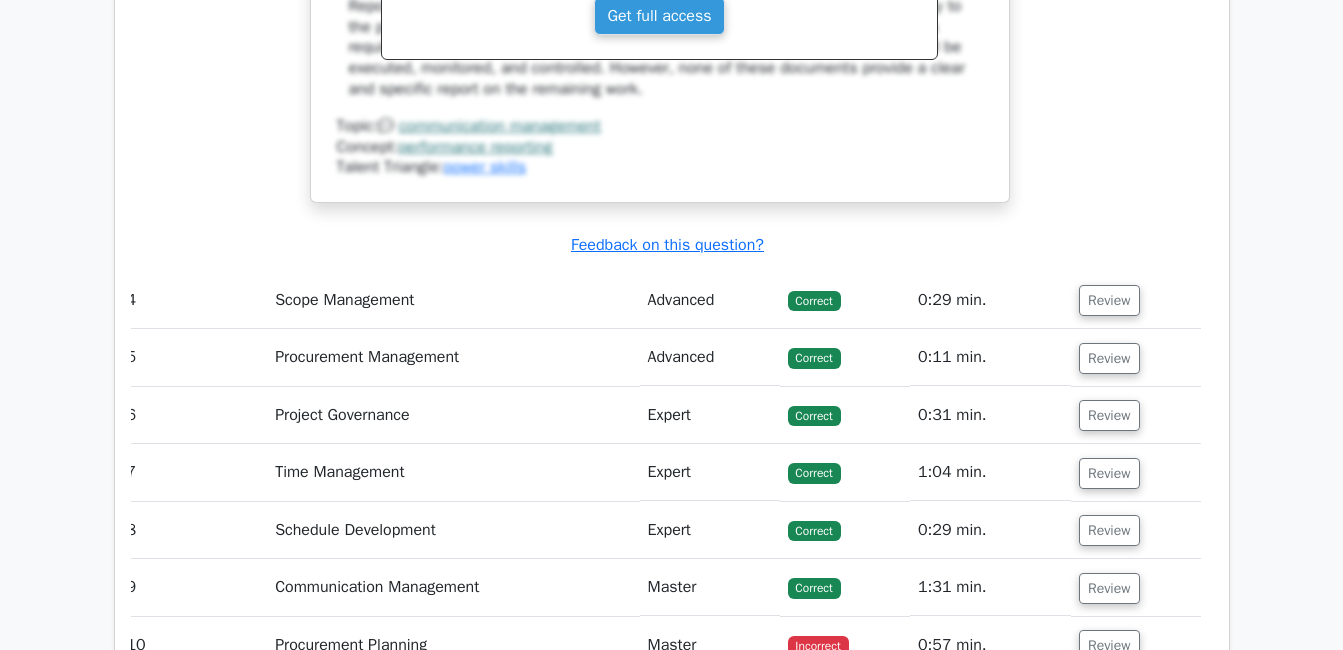 scroll, scrollTop: 4683, scrollLeft: 0, axis: vertical 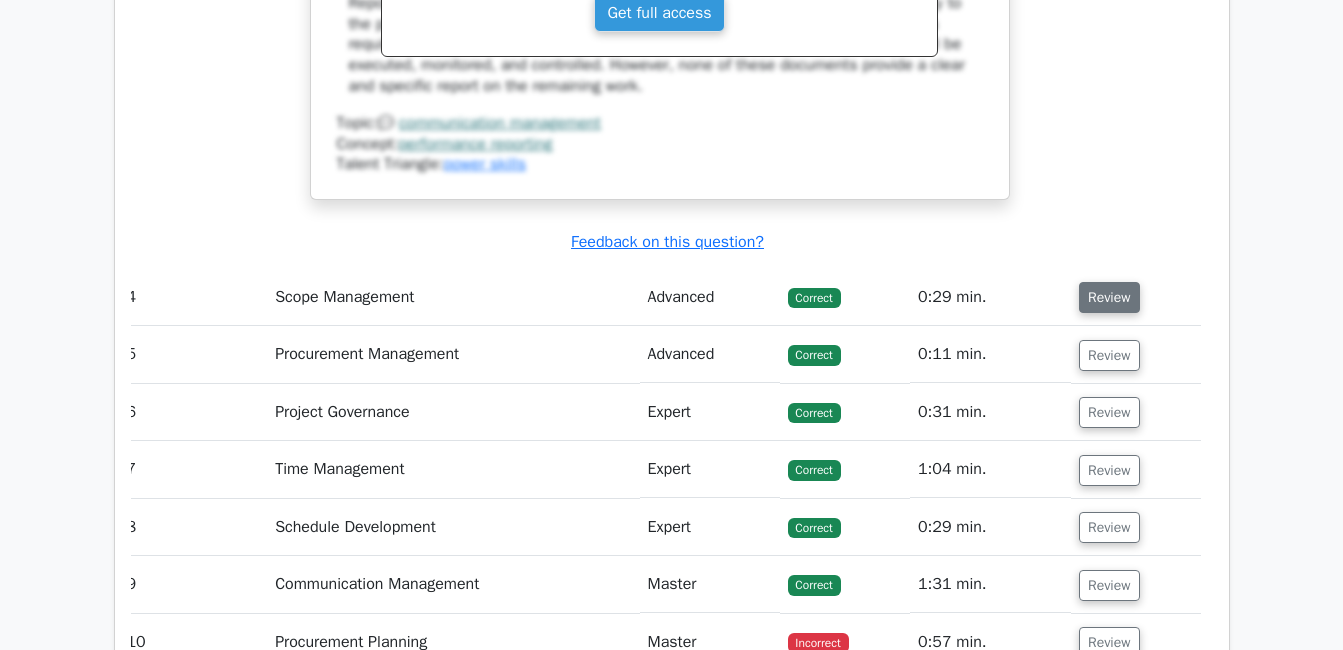 click on "Review" at bounding box center (1109, 297) 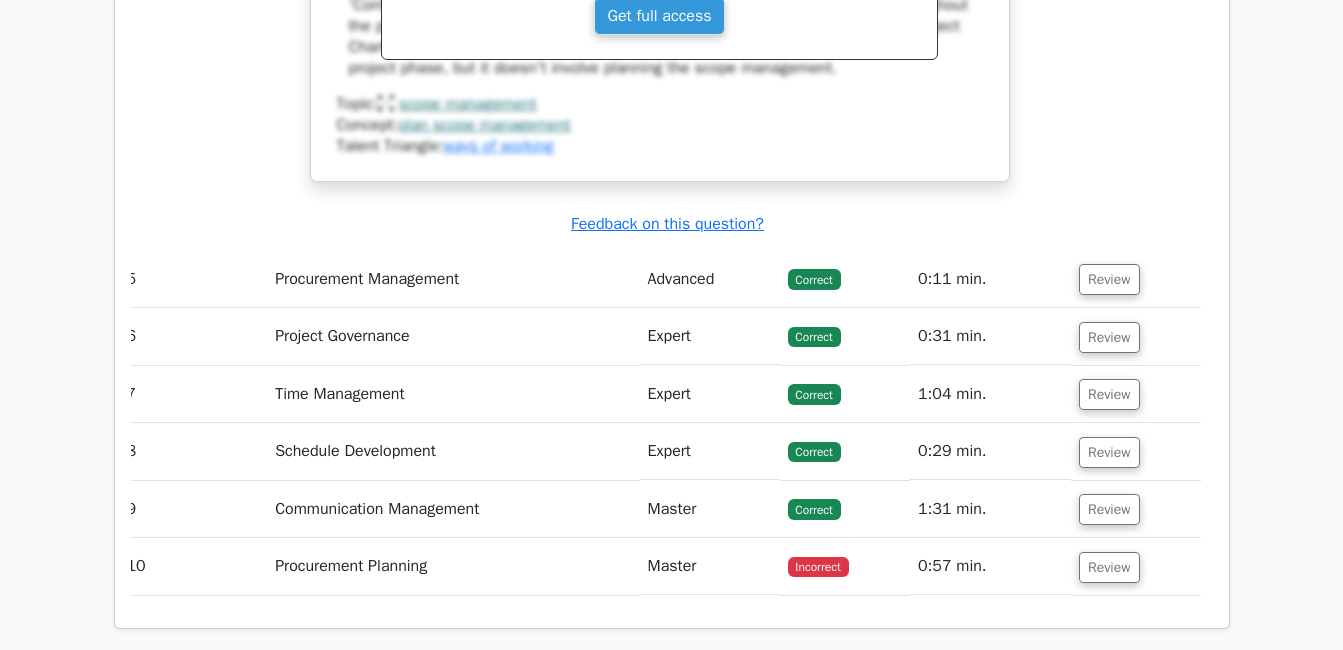 scroll, scrollTop: 5597, scrollLeft: 0, axis: vertical 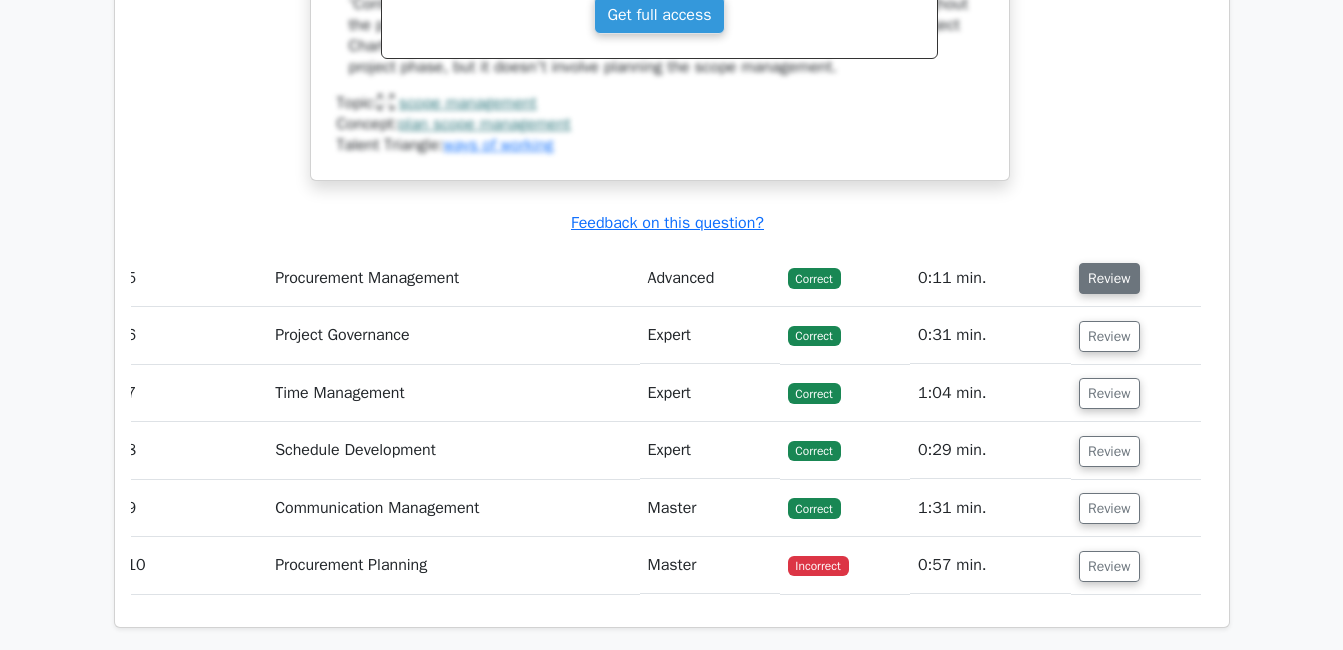 click on "Review" at bounding box center [1109, 278] 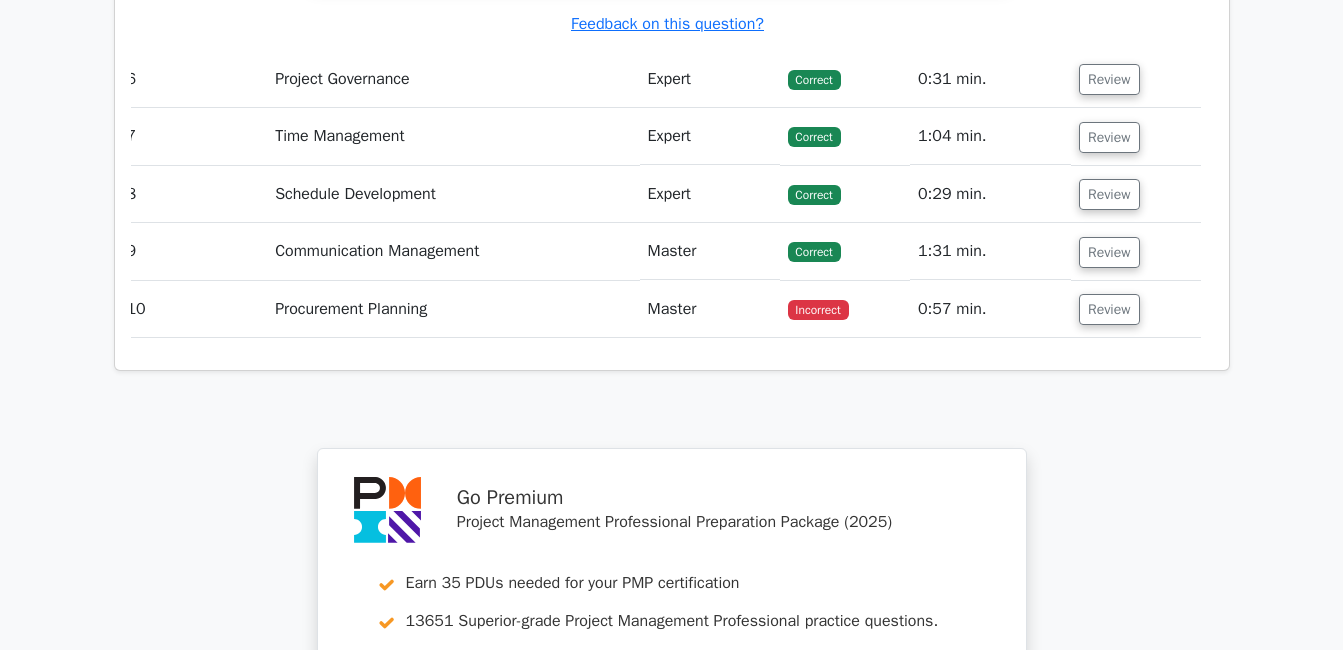 scroll, scrollTop: 6584, scrollLeft: 0, axis: vertical 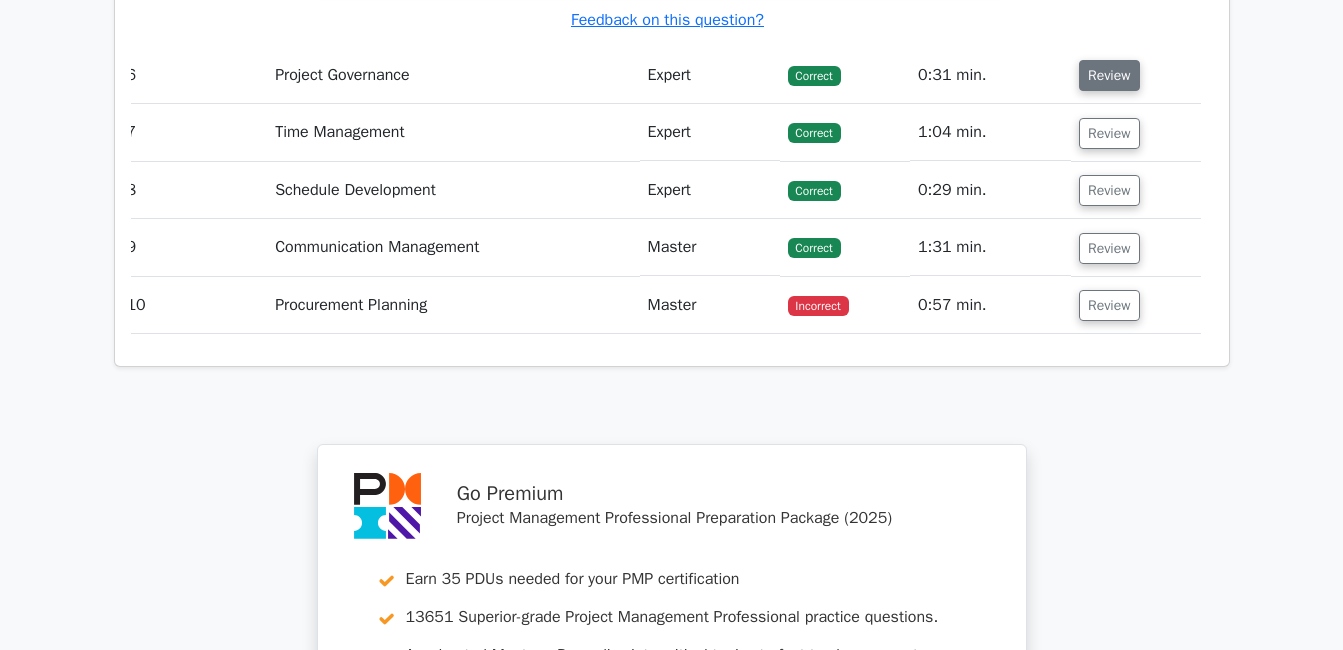 click on "Review" at bounding box center [1109, 75] 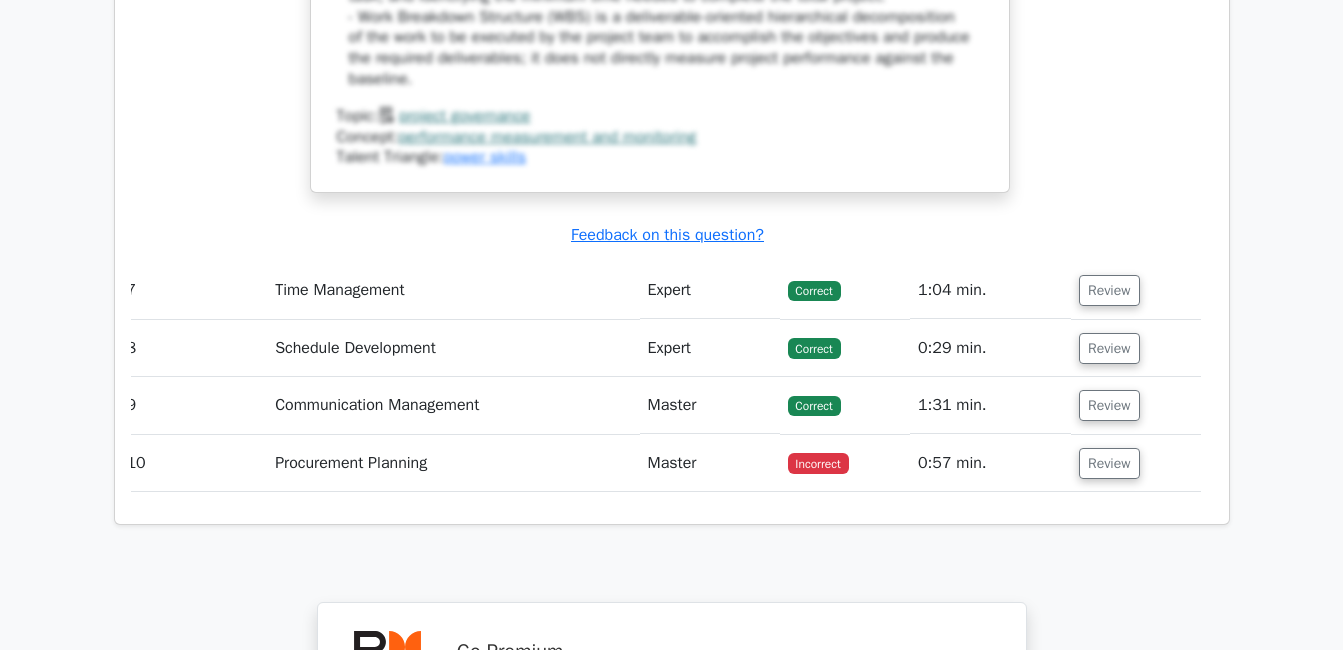 scroll, scrollTop: 7410, scrollLeft: 0, axis: vertical 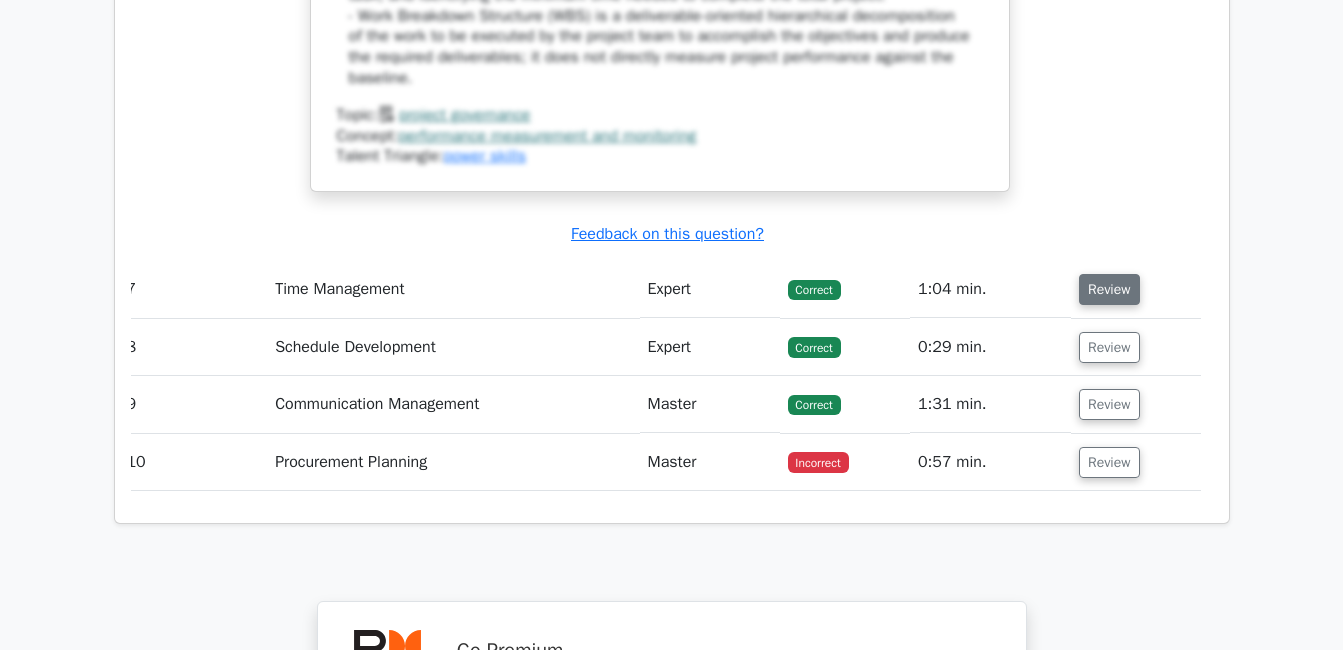 click on "Review" at bounding box center [1109, 289] 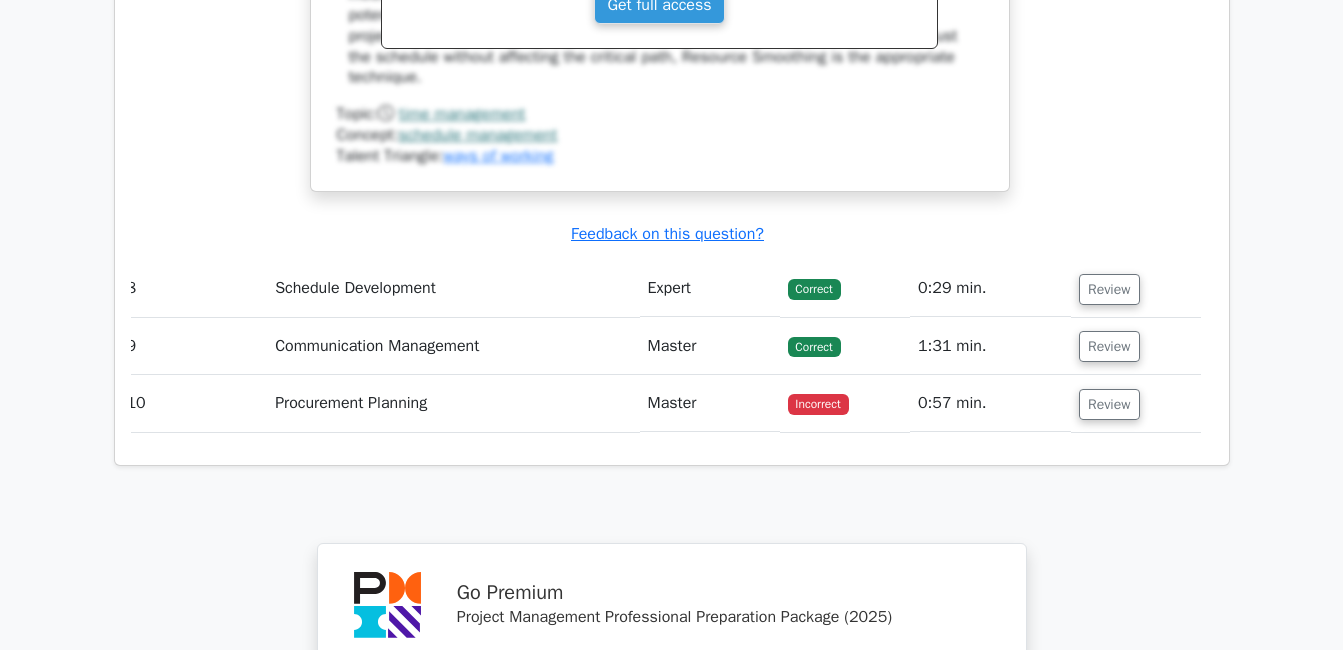 scroll, scrollTop: 8351, scrollLeft: 0, axis: vertical 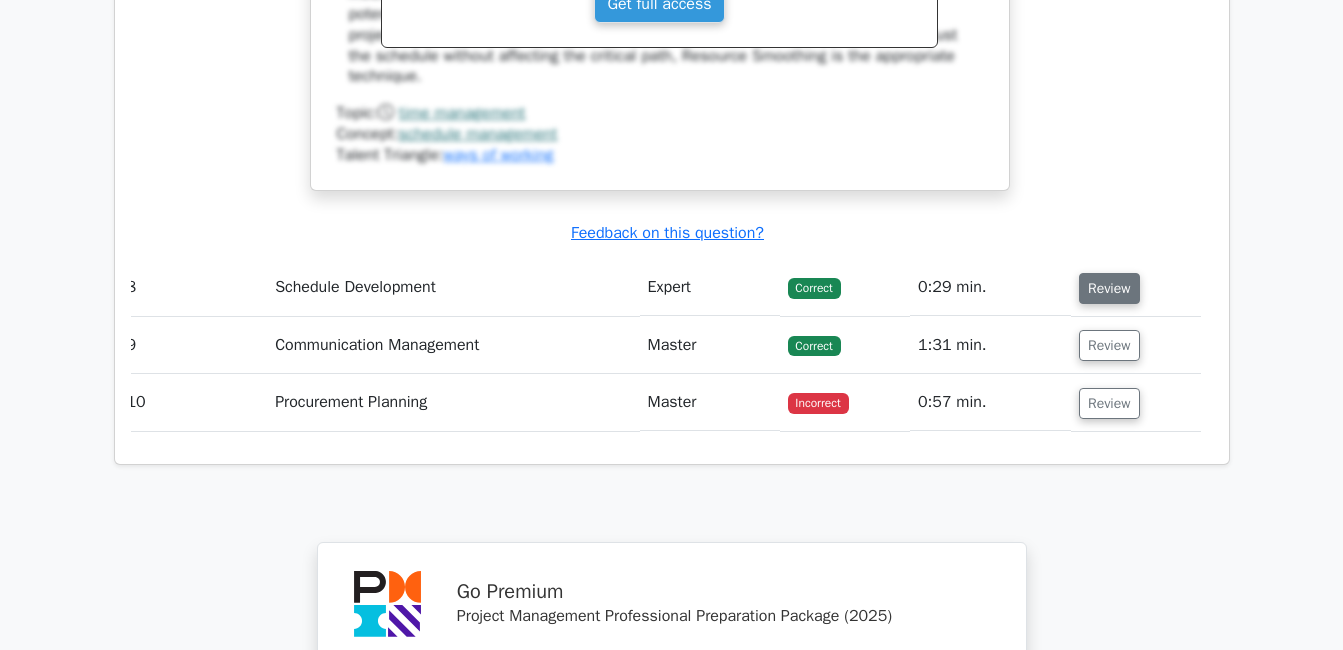 click on "Review" at bounding box center [1109, 288] 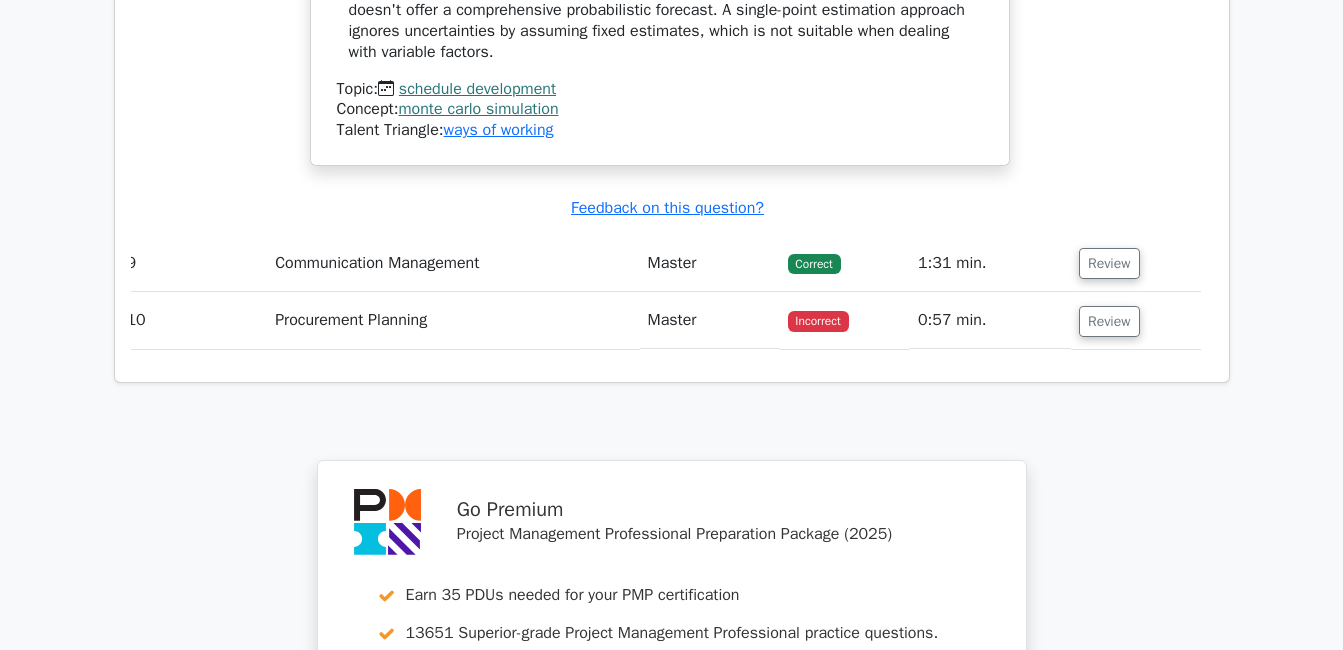 scroll, scrollTop: 9502, scrollLeft: 0, axis: vertical 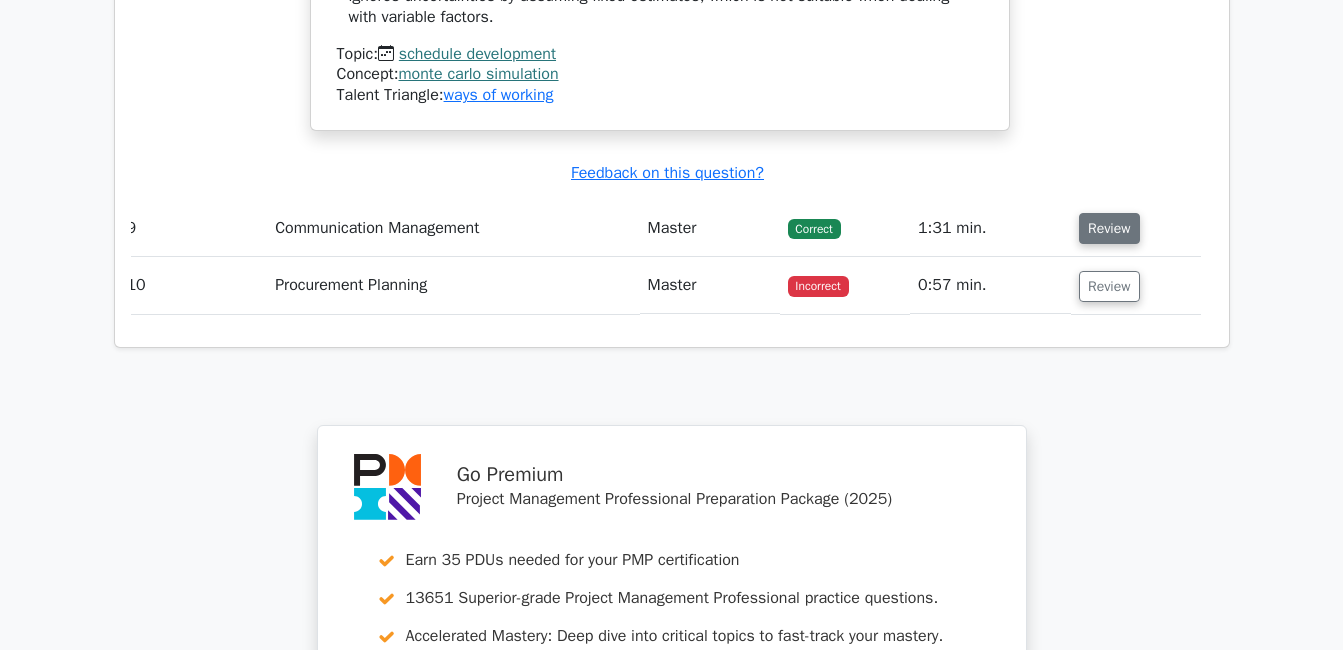 click on "Review" at bounding box center (1109, 228) 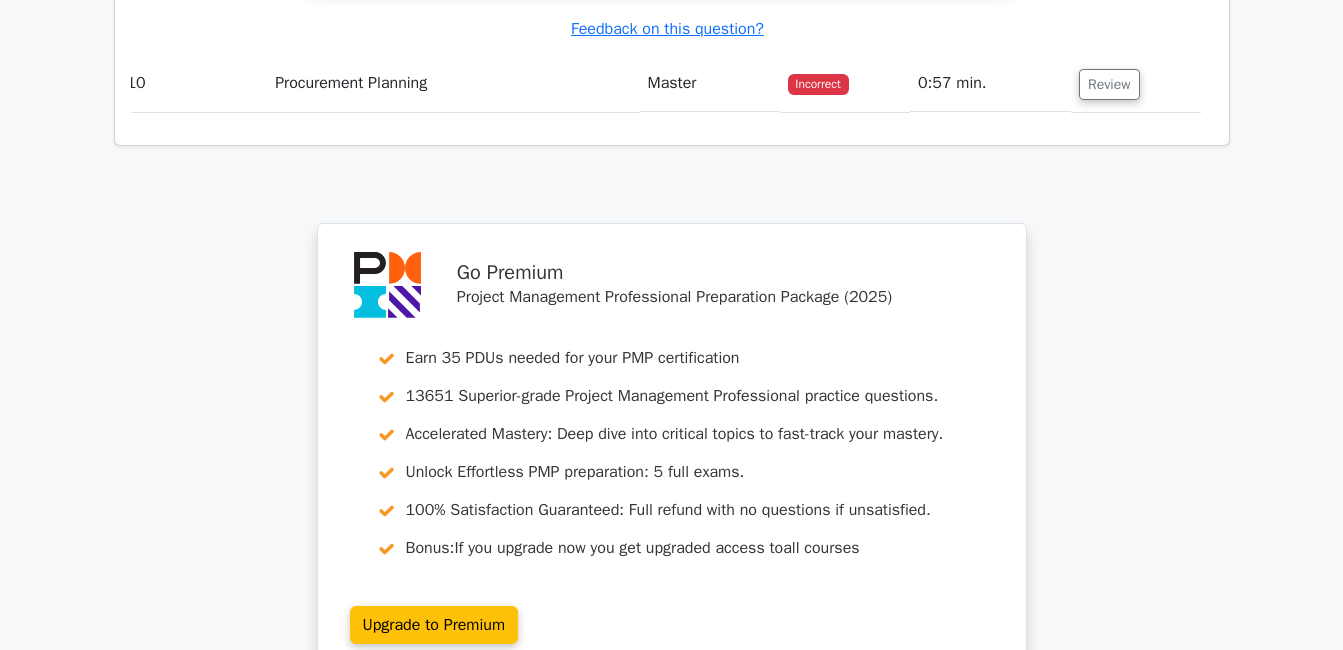 scroll, scrollTop: 11203, scrollLeft: 0, axis: vertical 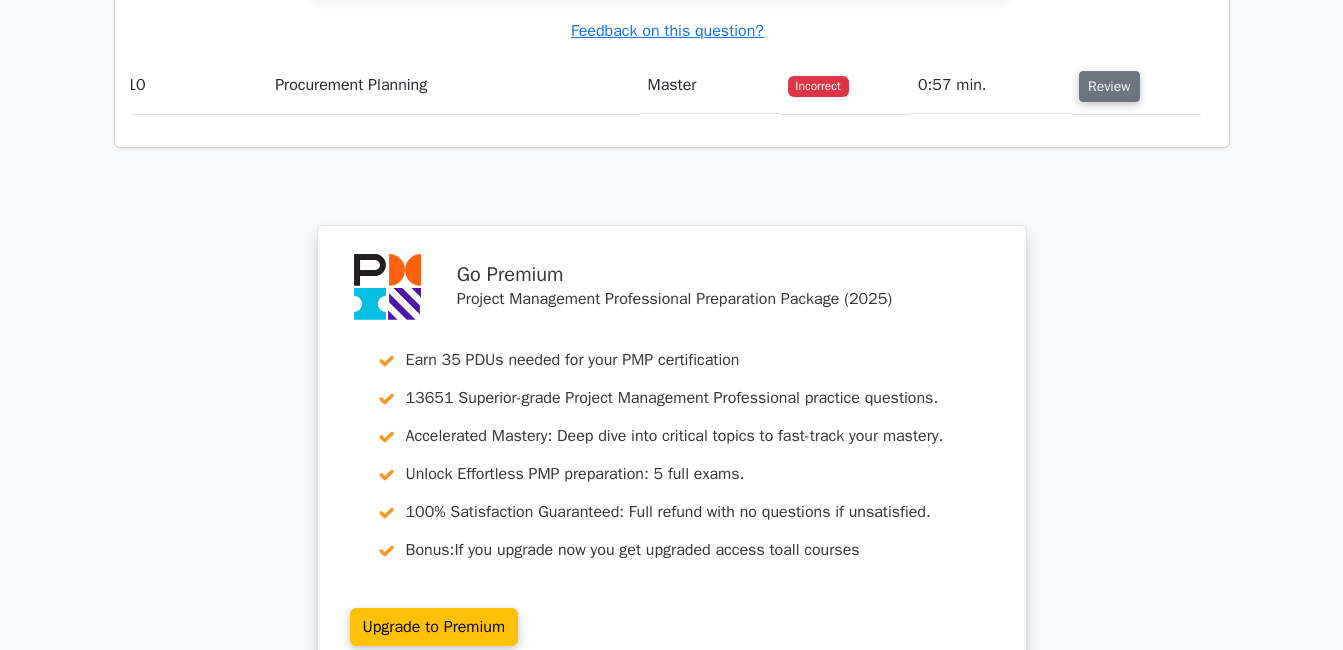 click on "Review" at bounding box center (1109, 86) 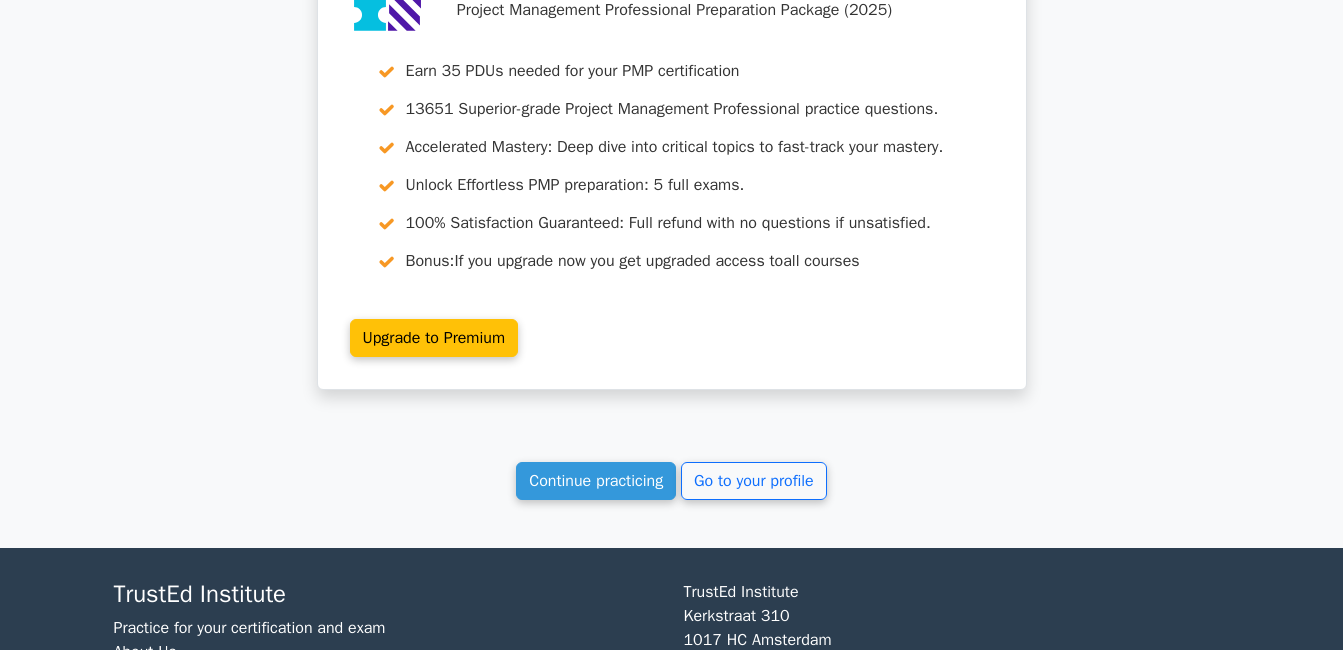 scroll, scrollTop: 12607, scrollLeft: 0, axis: vertical 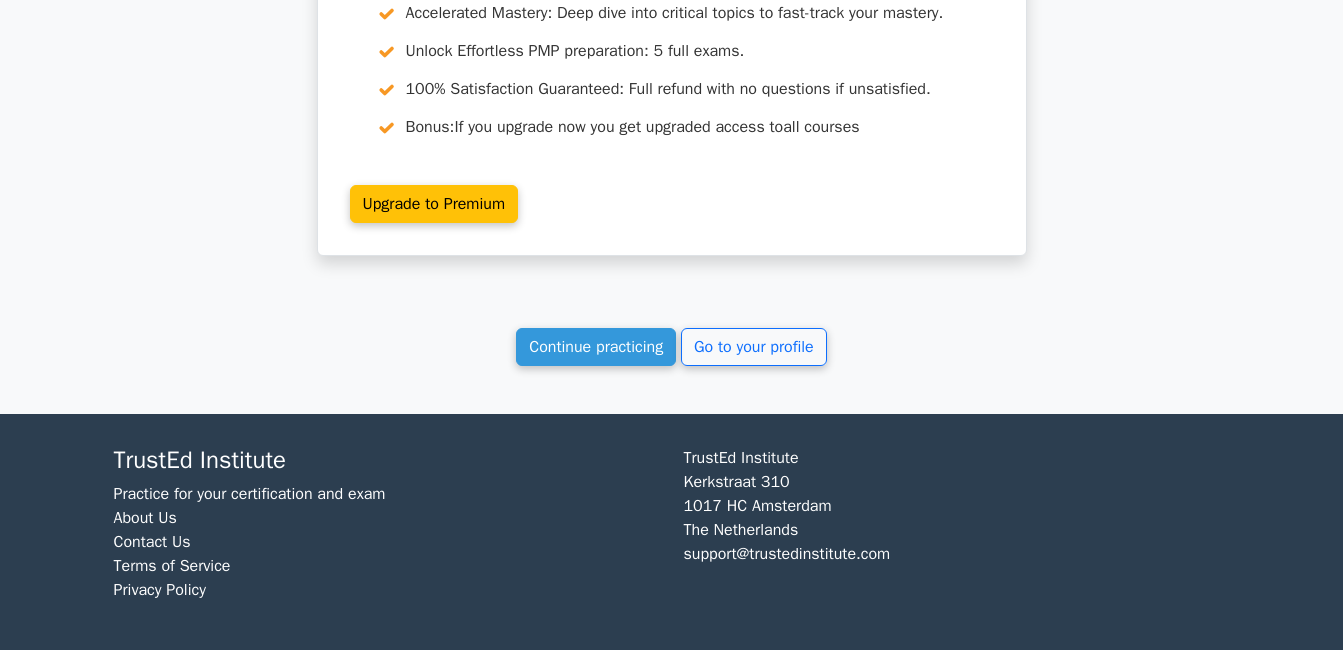 click on "TrustEd Institute
[NUMBER] [STREET]
[POSTAL_CODE] [CITY]
[COUNTRY]
[EMAIL]" at bounding box center [957, 532] 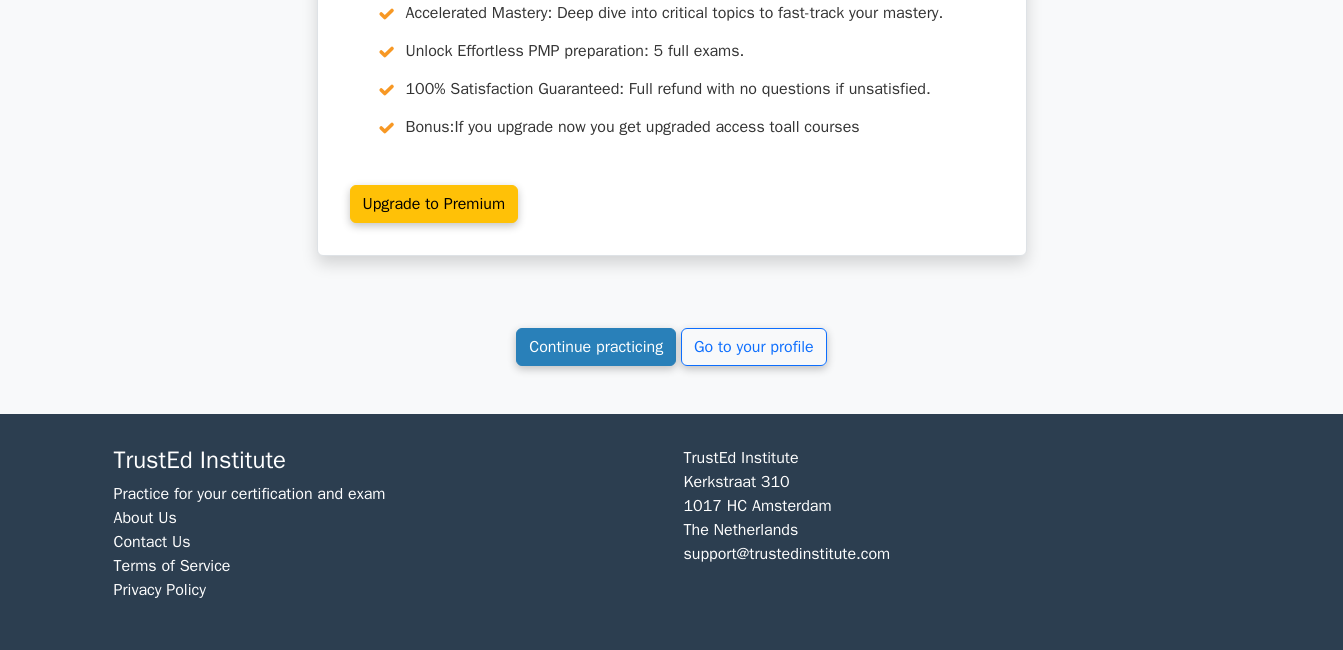 click on "Continue practicing" at bounding box center (596, 347) 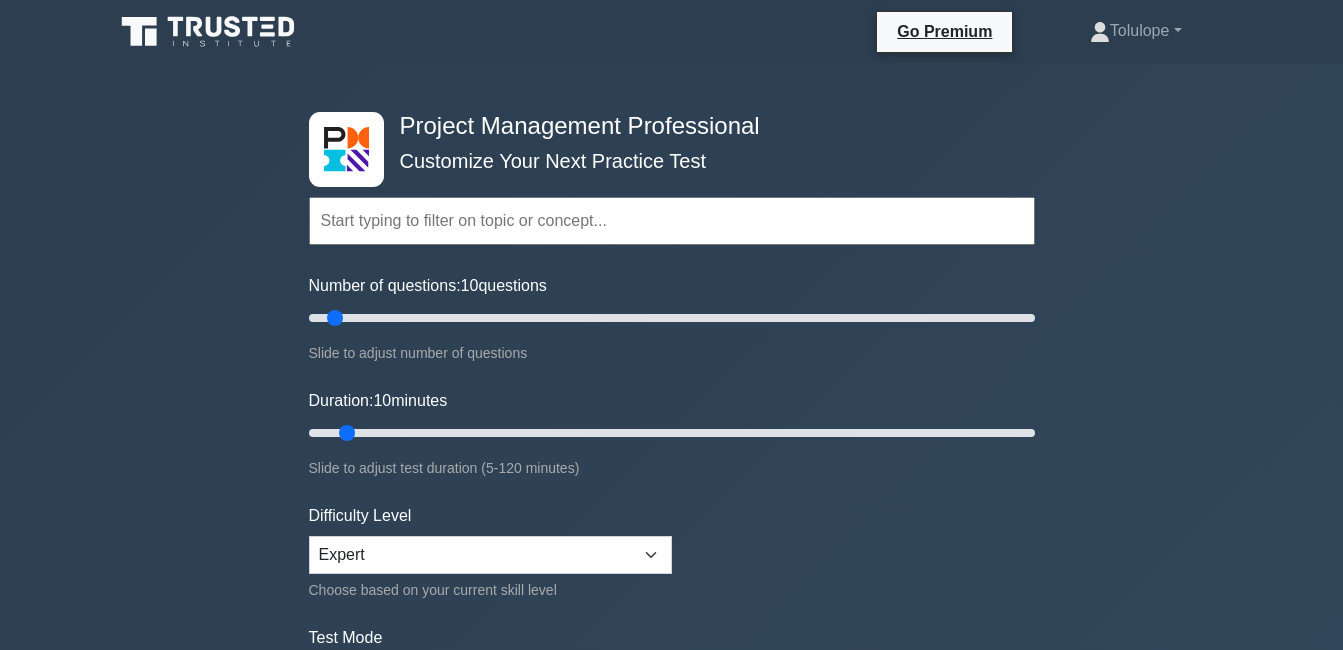 scroll, scrollTop: 0, scrollLeft: 0, axis: both 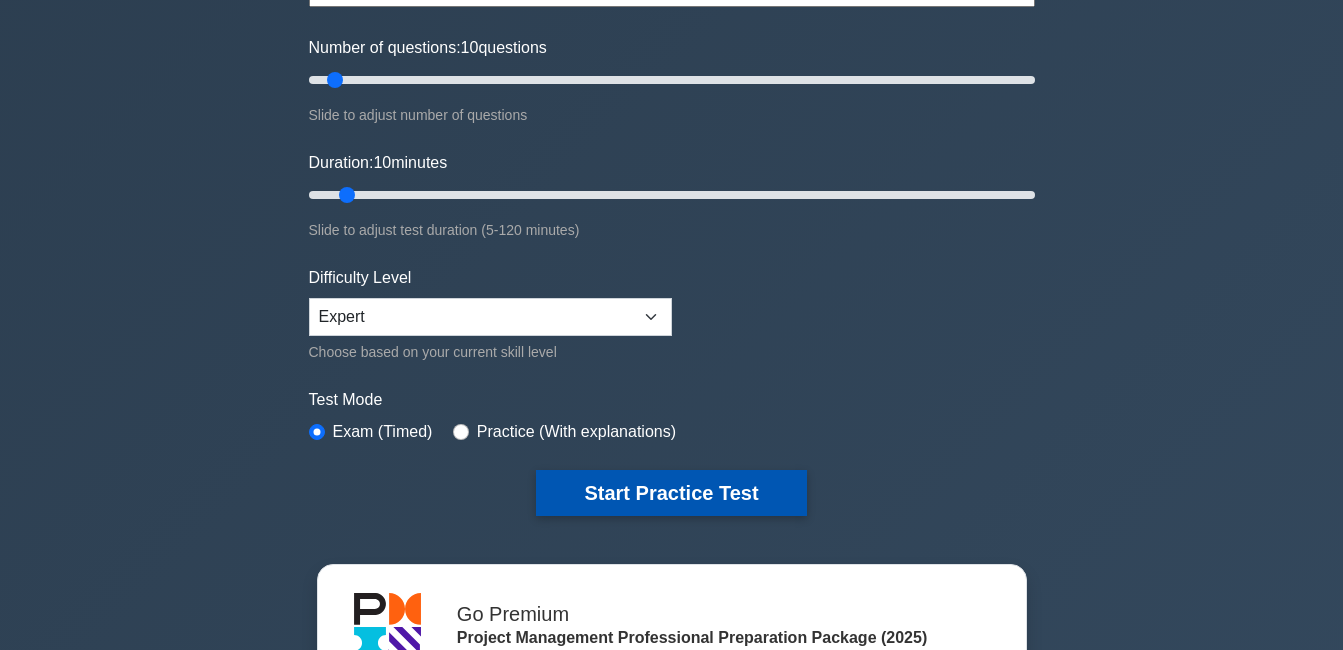 click on "Start Practice Test" at bounding box center [671, 493] 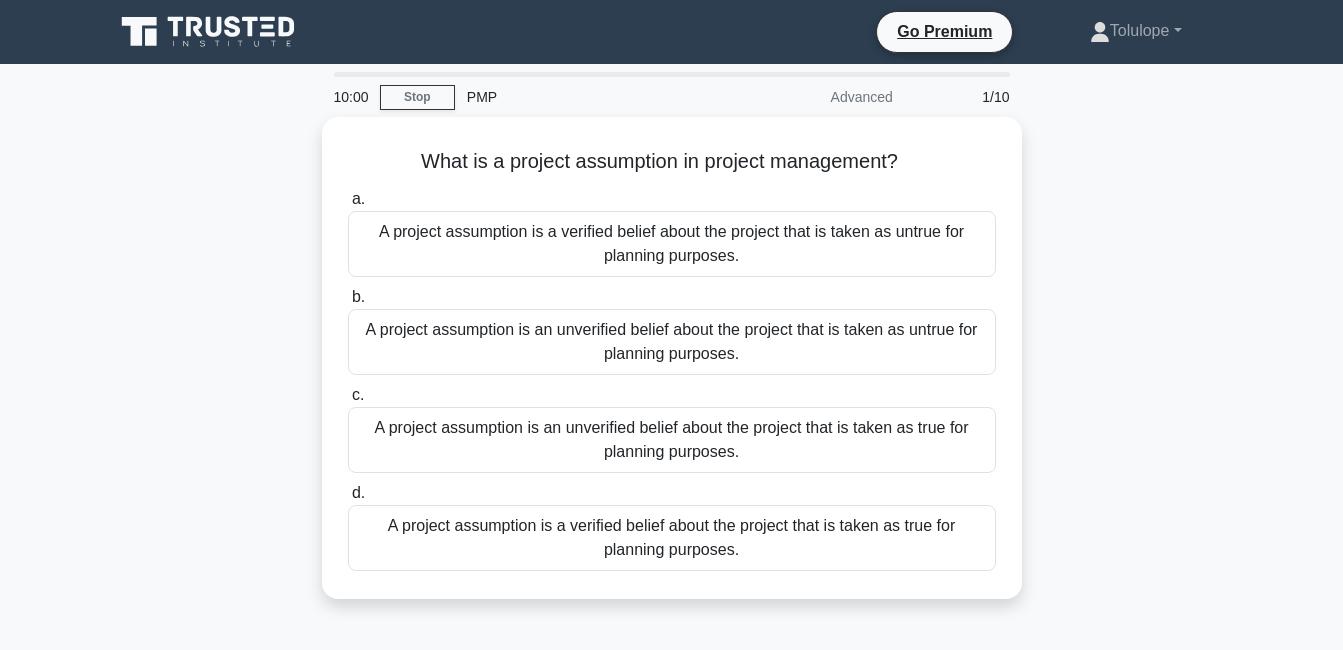 scroll, scrollTop: 0, scrollLeft: 0, axis: both 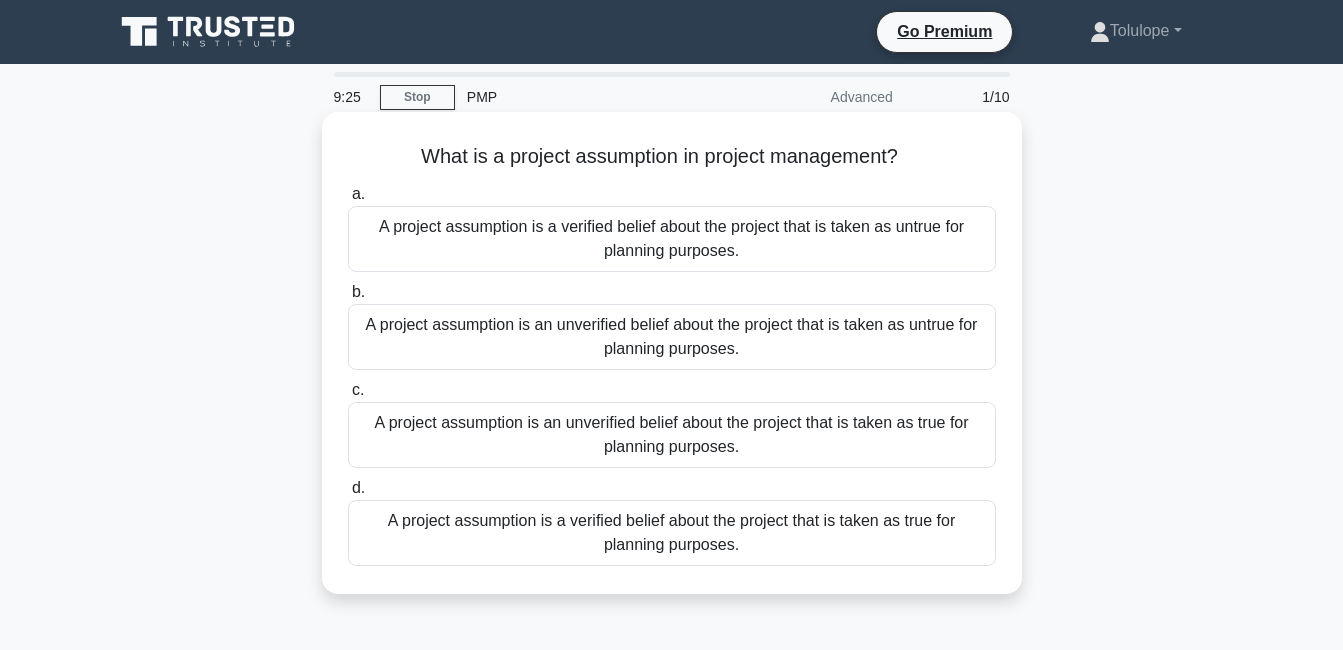 click on "A project assumption is an unverified belief about the project that is taken as true for planning purposes." at bounding box center (672, 435) 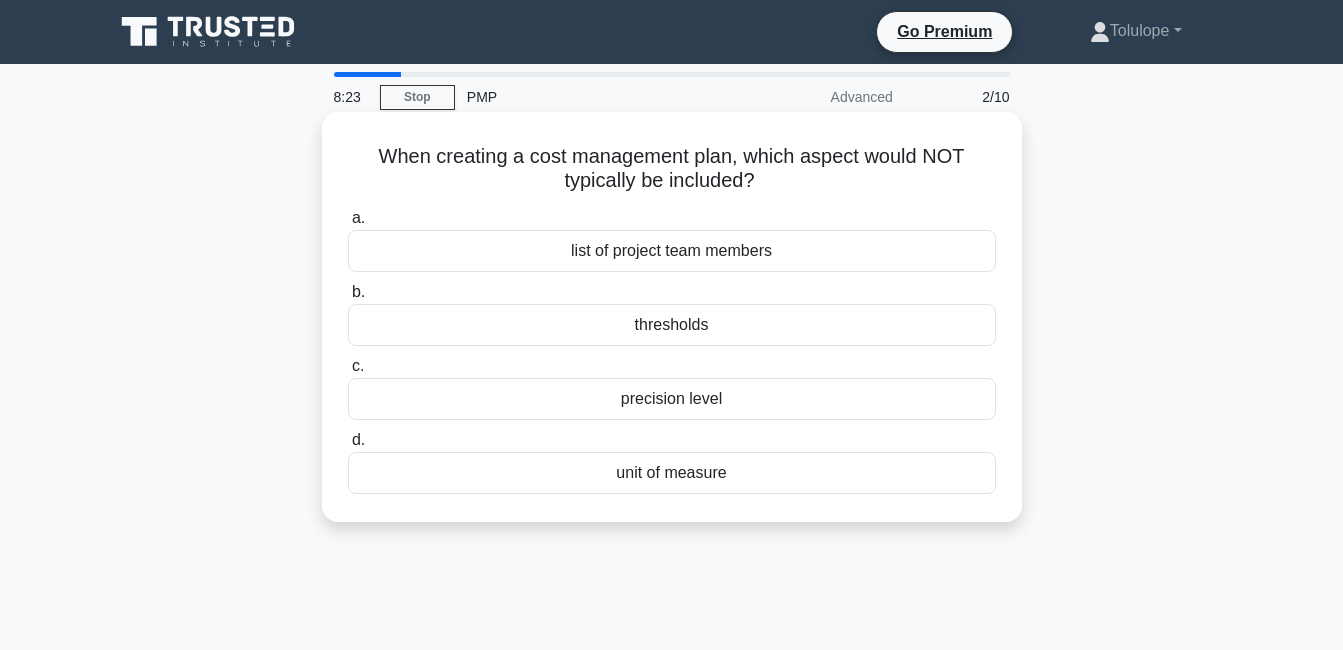 click on "list of project team members" at bounding box center [672, 251] 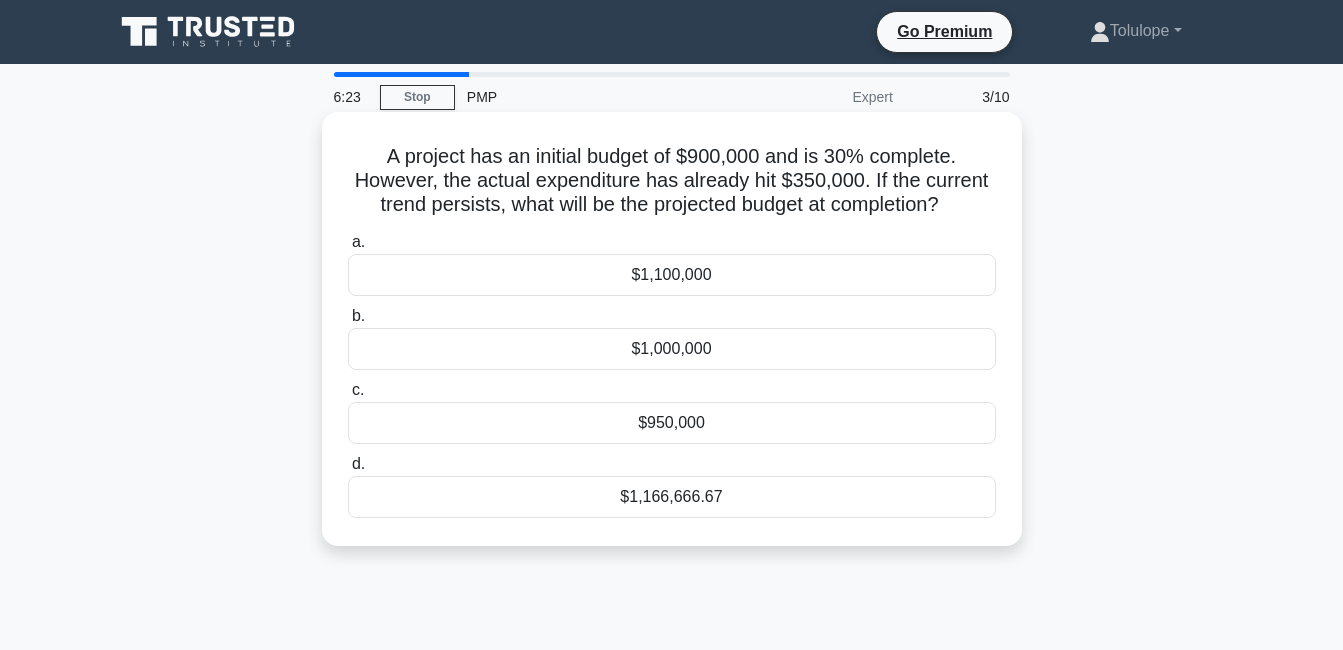 click on "$1,166,666.67" at bounding box center (672, 497) 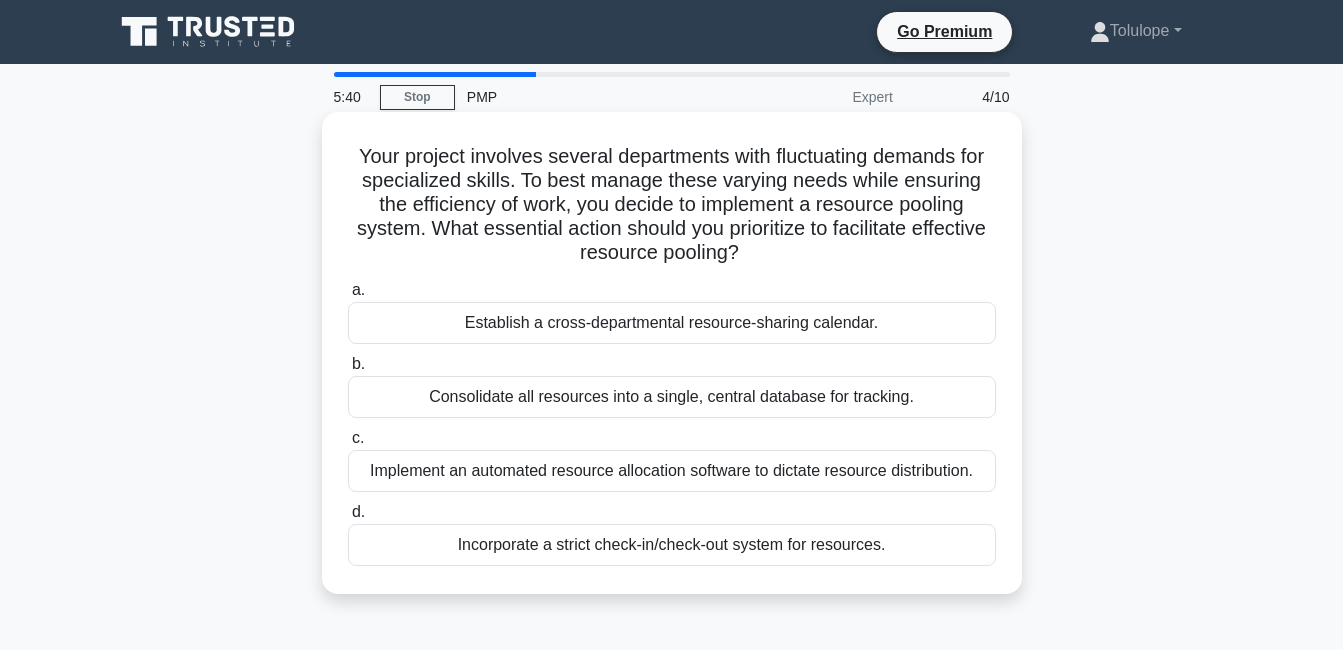 click on "Incorporate a strict check-in/check-out system for resources." at bounding box center (672, 545) 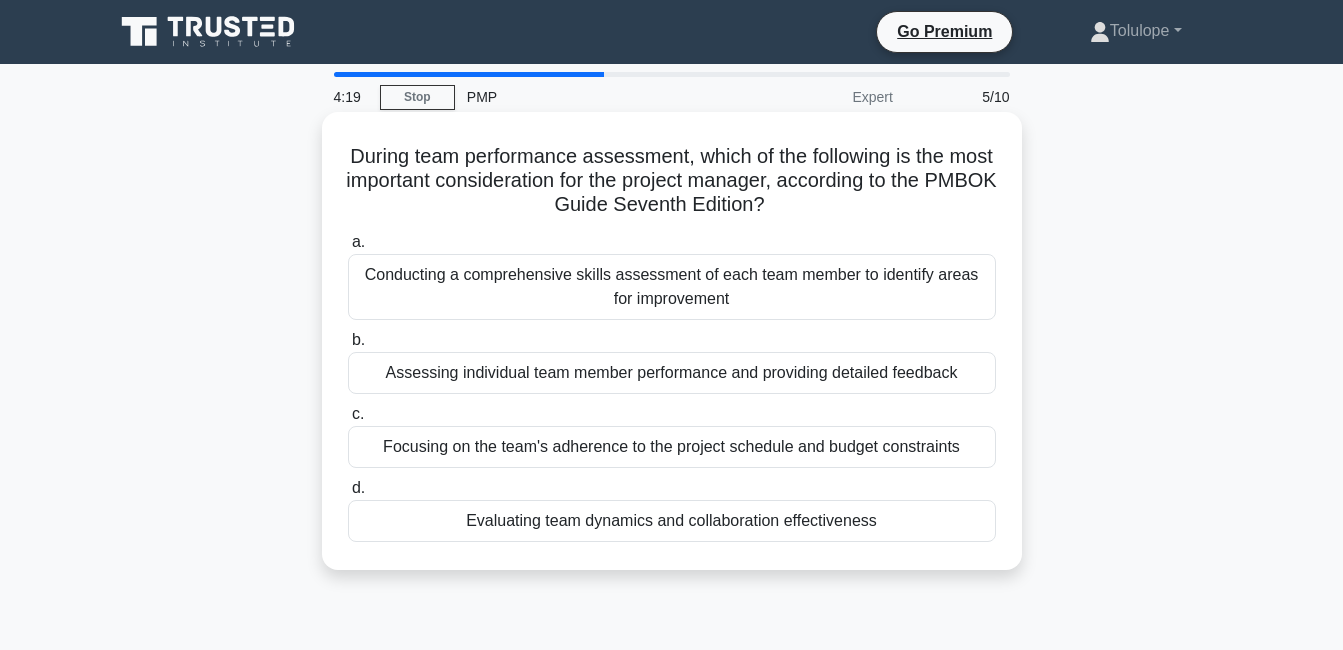 click on "Evaluating team dynamics and collaboration effectiveness" at bounding box center (672, 521) 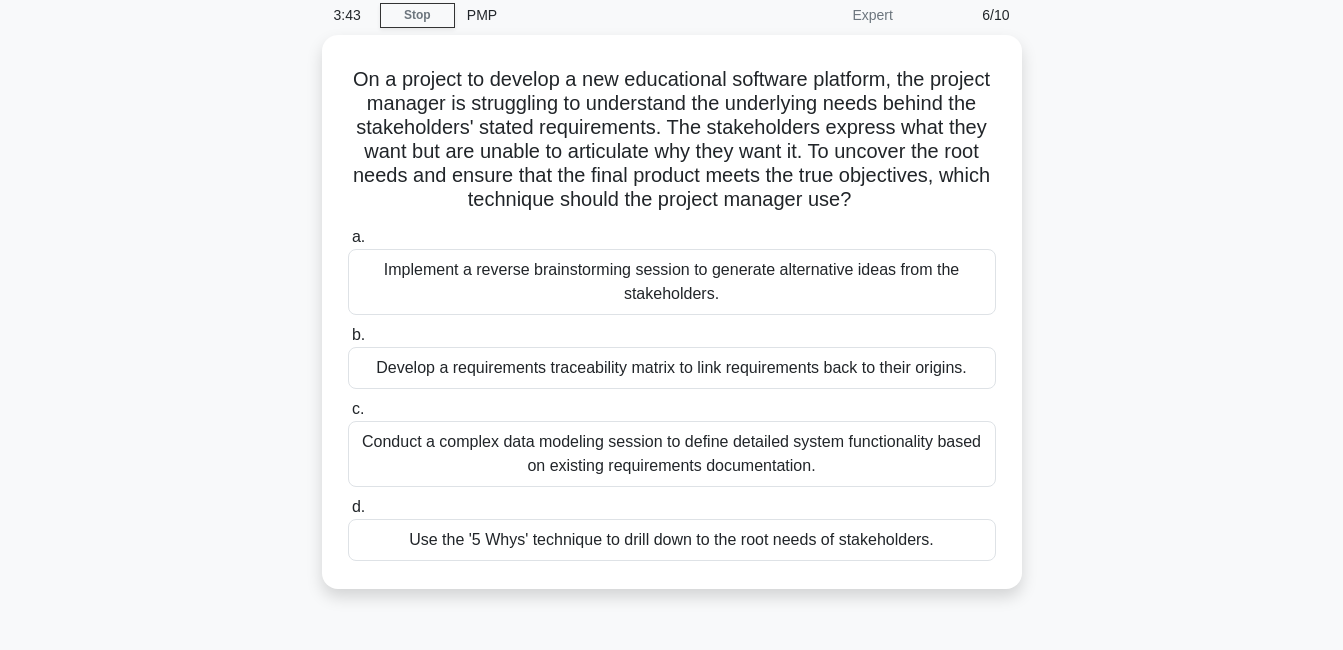 scroll, scrollTop: 84, scrollLeft: 0, axis: vertical 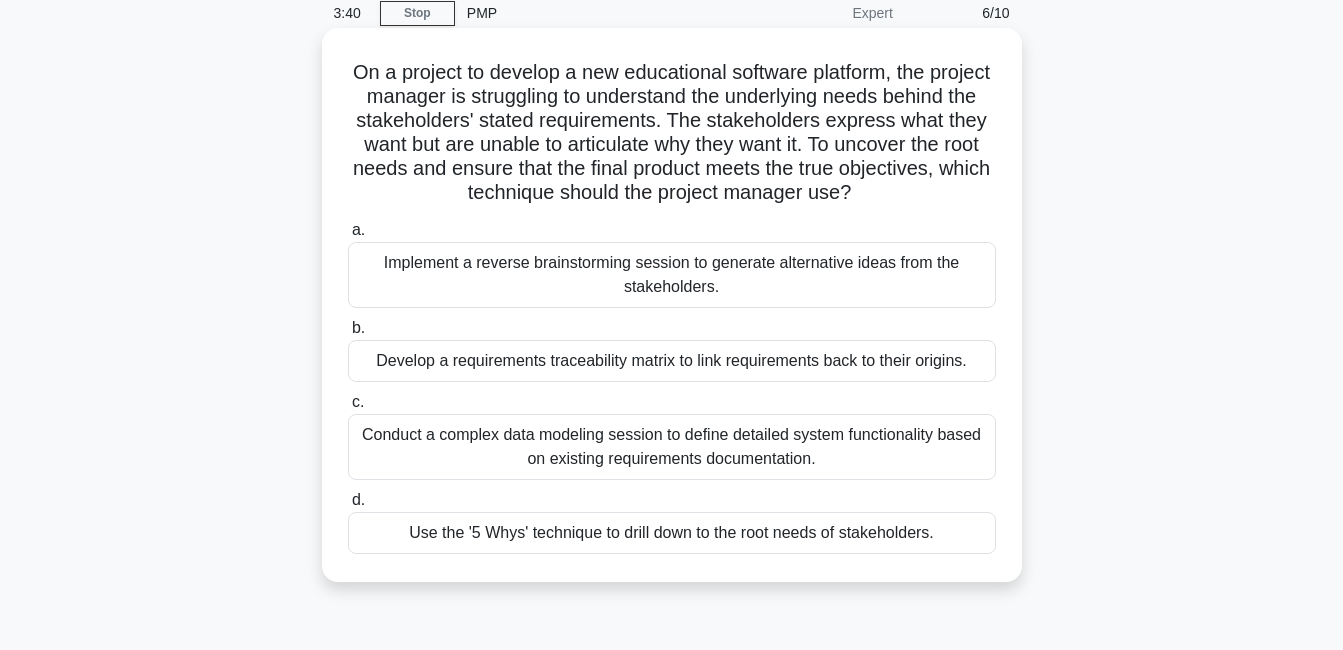 click on "Use the '5 Whys' technique to drill down to the root needs of stakeholders." at bounding box center (672, 533) 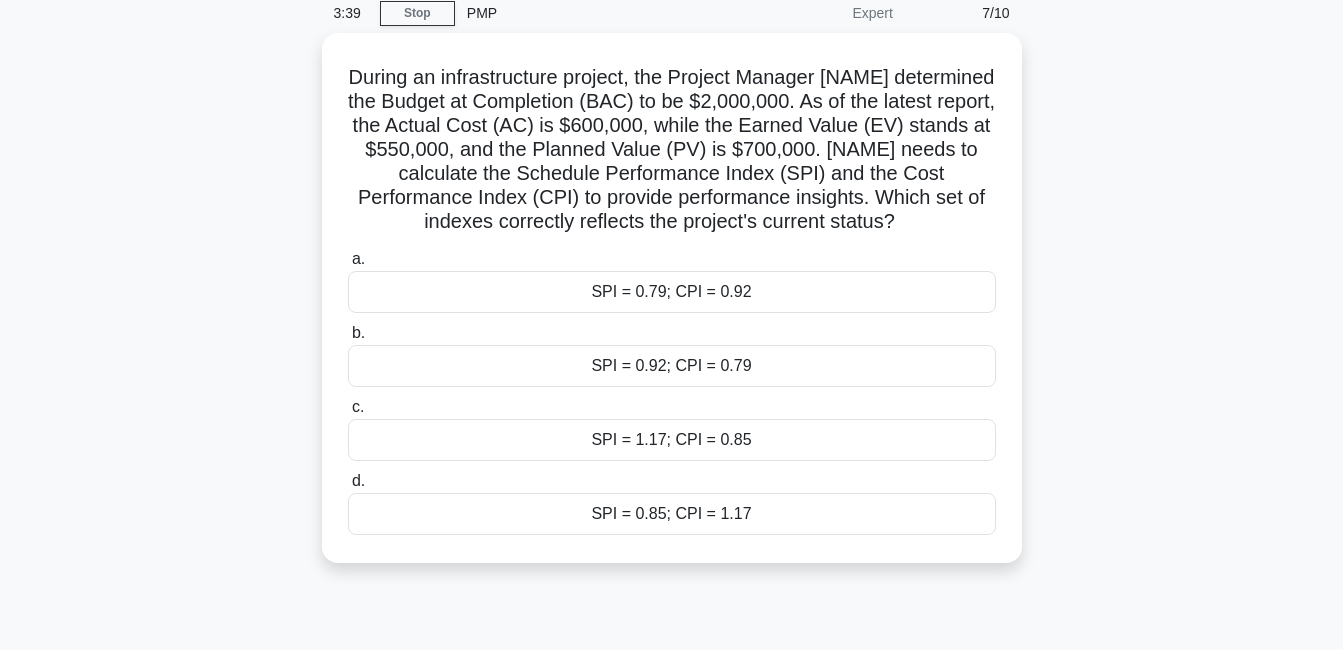 scroll, scrollTop: 0, scrollLeft: 0, axis: both 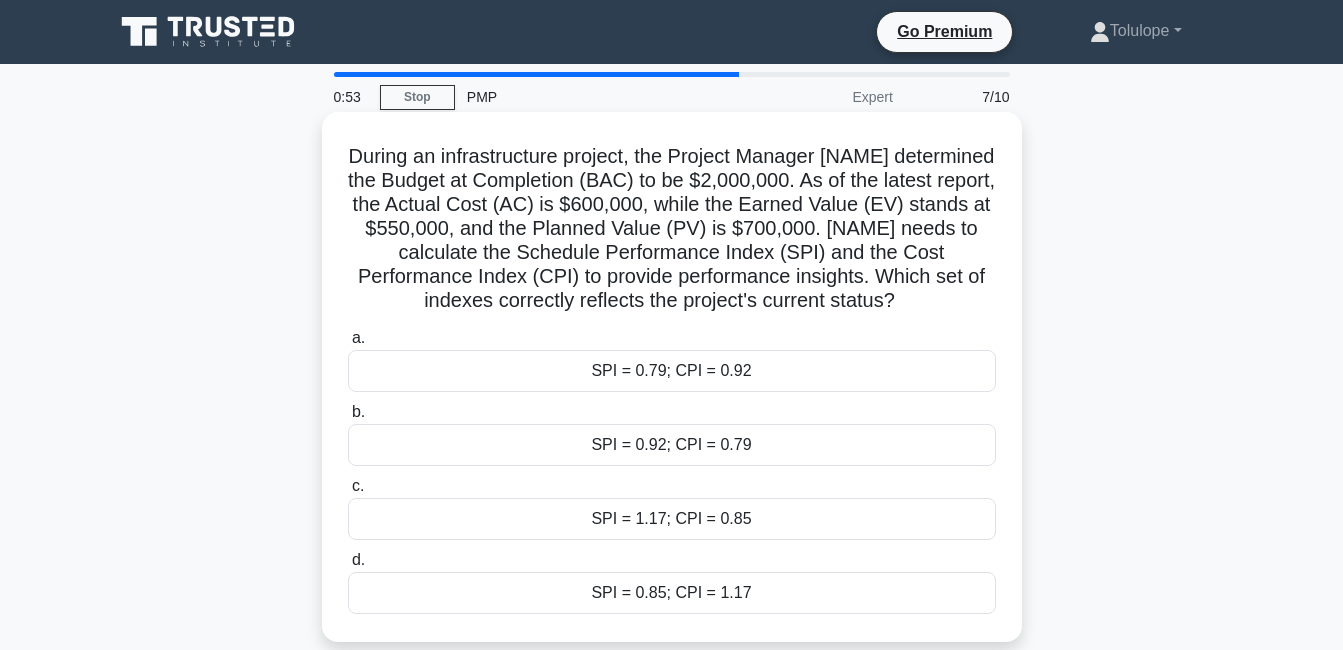 click on "SPI = 1.17; CPI = 0.85" at bounding box center (672, 519) 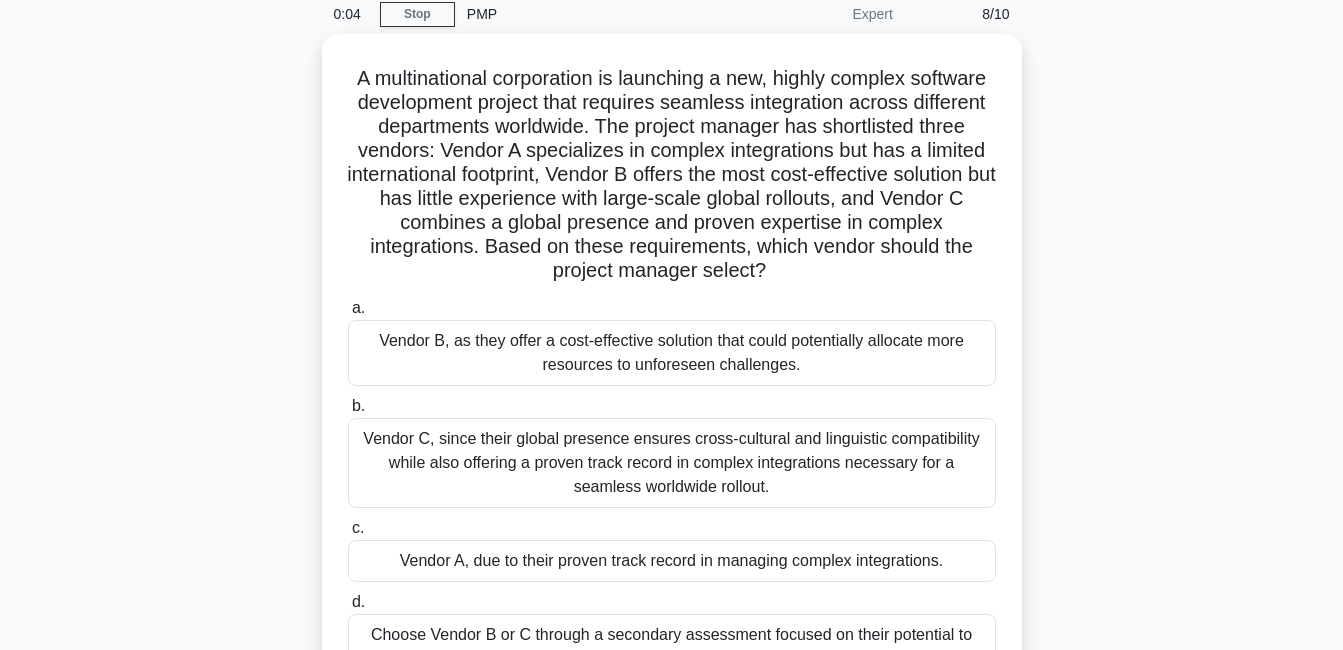 scroll, scrollTop: 82, scrollLeft: 0, axis: vertical 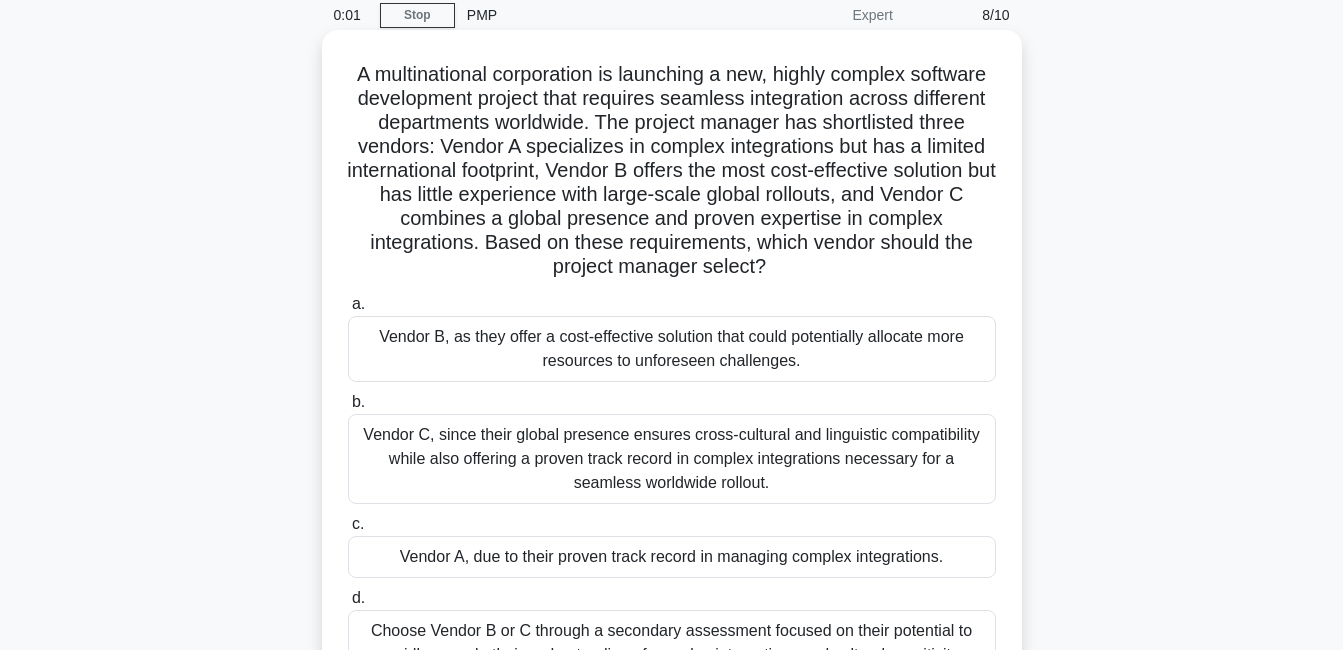 click on "Vendor C, since their global presence ensures cross-cultural and linguistic compatibility while also offering a proven track record in complex integrations necessary for a seamless worldwide rollout." at bounding box center (672, 459) 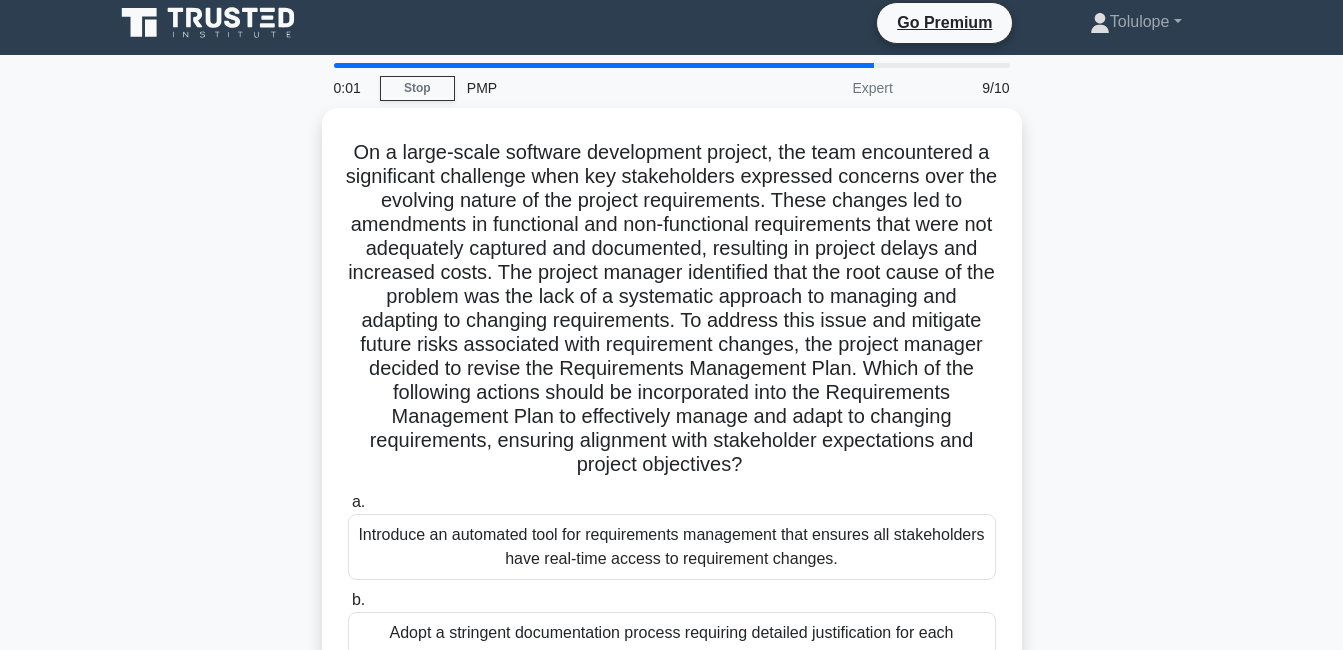 scroll, scrollTop: 0, scrollLeft: 0, axis: both 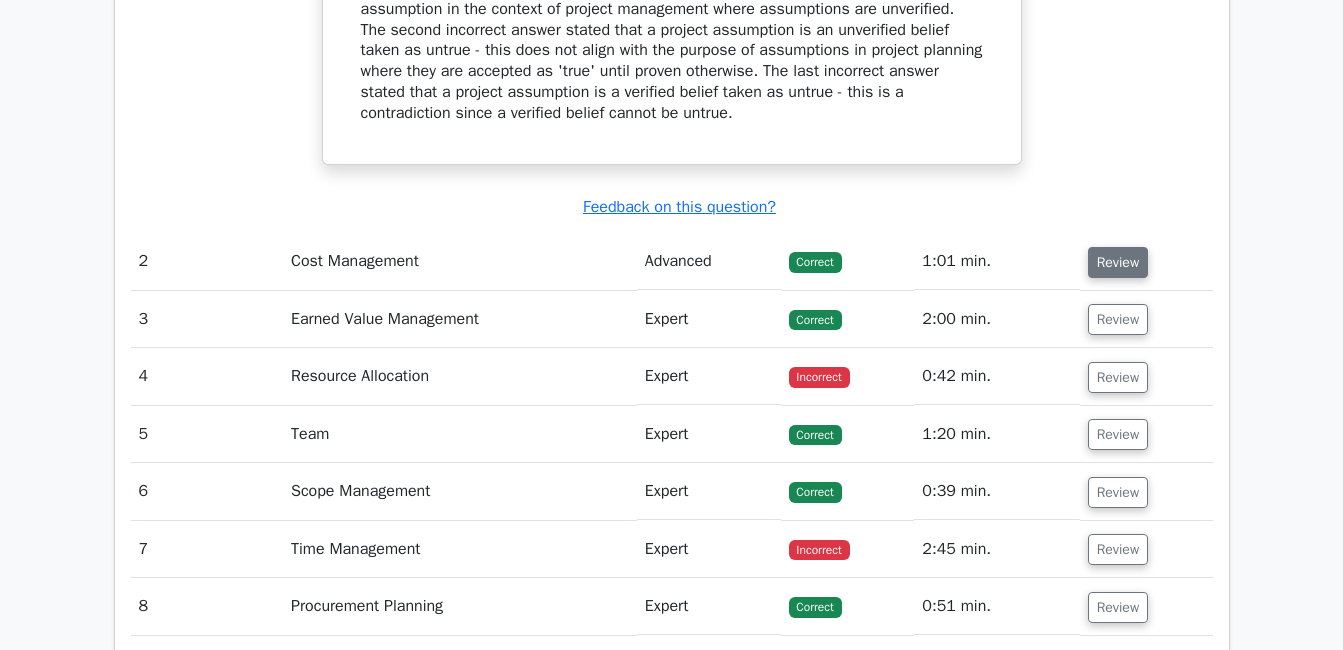 click on "Review" at bounding box center (1118, 262) 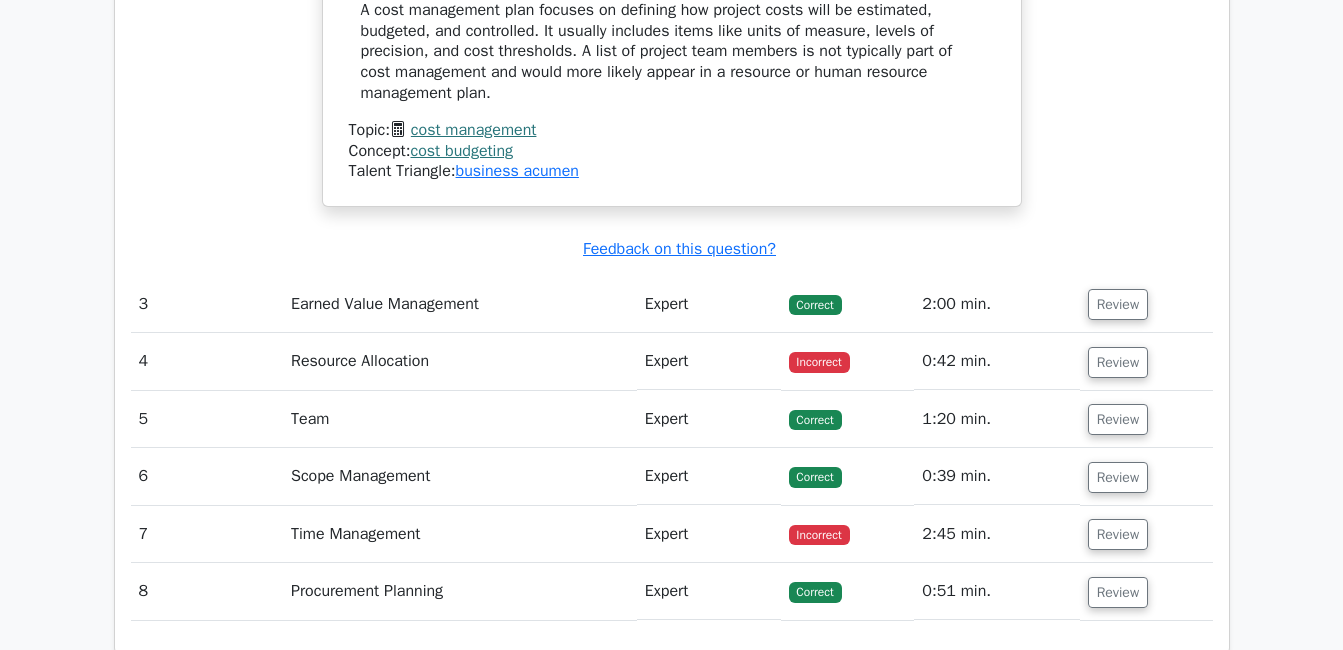 scroll, scrollTop: 3138, scrollLeft: 0, axis: vertical 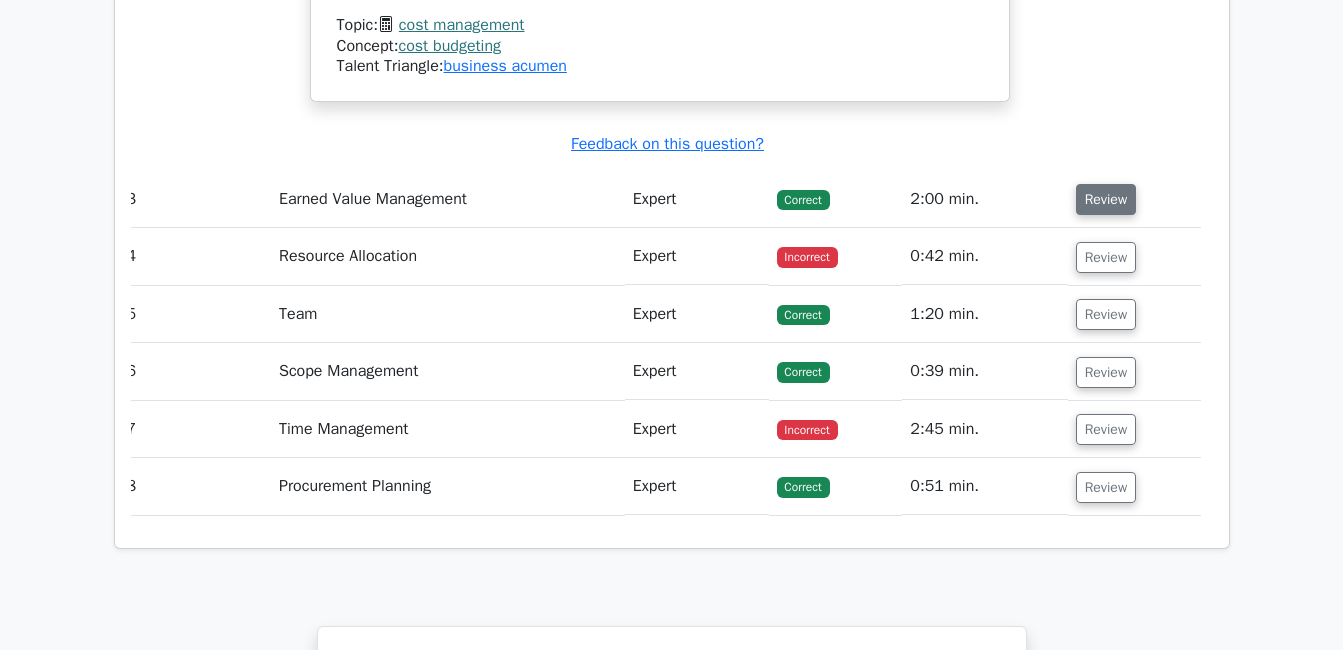click on "Review" at bounding box center (1106, 199) 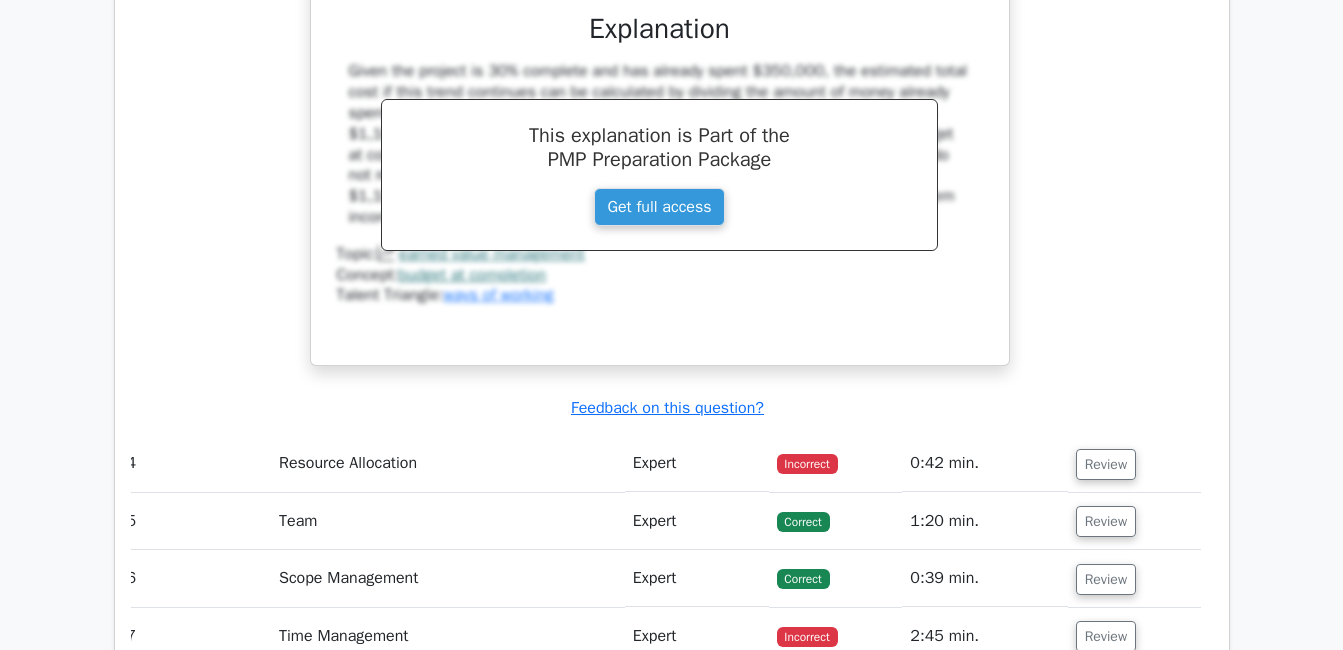 scroll, scrollTop: 3766, scrollLeft: 0, axis: vertical 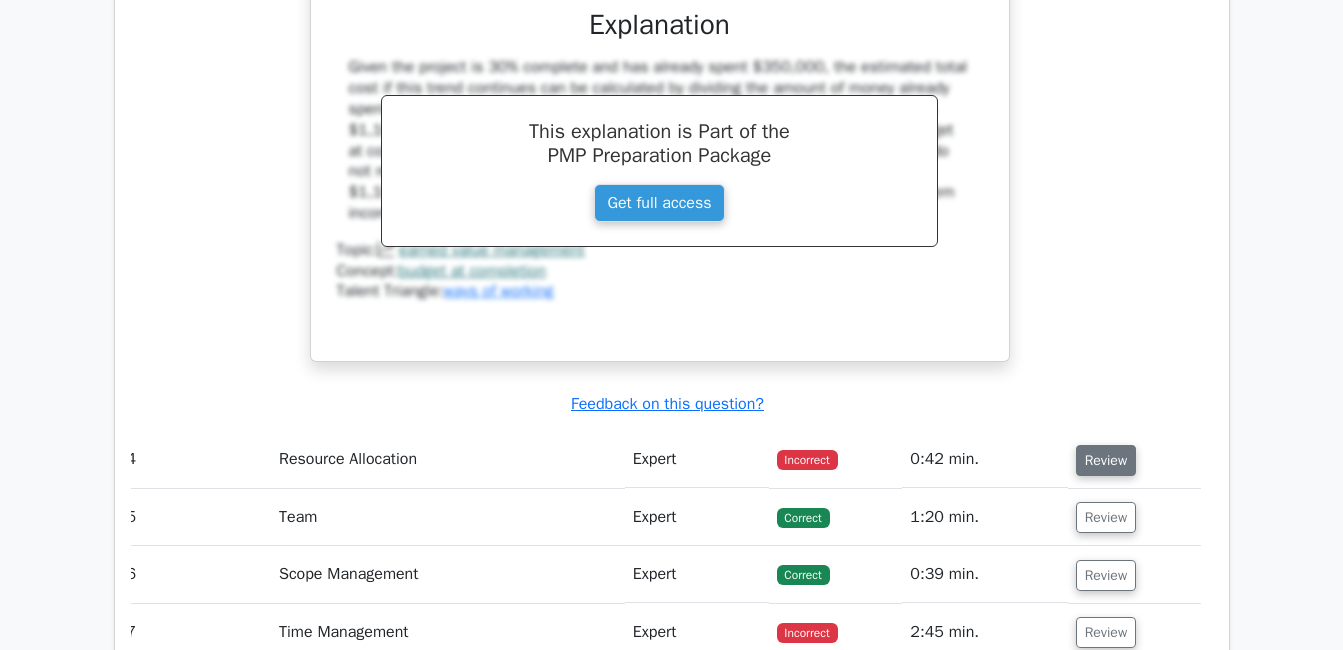 click on "Review" at bounding box center (1106, 460) 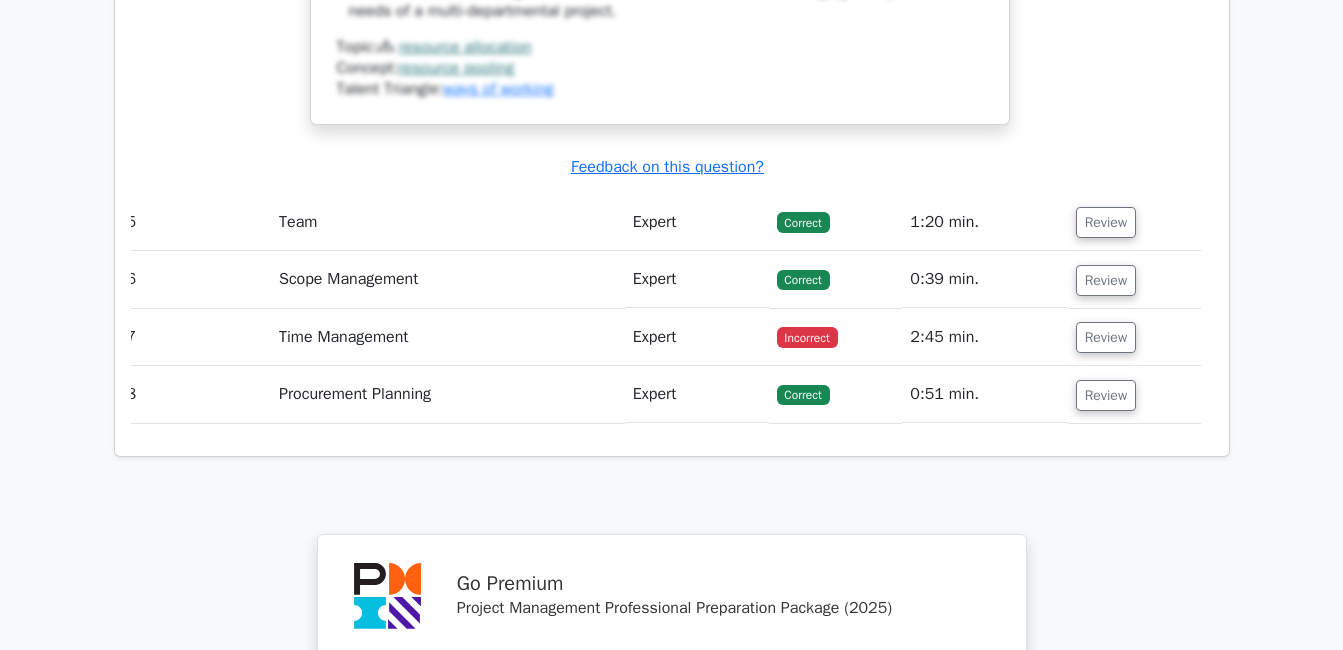 scroll, scrollTop: 5187, scrollLeft: 0, axis: vertical 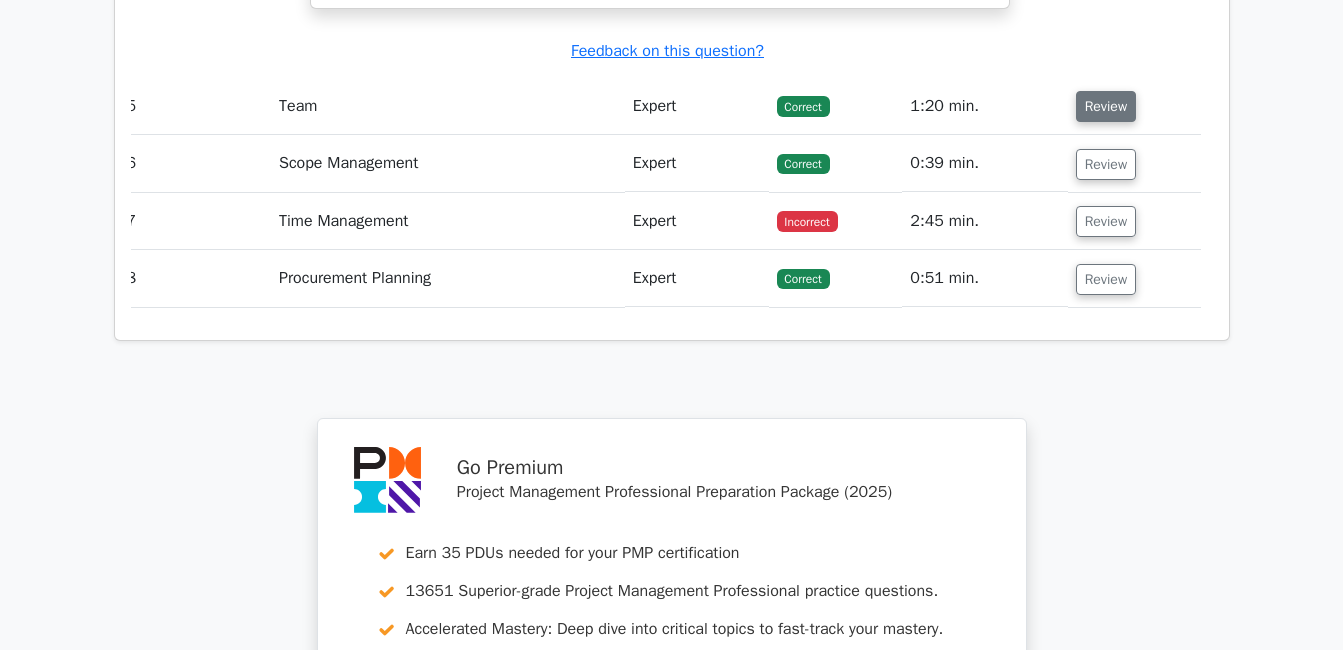 click on "Review" at bounding box center [1106, 106] 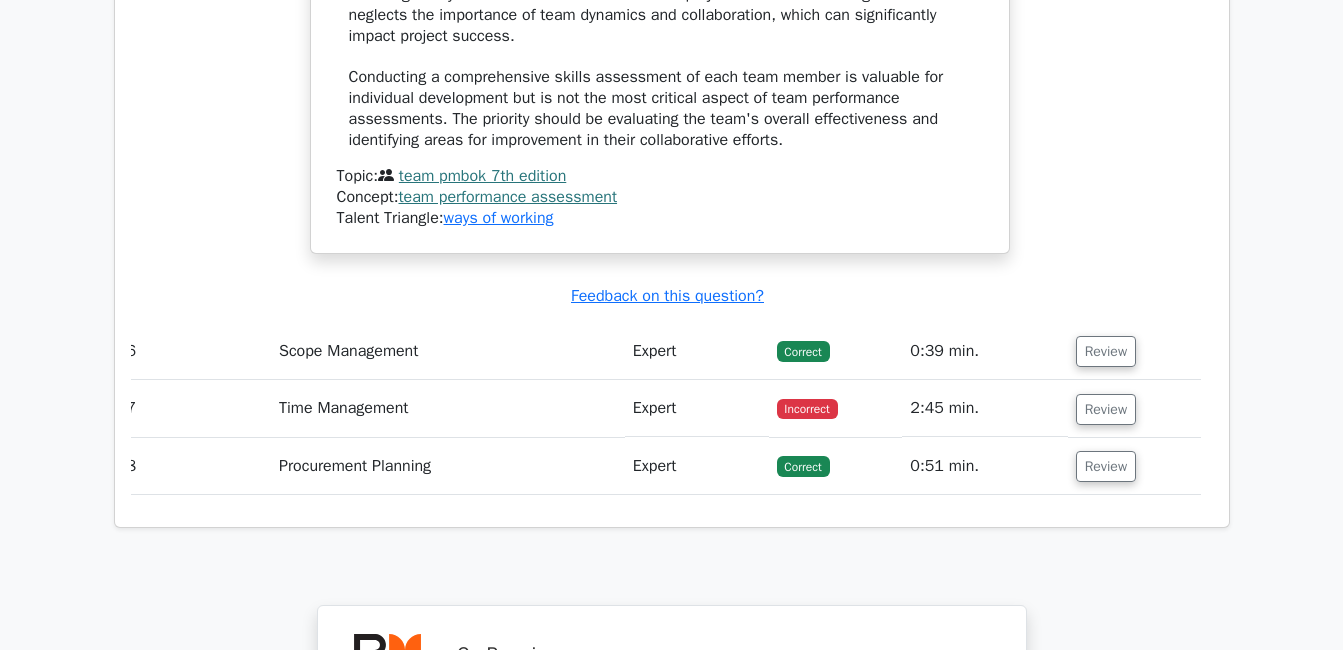 scroll, scrollTop: 6006, scrollLeft: 0, axis: vertical 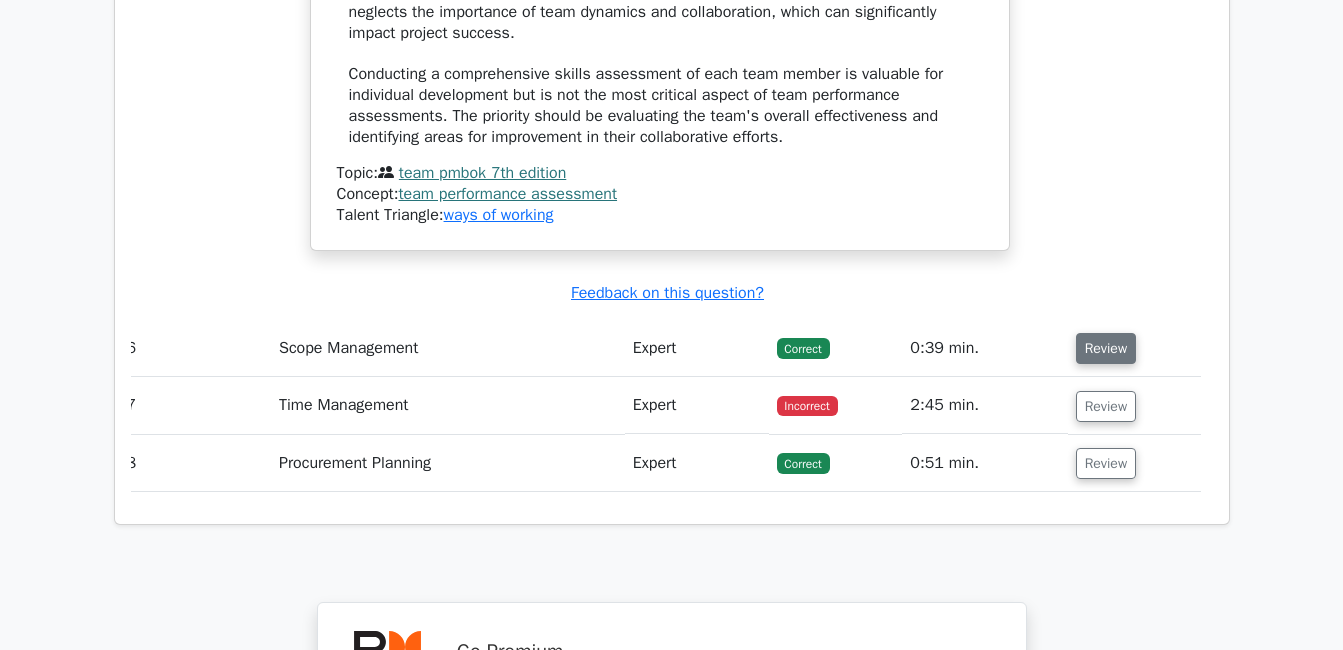 click on "Review" at bounding box center [1106, 348] 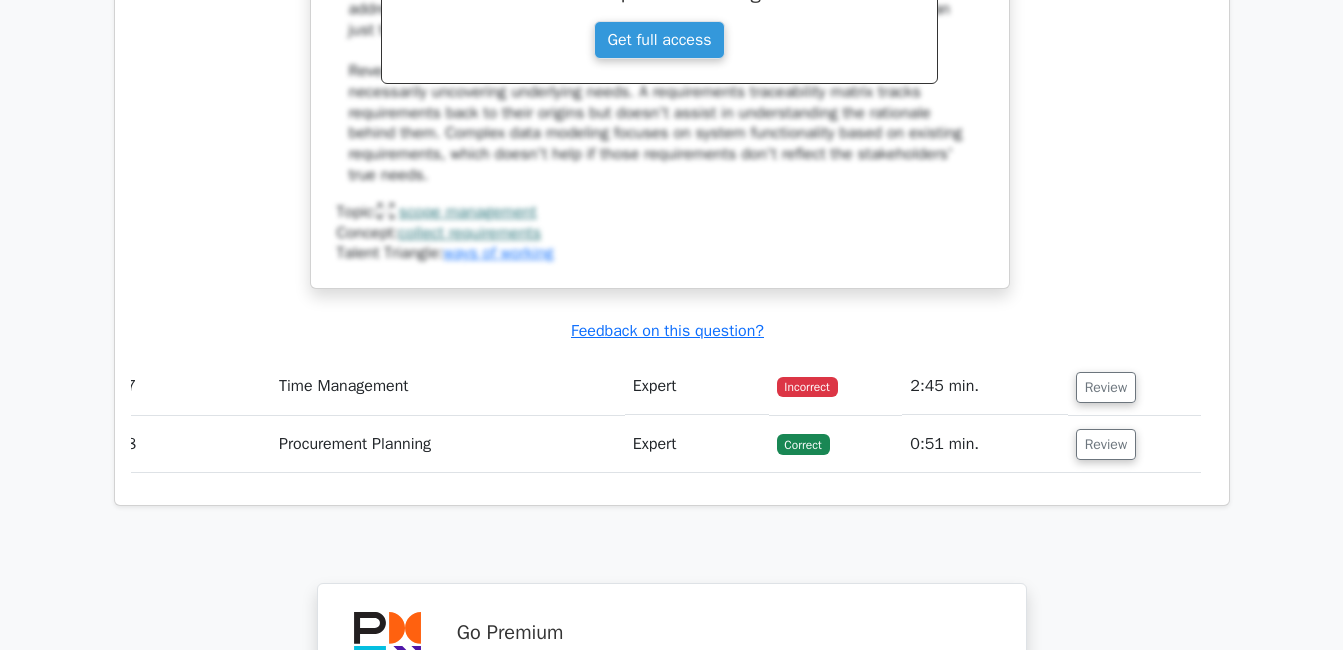 scroll, scrollTop: 7148, scrollLeft: 0, axis: vertical 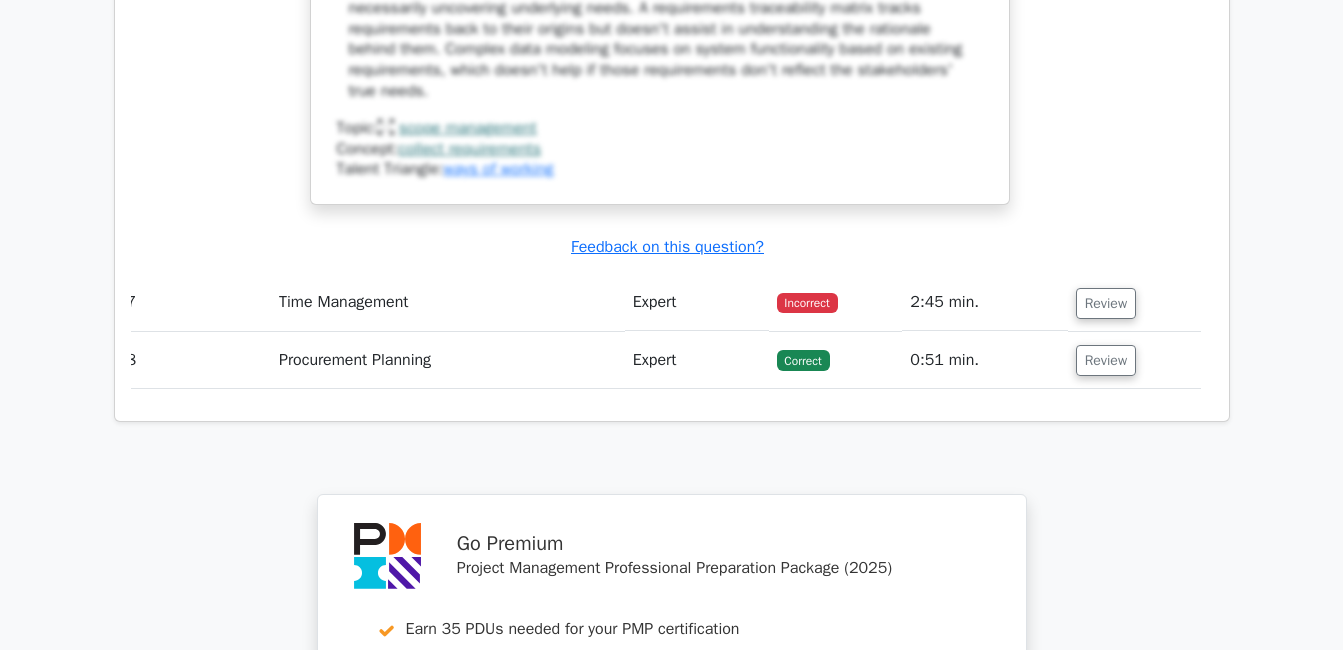 click on "Your Test Results
Project Management Professional
75%
Your Score
Keep practicing!
Performance by Topic
Cost Management
100%
Earned Value Management
100%
#" at bounding box center (672, -2742) 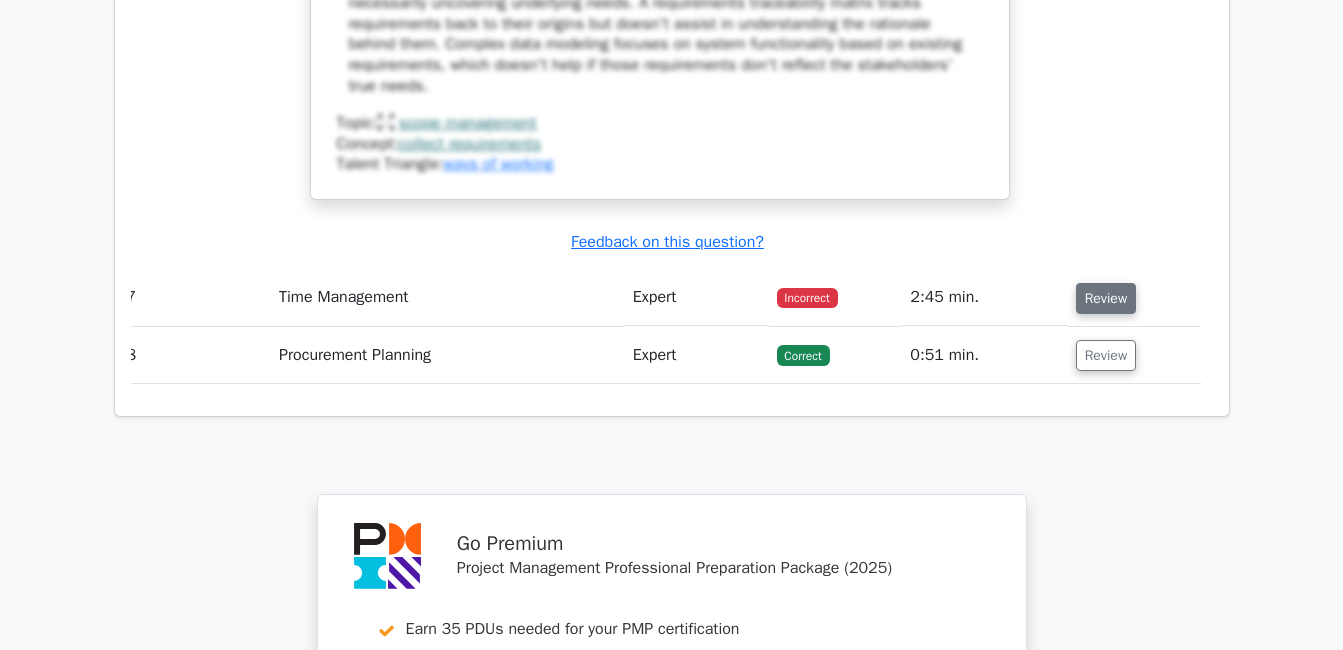 click on "Review" at bounding box center (1106, 298) 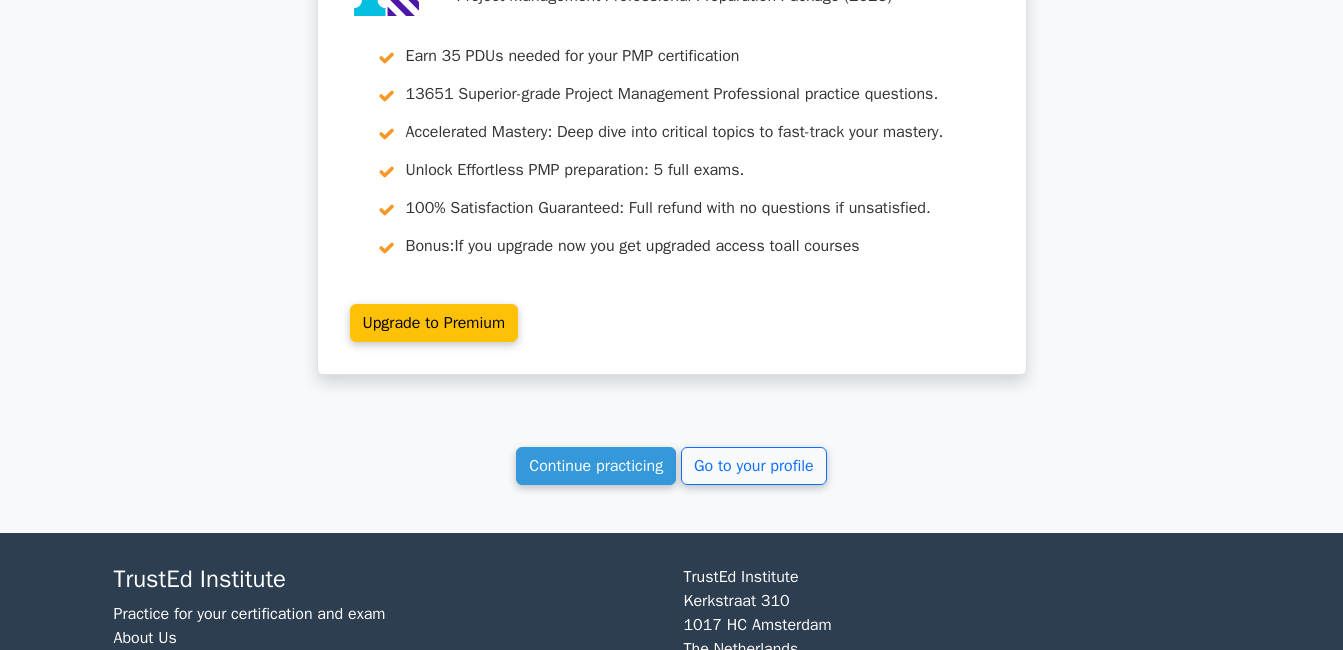 scroll, scrollTop: 8955, scrollLeft: 0, axis: vertical 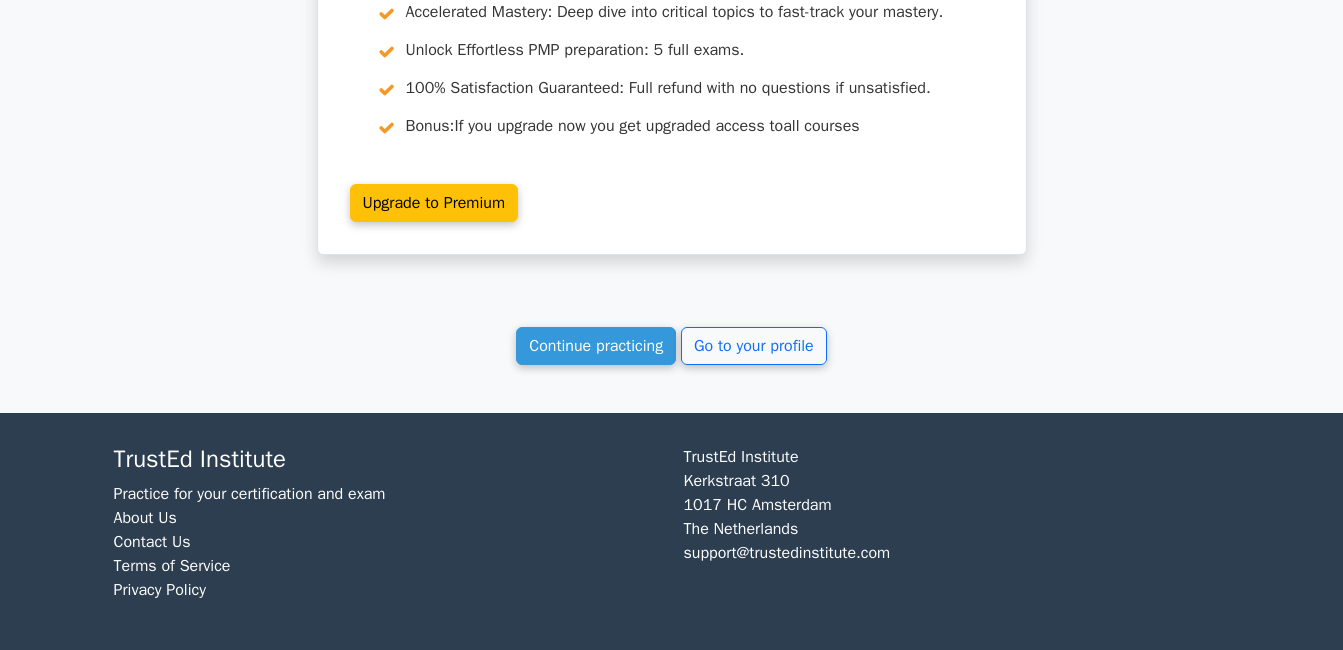type 